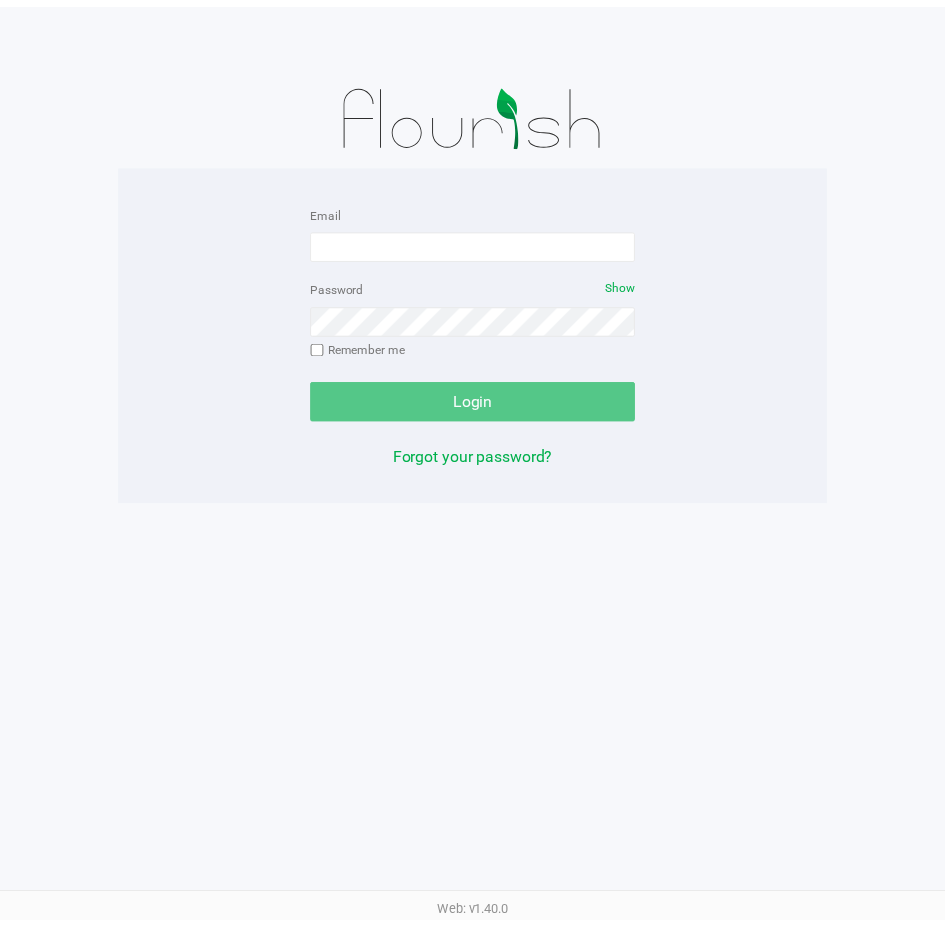 scroll, scrollTop: 0, scrollLeft: 0, axis: both 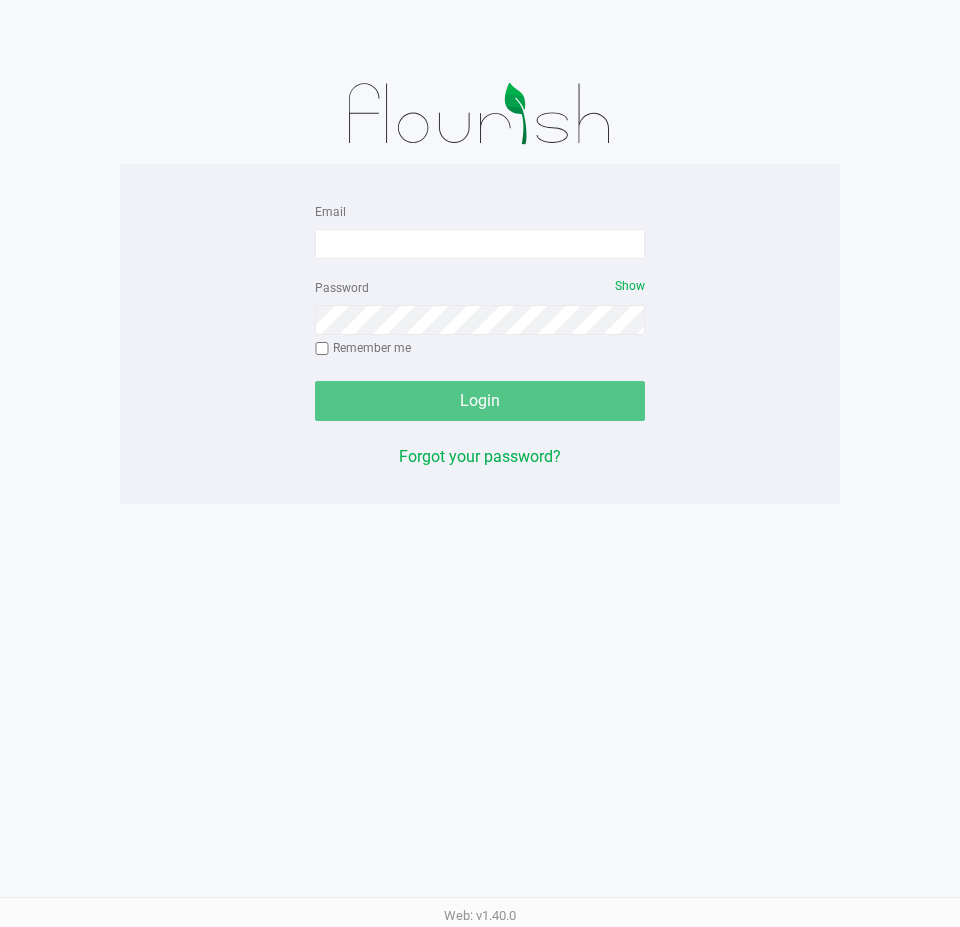 click on "Email" 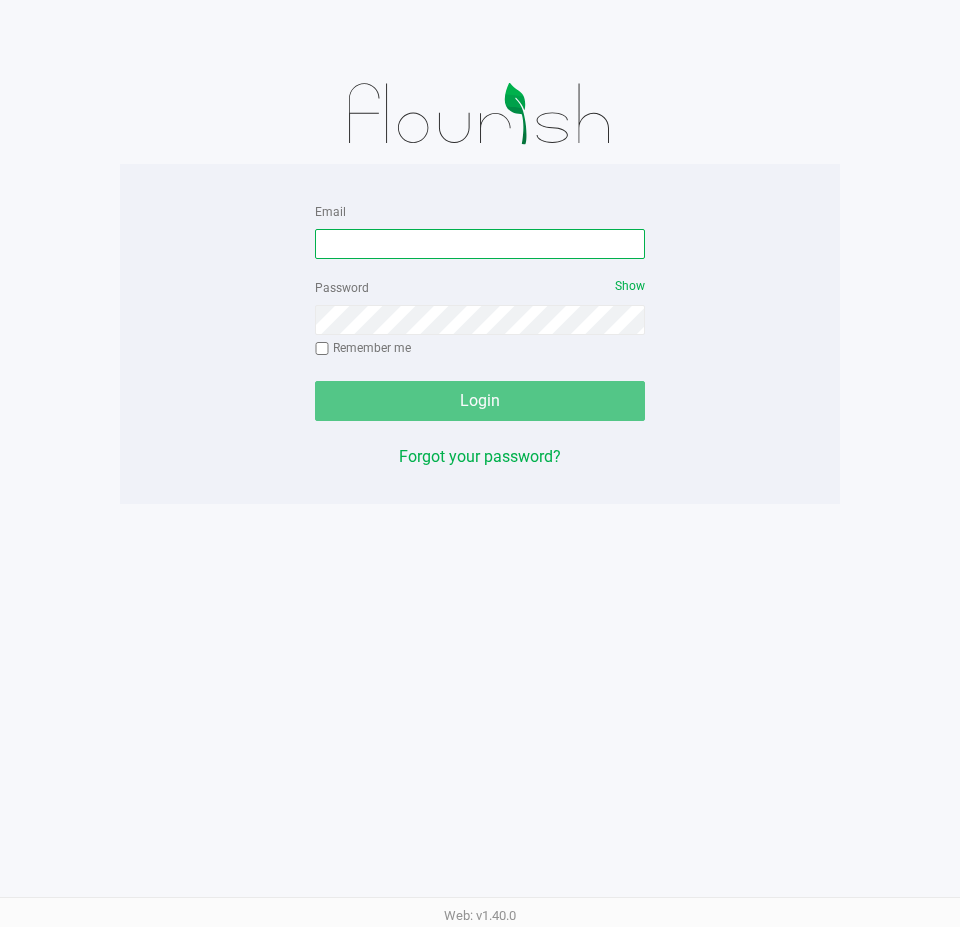 click on "Email" at bounding box center [480, 244] 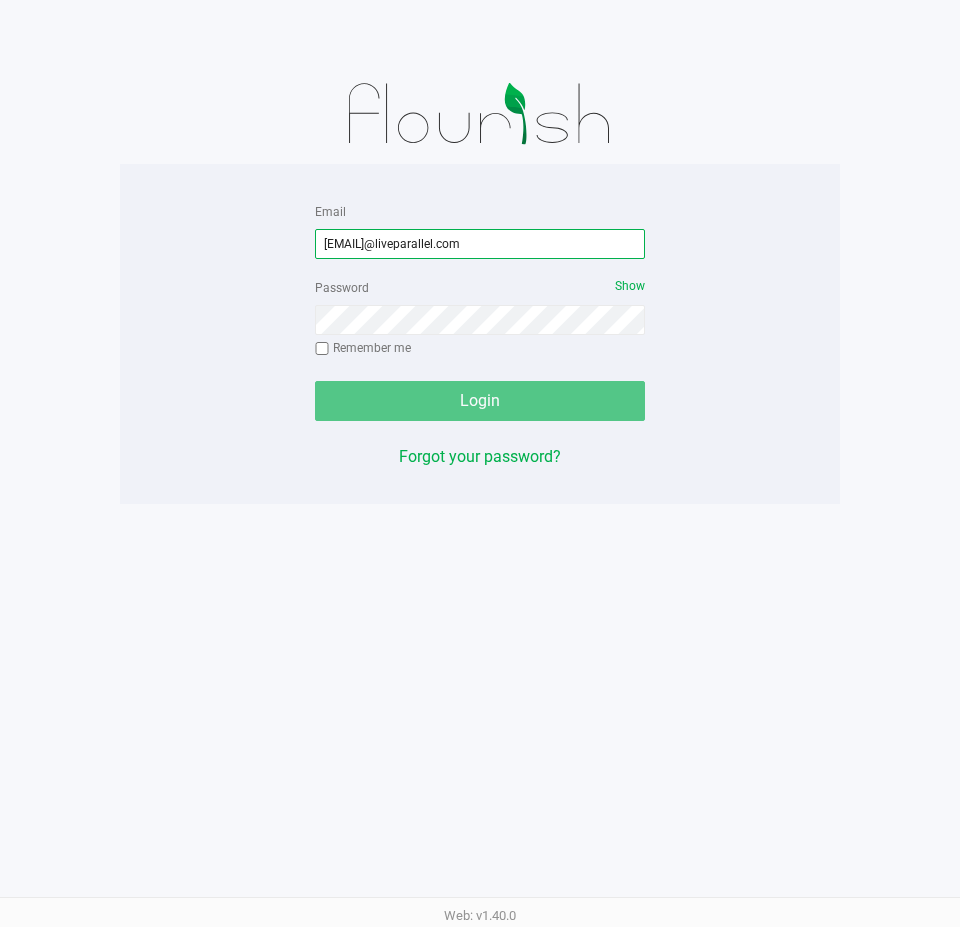 type on "[EMAIL]@liveparallel.com" 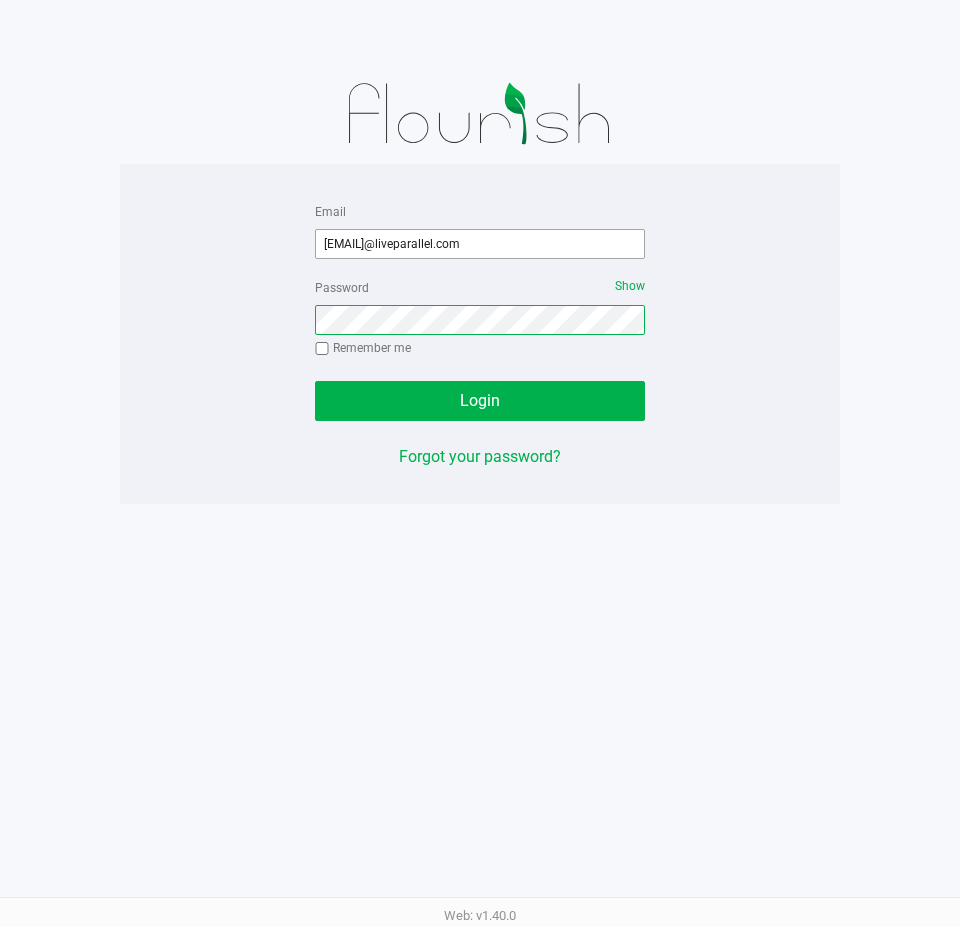 click on "Login" 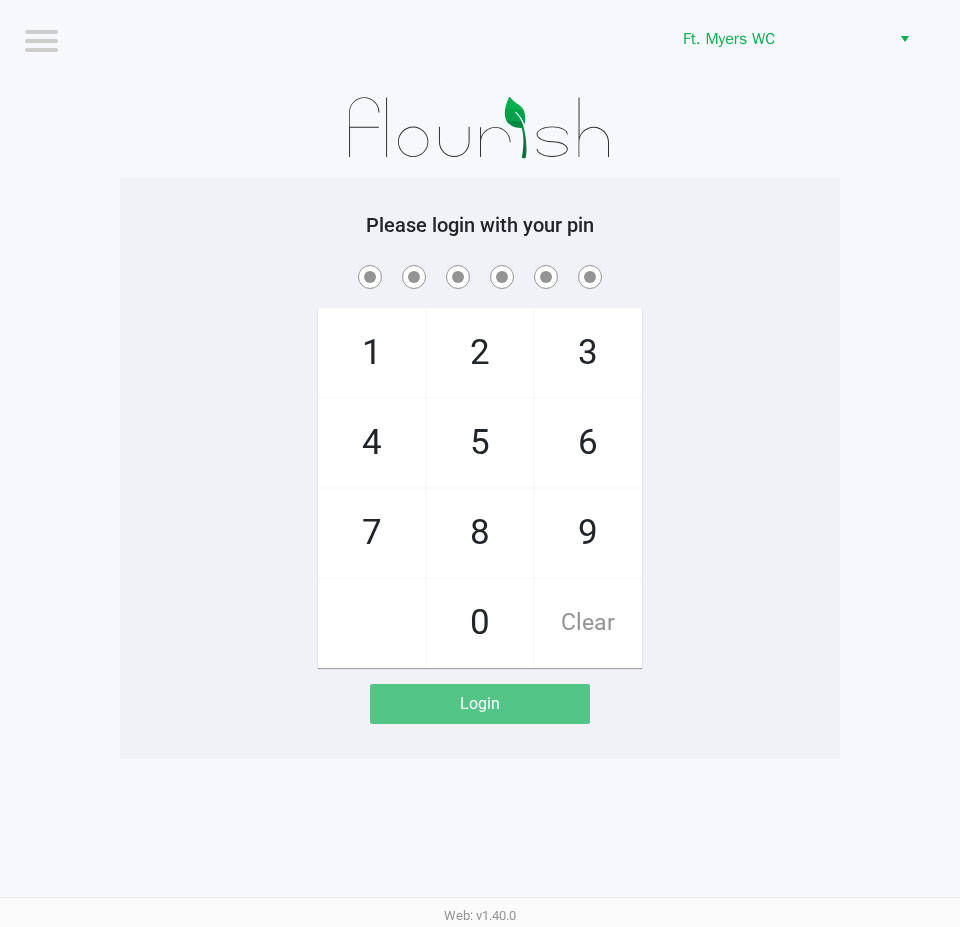 drag, startPoint x: 739, startPoint y: 504, endPoint x: 781, endPoint y: 501, distance: 42.107006 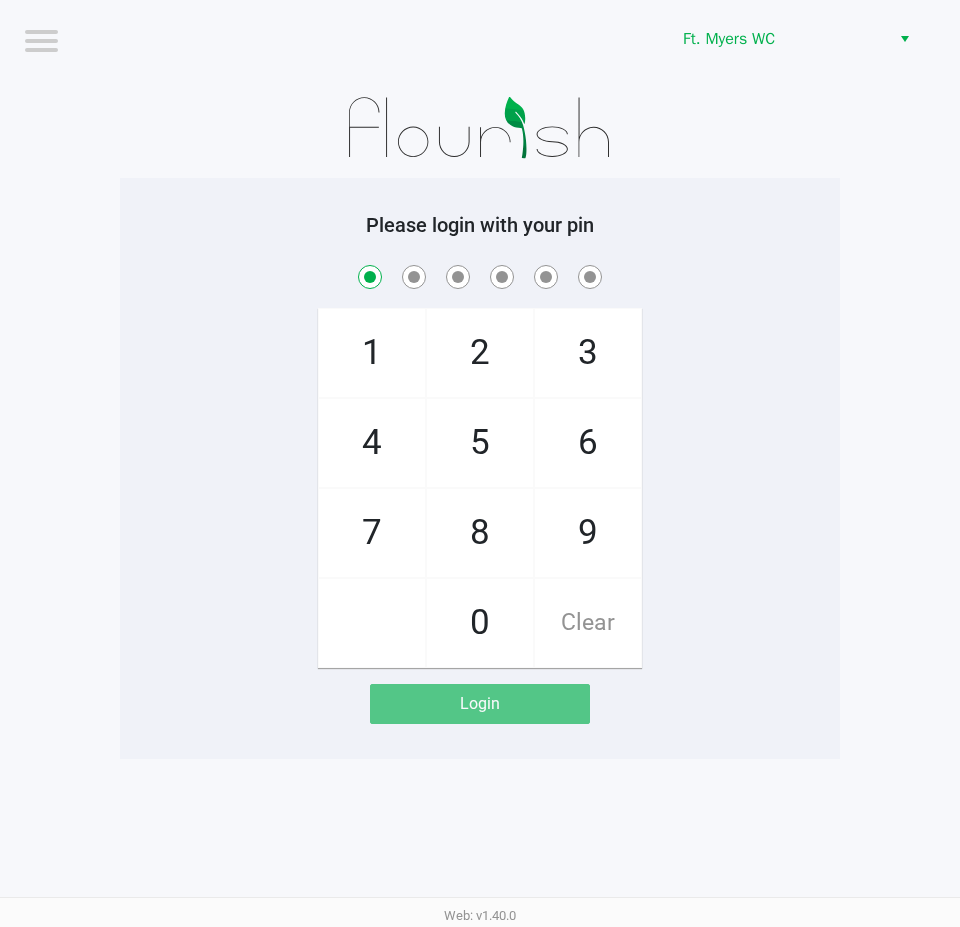 checkbox on "true" 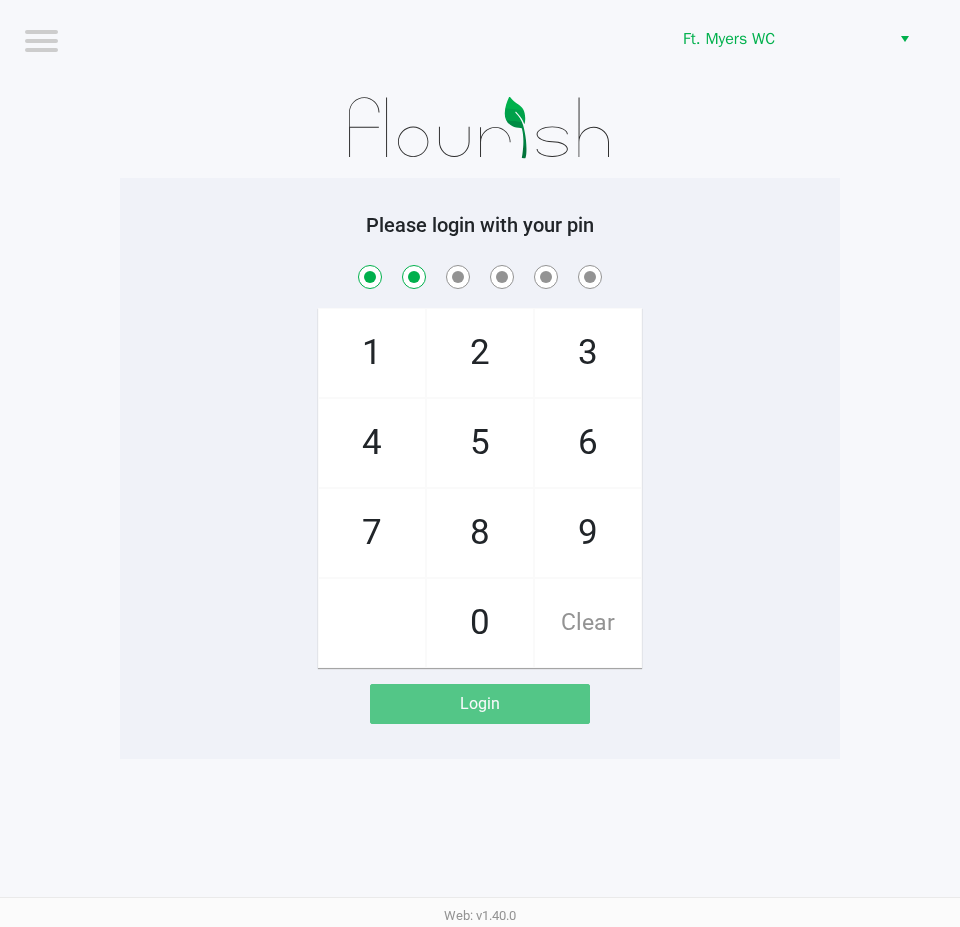 checkbox on "true" 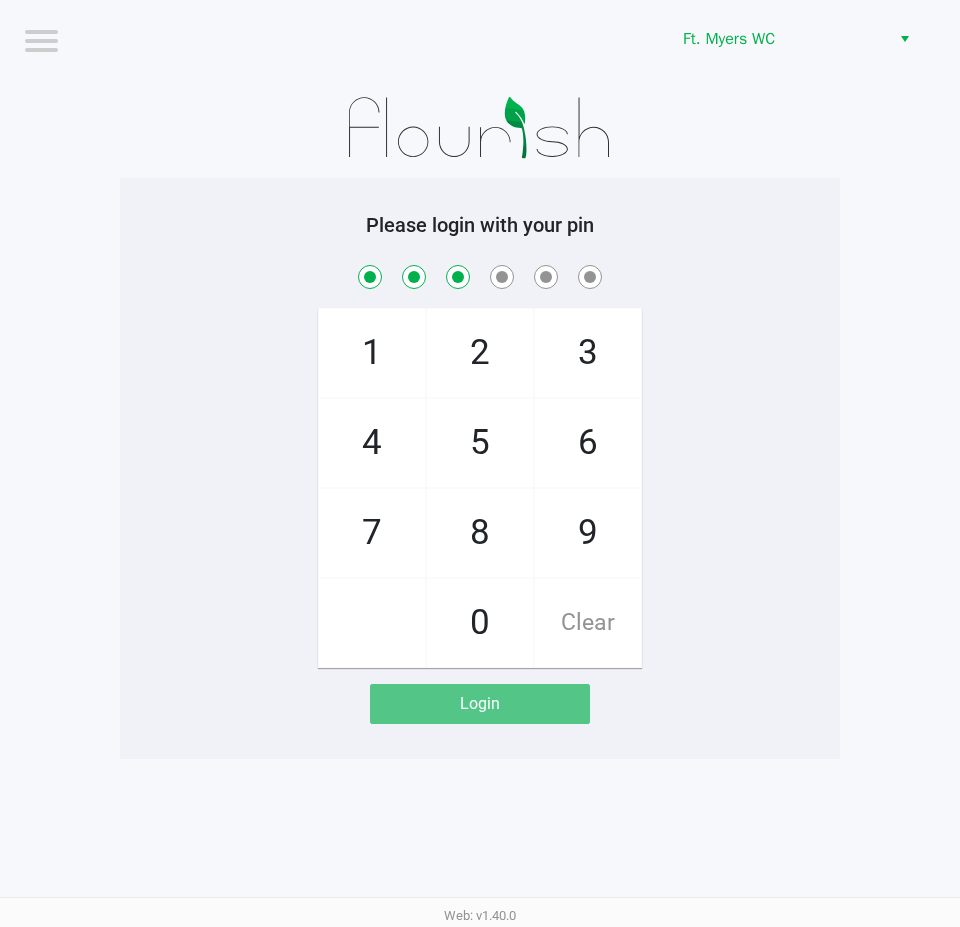 checkbox on "true" 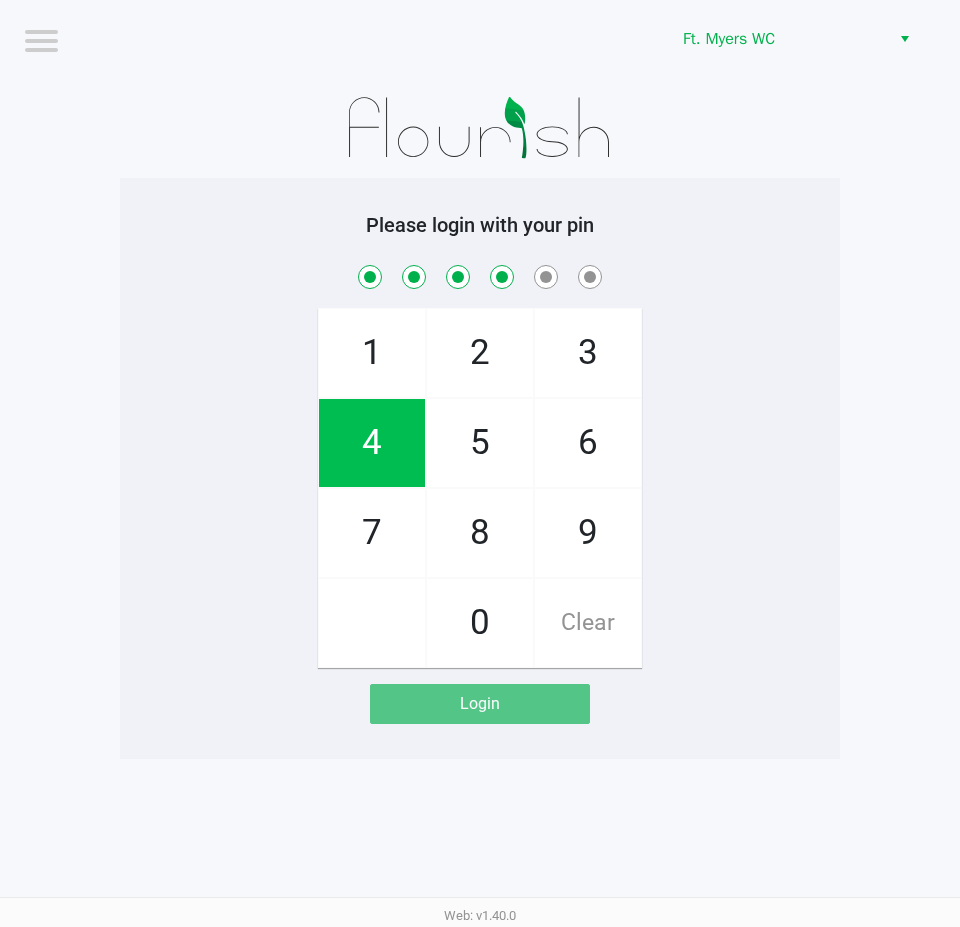 checkbox on "true" 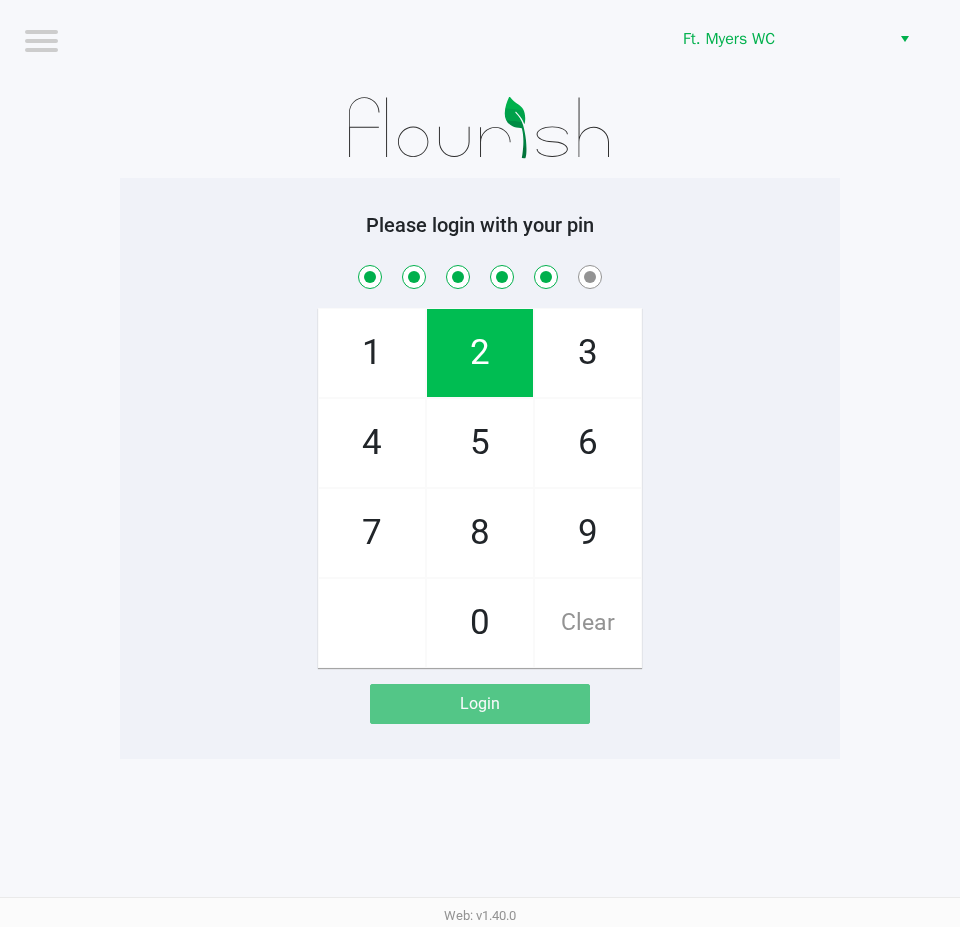 checkbox on "true" 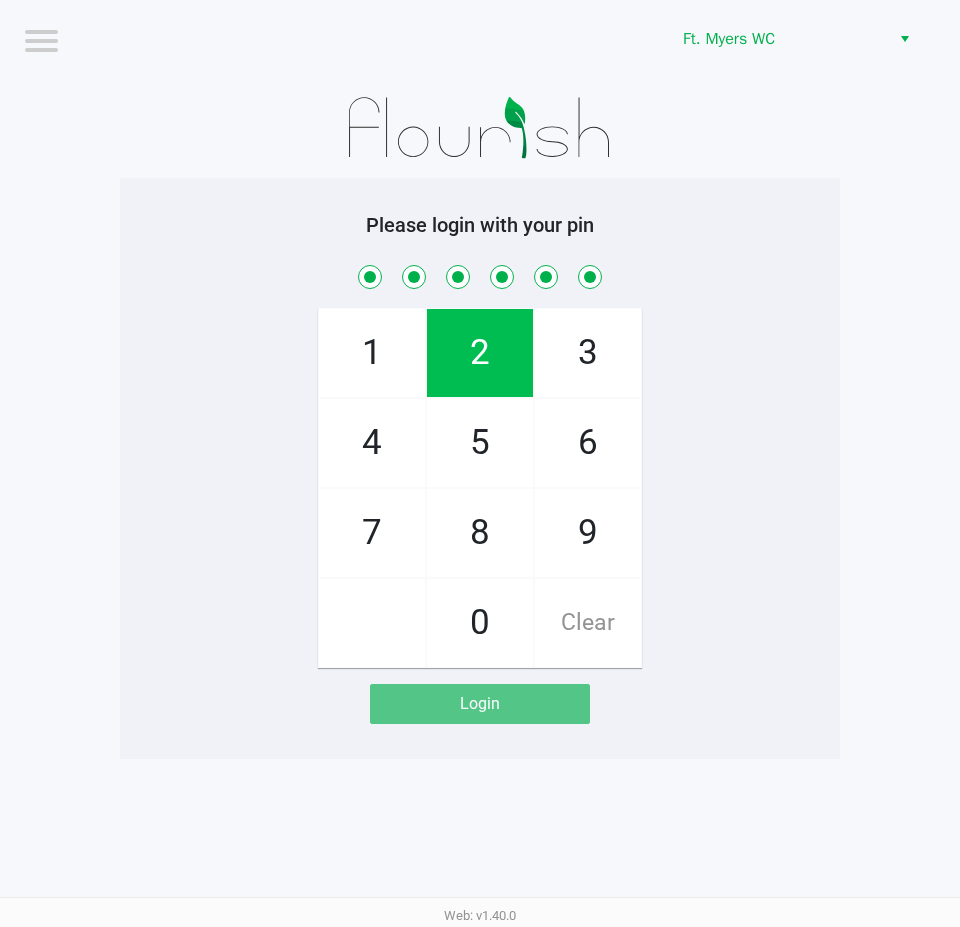 checkbox on "true" 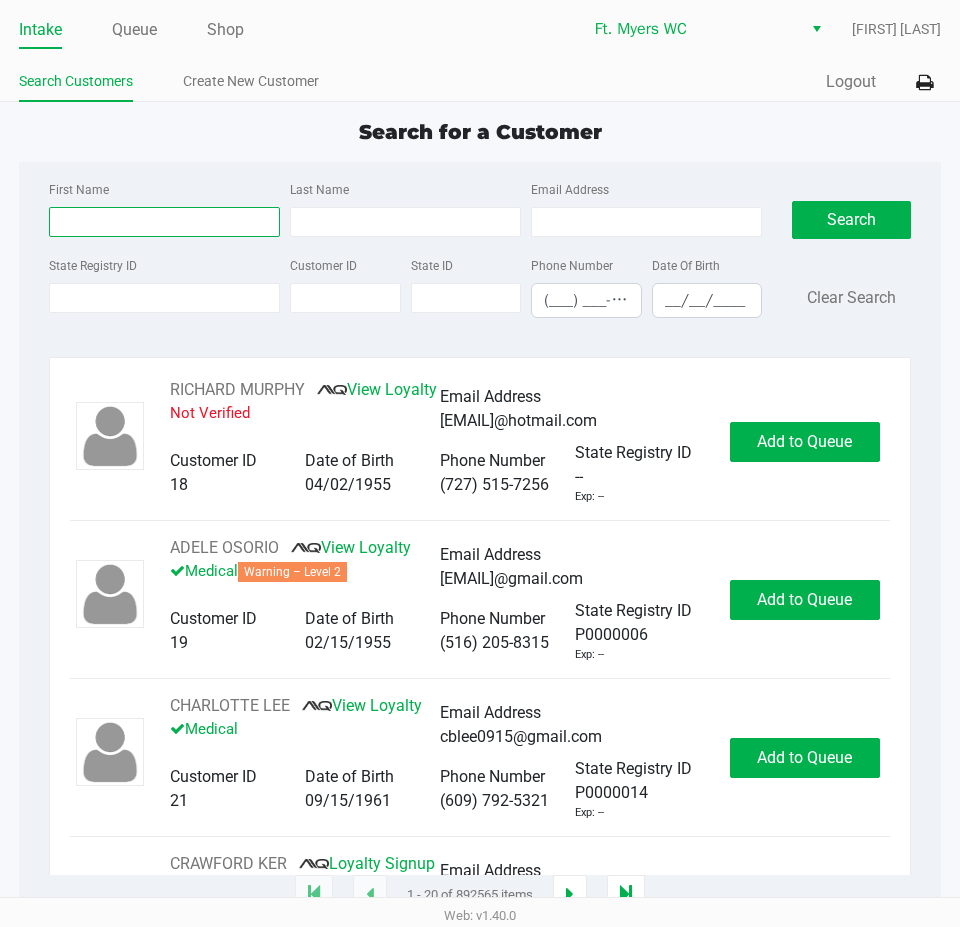 click on "First Name" at bounding box center [164, 222] 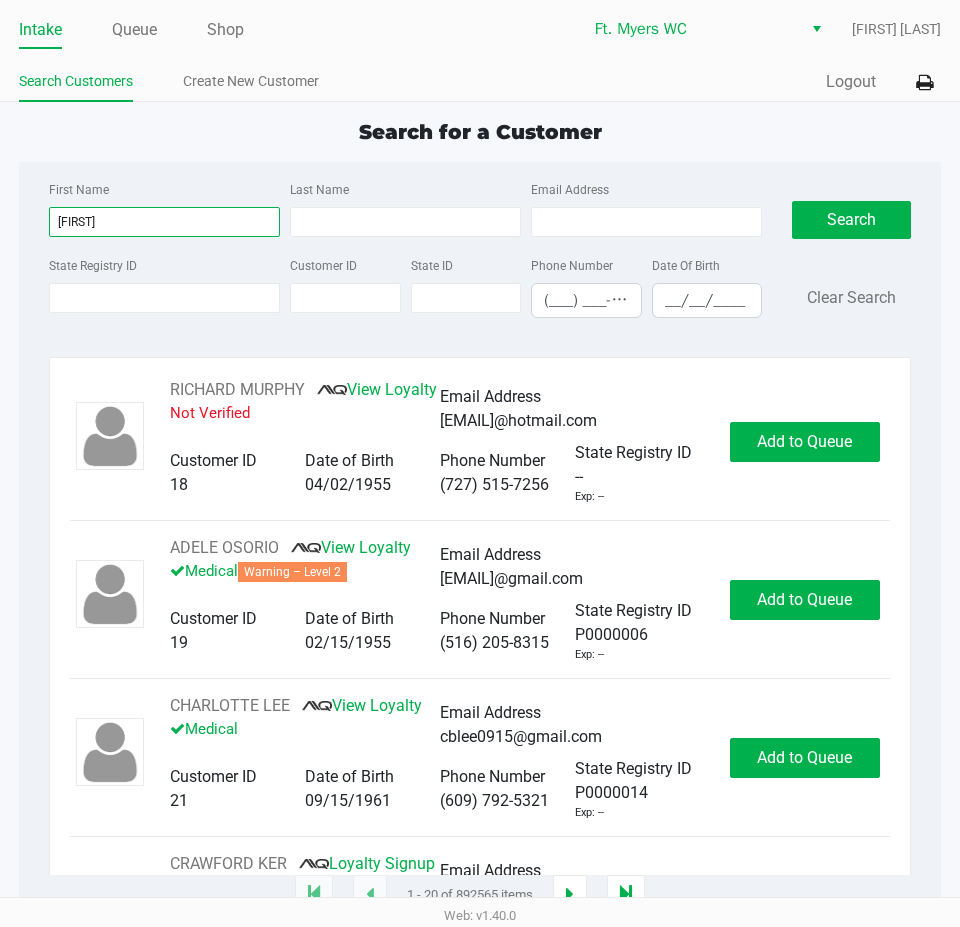 type on "sally" 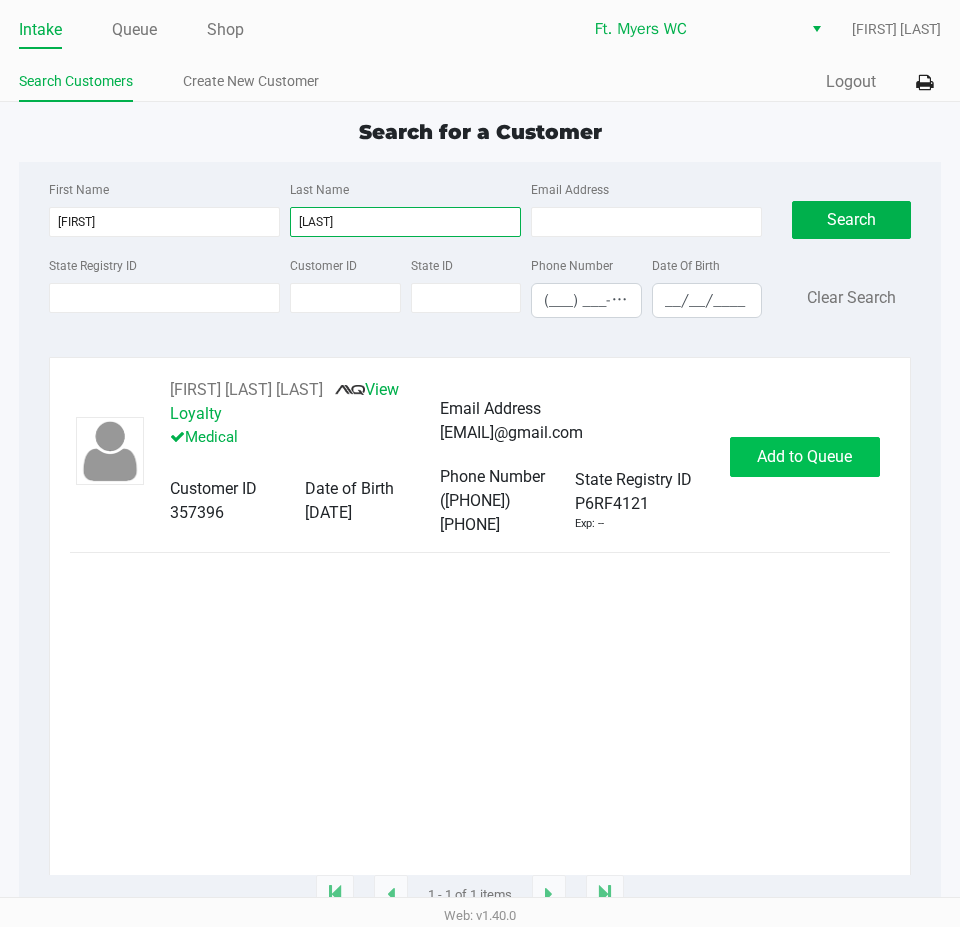 type on "ingalls" 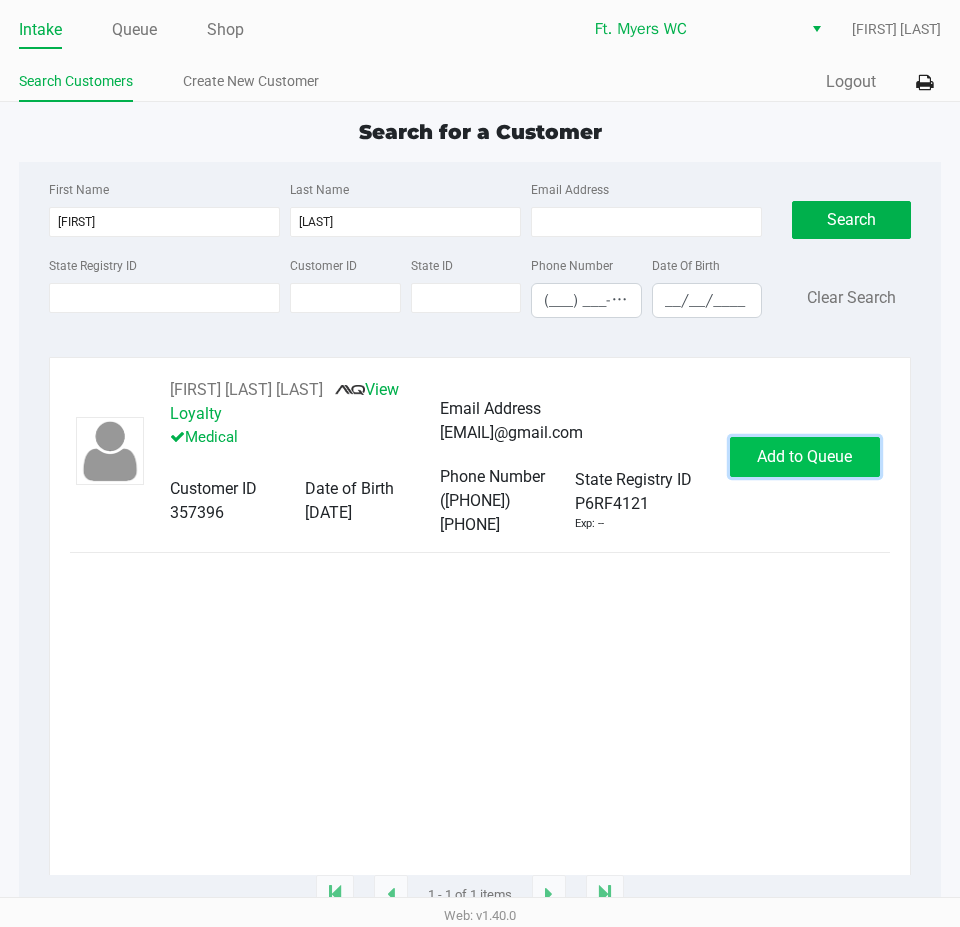 click on "Add to Queue" 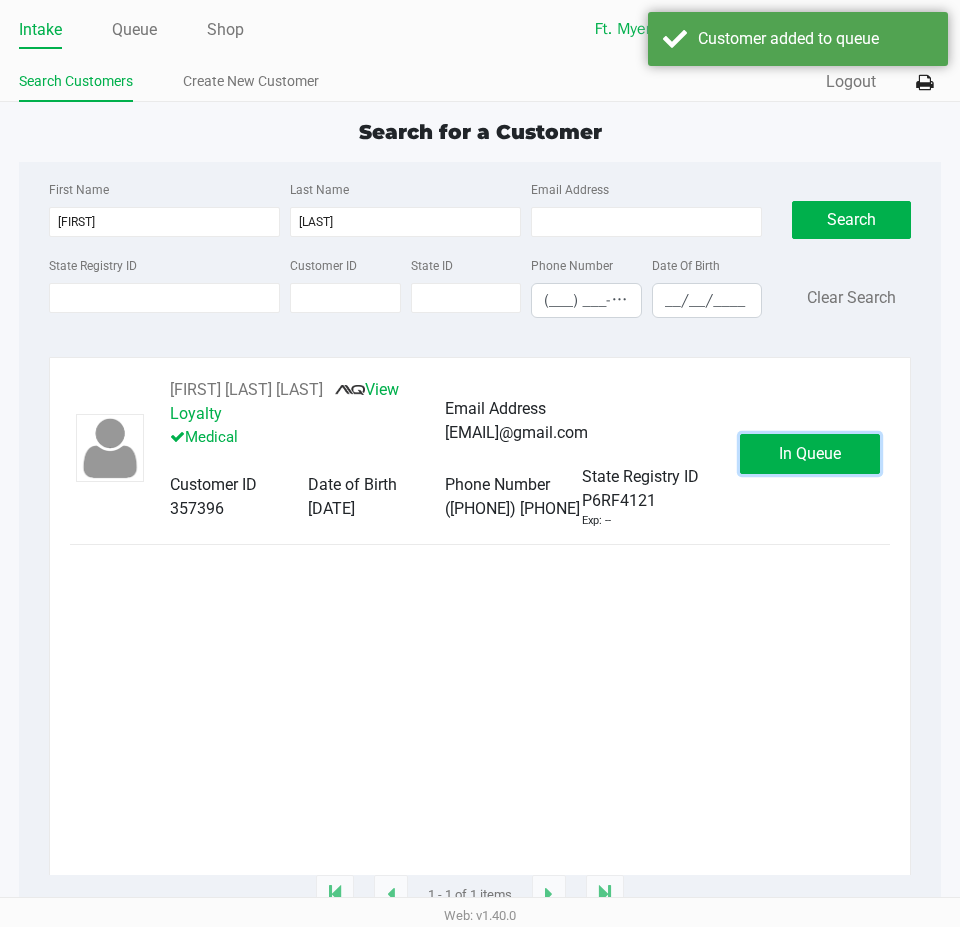 click on "In Queue" 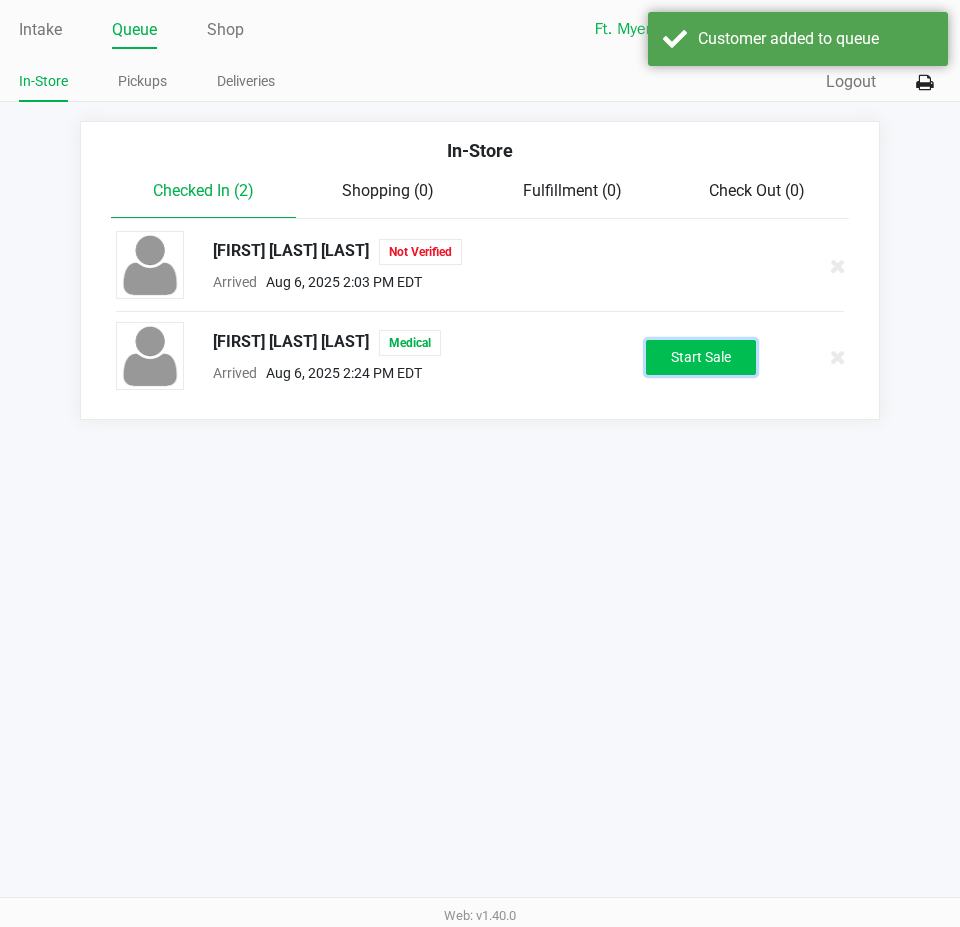 click on "Start Sale" 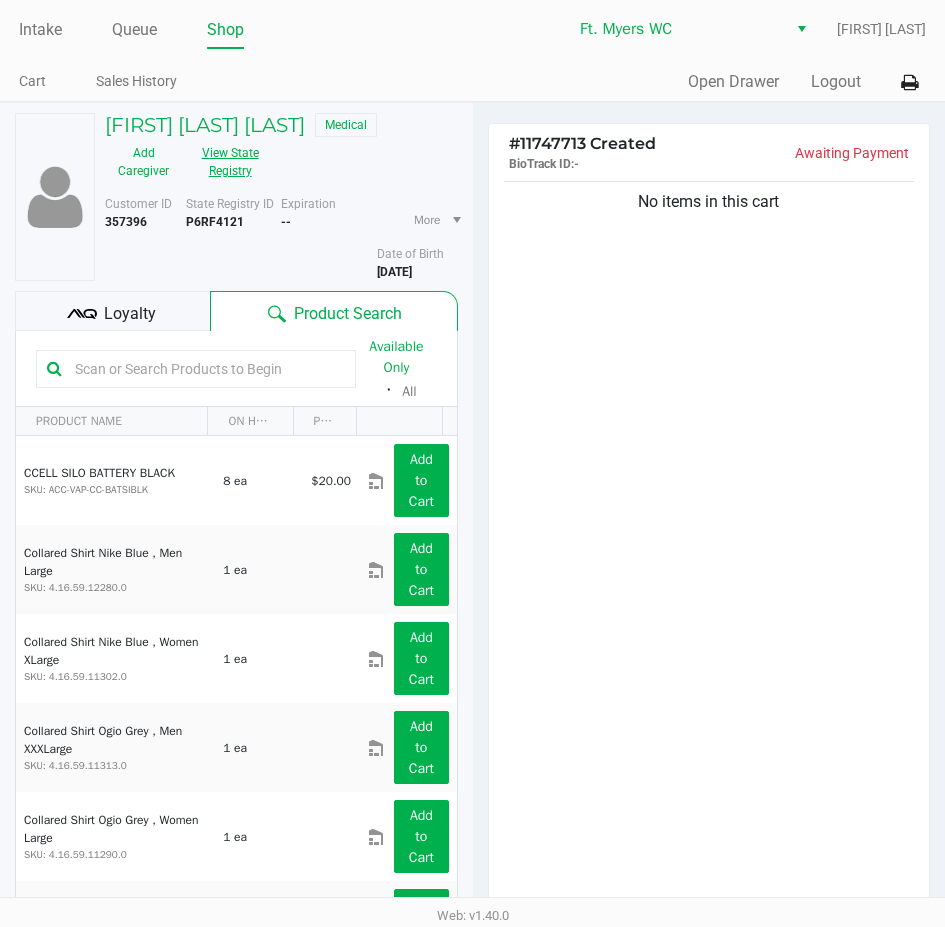 click on "View State Registry" 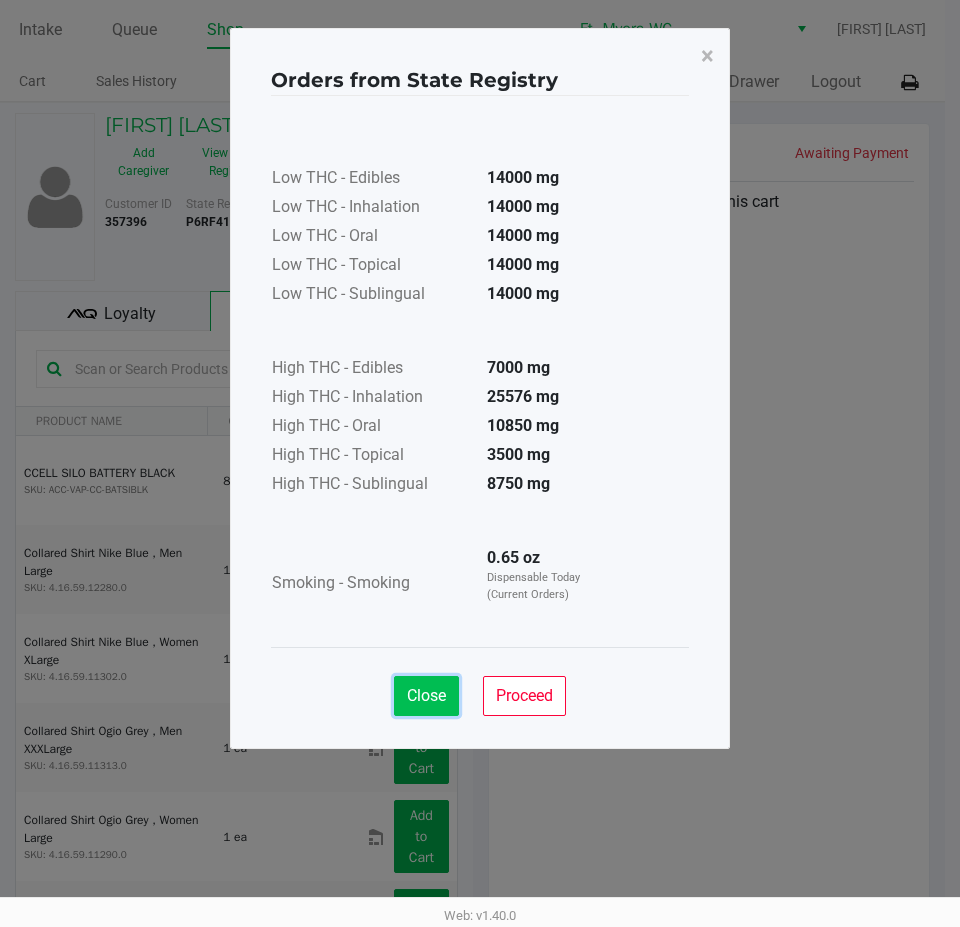 click on "Close" 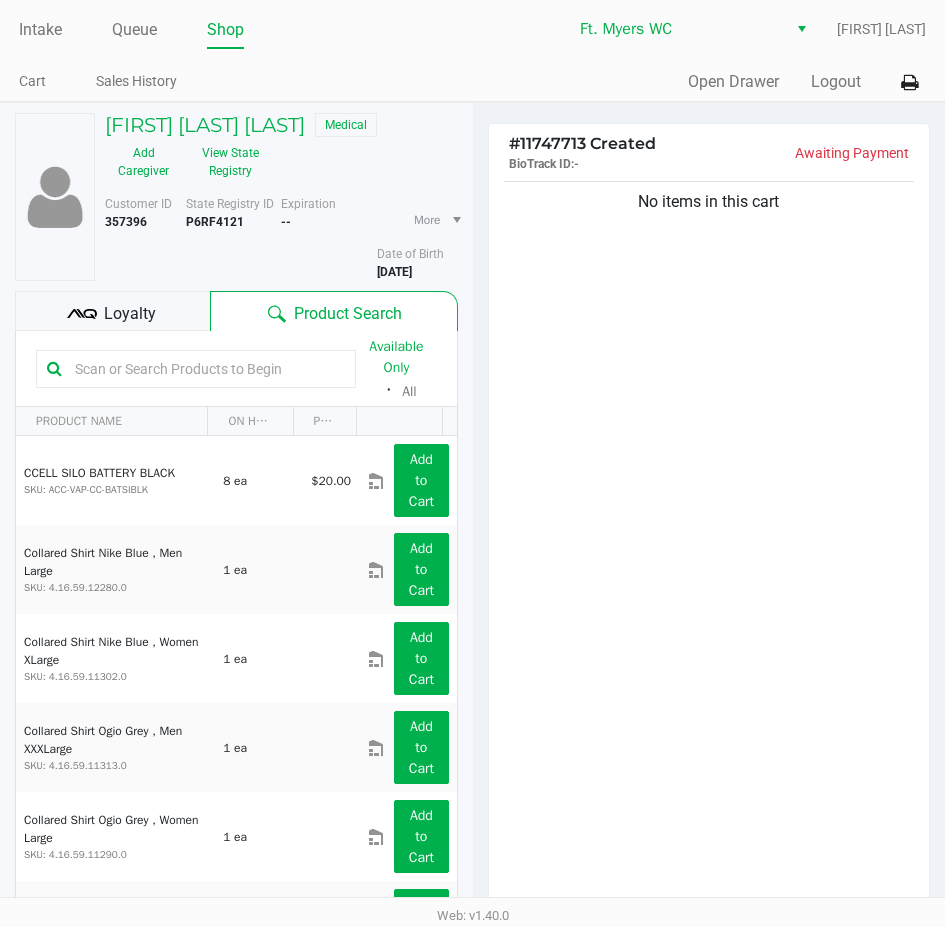 click on "Loyalty" 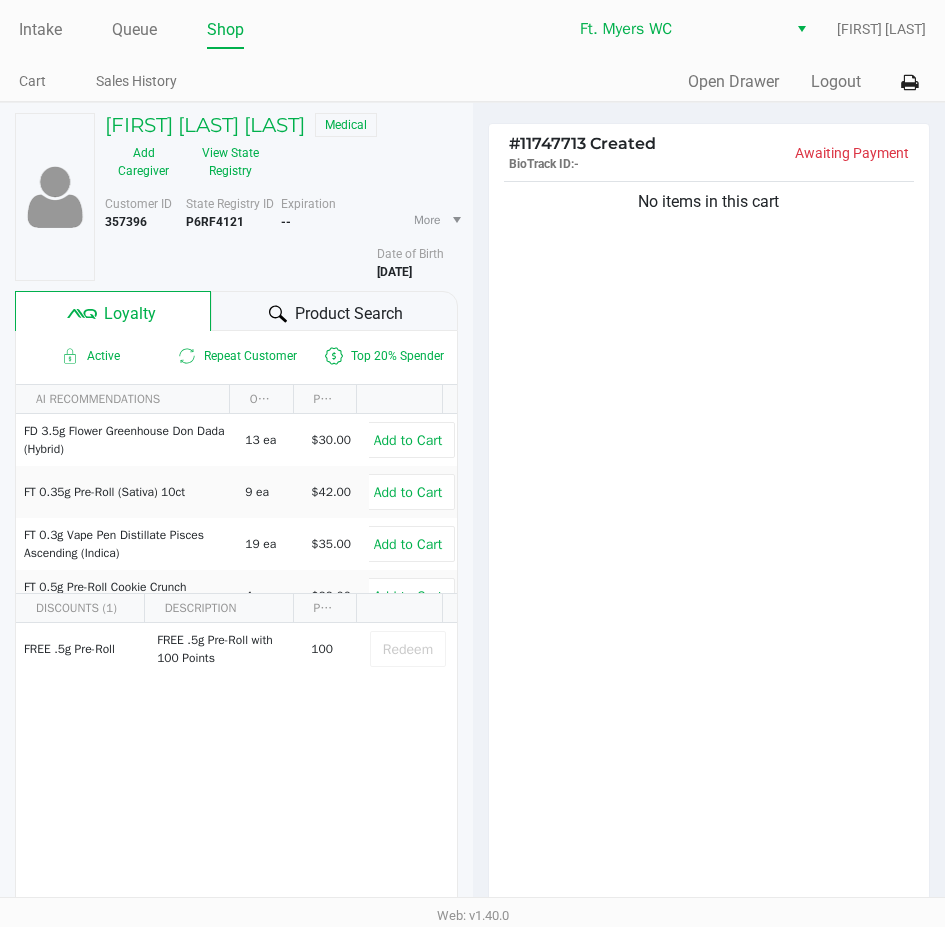 click on "Product Search" 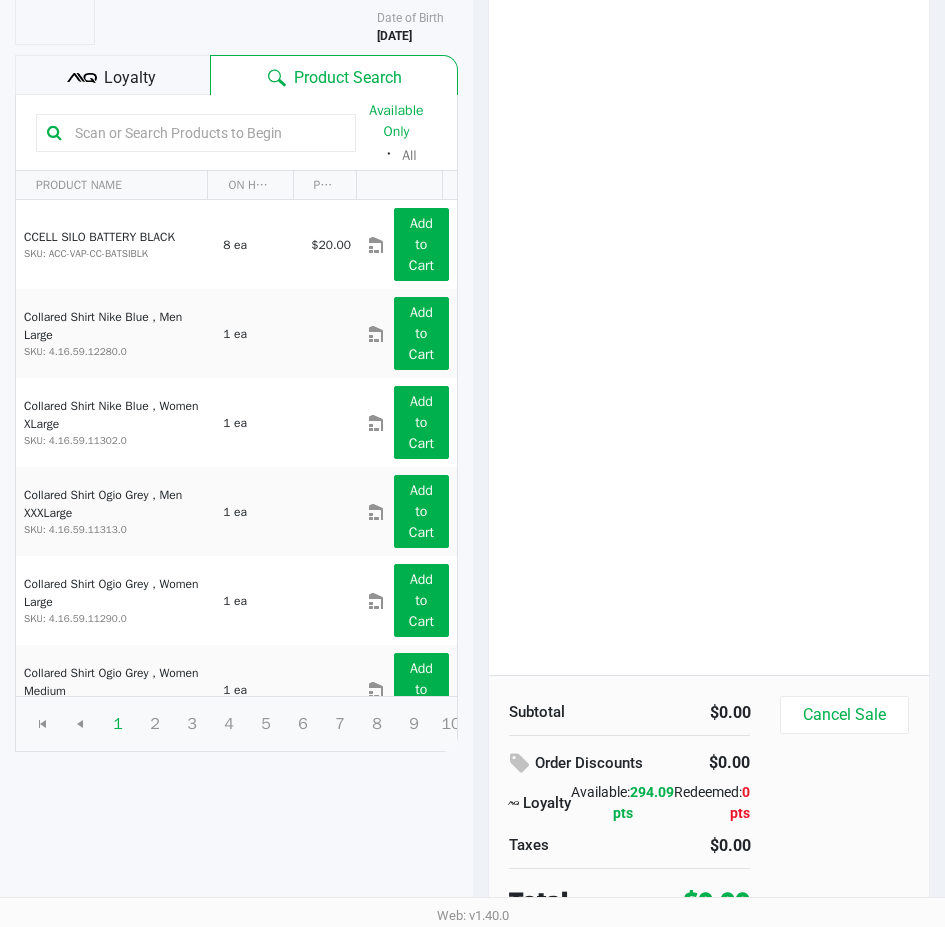 scroll, scrollTop: 247, scrollLeft: 0, axis: vertical 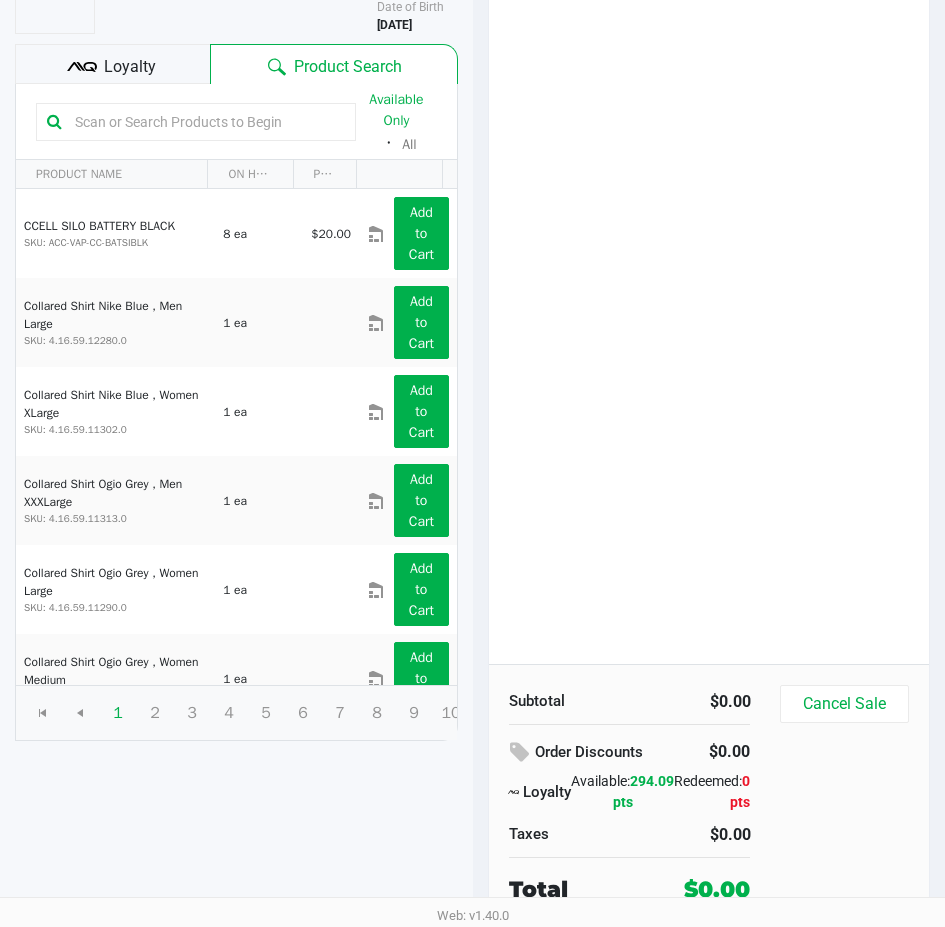 click on "No items in this cart" 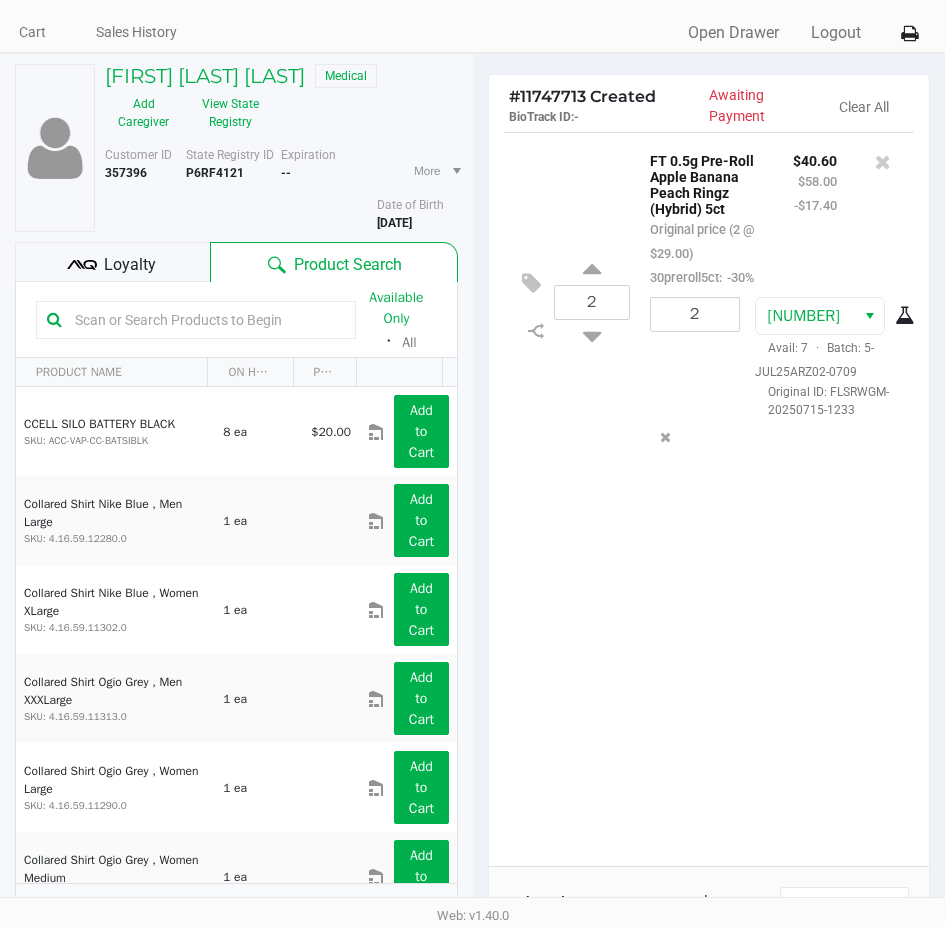 scroll, scrollTop: 47, scrollLeft: 0, axis: vertical 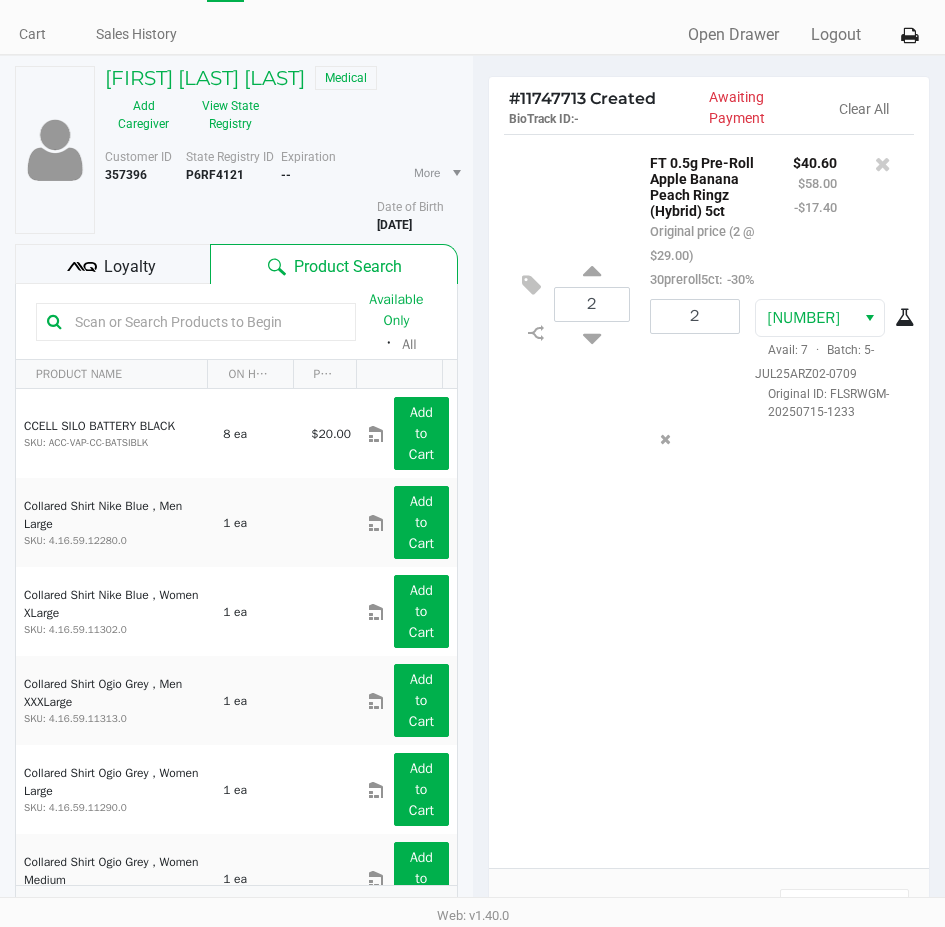click on "2  FT 0.5g Pre-Roll Apple Banana Peach Ringz (Hybrid) 5ct   Original price (2 @ $29.00)  30preroll5ct:  -30% $40.60 $58.00 -$17.40 2 2928628294311343  Avail: 7  ·  Batch: 5-JUL25ARZ02-0709   Original ID: FLSRWGM-20250715-1233" 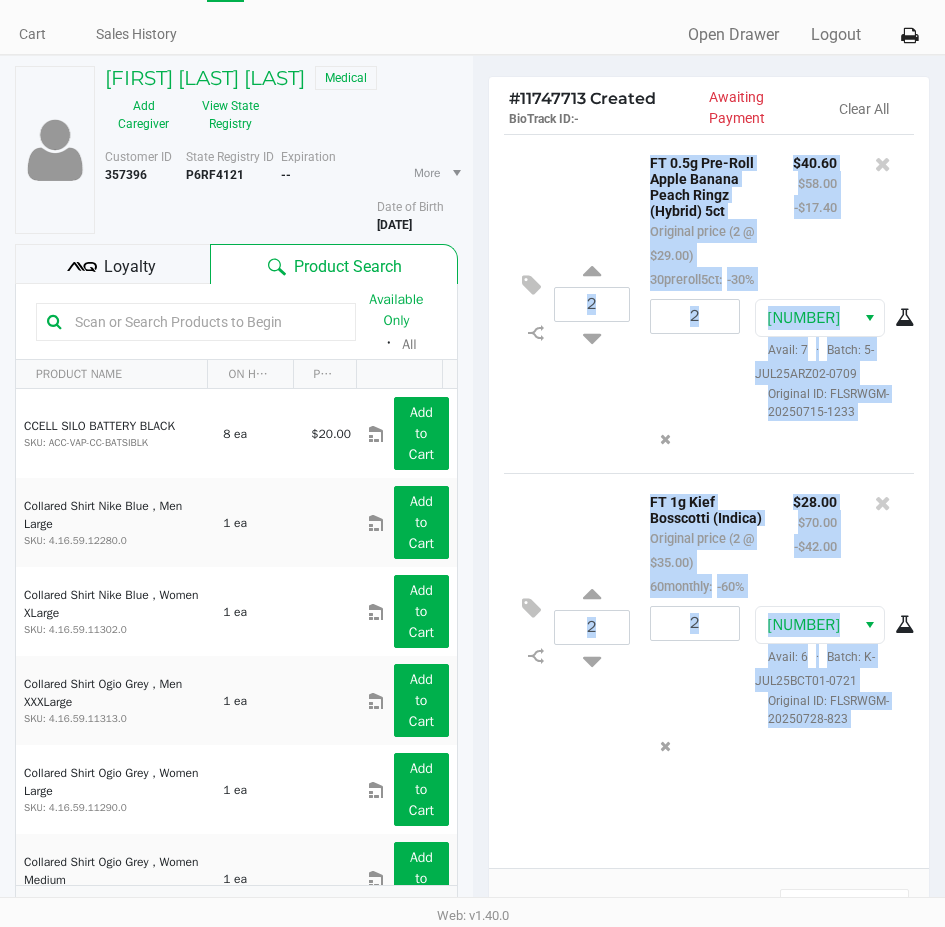click on "2  FT 0.5g Pre-Roll Apple Banana Peach Ringz (Hybrid) 5ct   Original price (2 @ $29.00)  30preroll5ct:  -30% $40.60 $58.00 -$17.40 2 2928628294311343  Avail: 7  ·  Batch: 5-JUL25ARZ02-0709   Original ID: FLSRWGM-20250715-1233
2  FT 1g Kief Bosscotti (Indica)   Original price (2 @ $35.00)  60monthly:  -60% $28.00 $70.00 -$42.00 2 4650241555152963  Avail: 6  ·  Batch: K-JUL25BCT01-0721   Original ID: FLSRWGM-20250728-823" 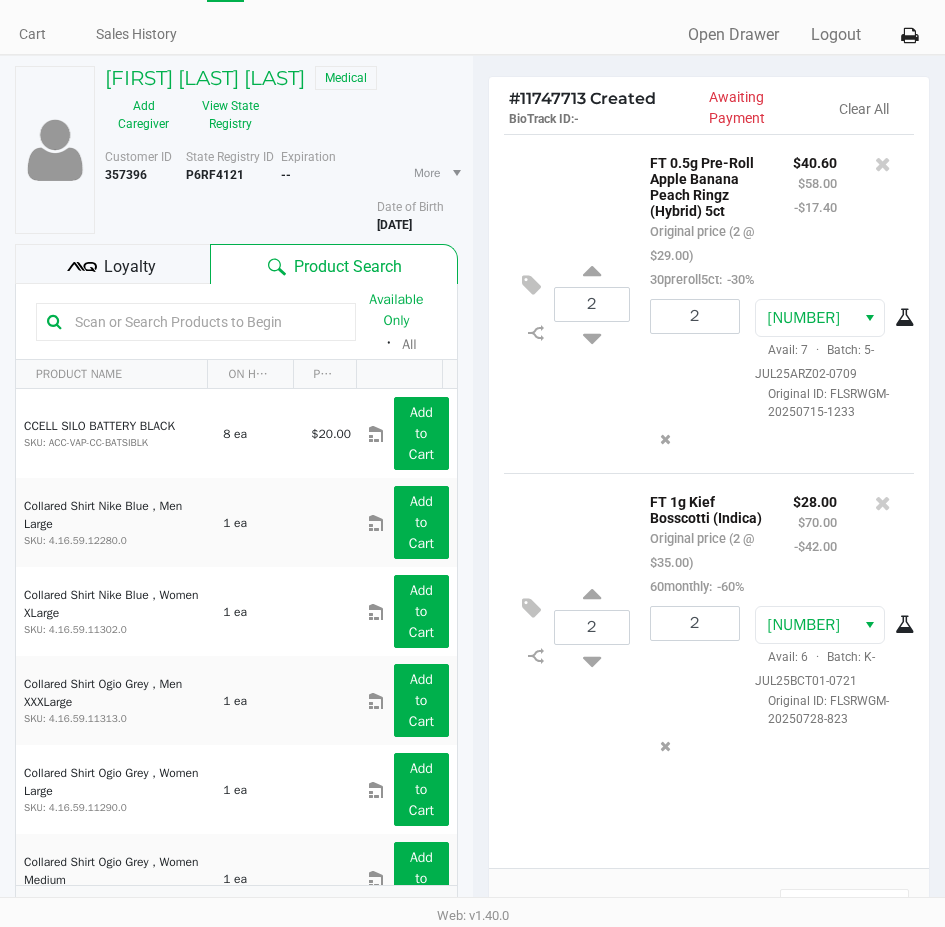 click on "Loyalty" 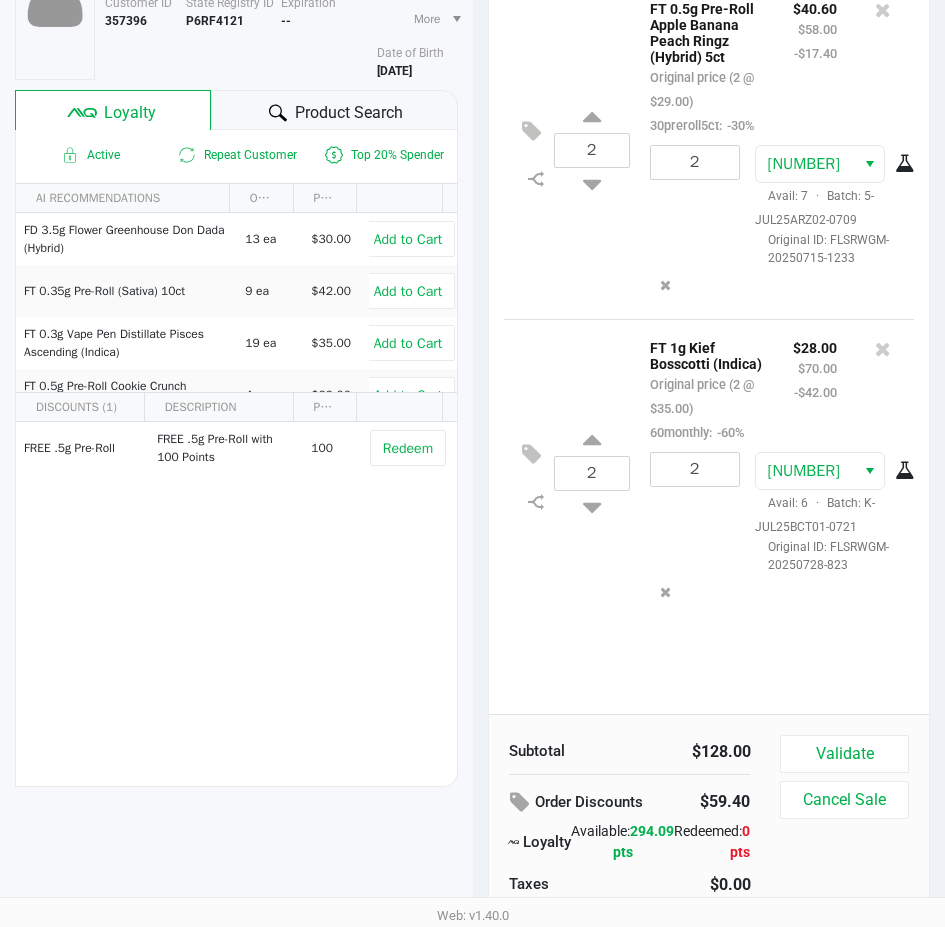 scroll, scrollTop: 251, scrollLeft: 0, axis: vertical 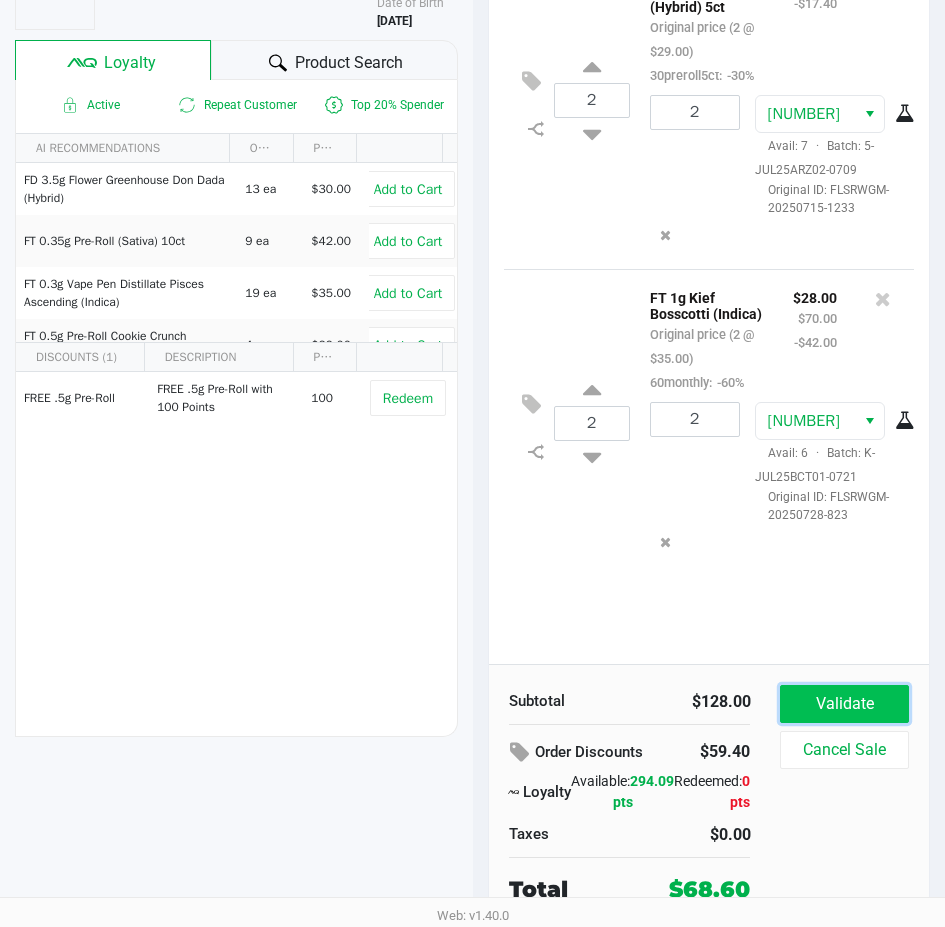 click on "Validate" 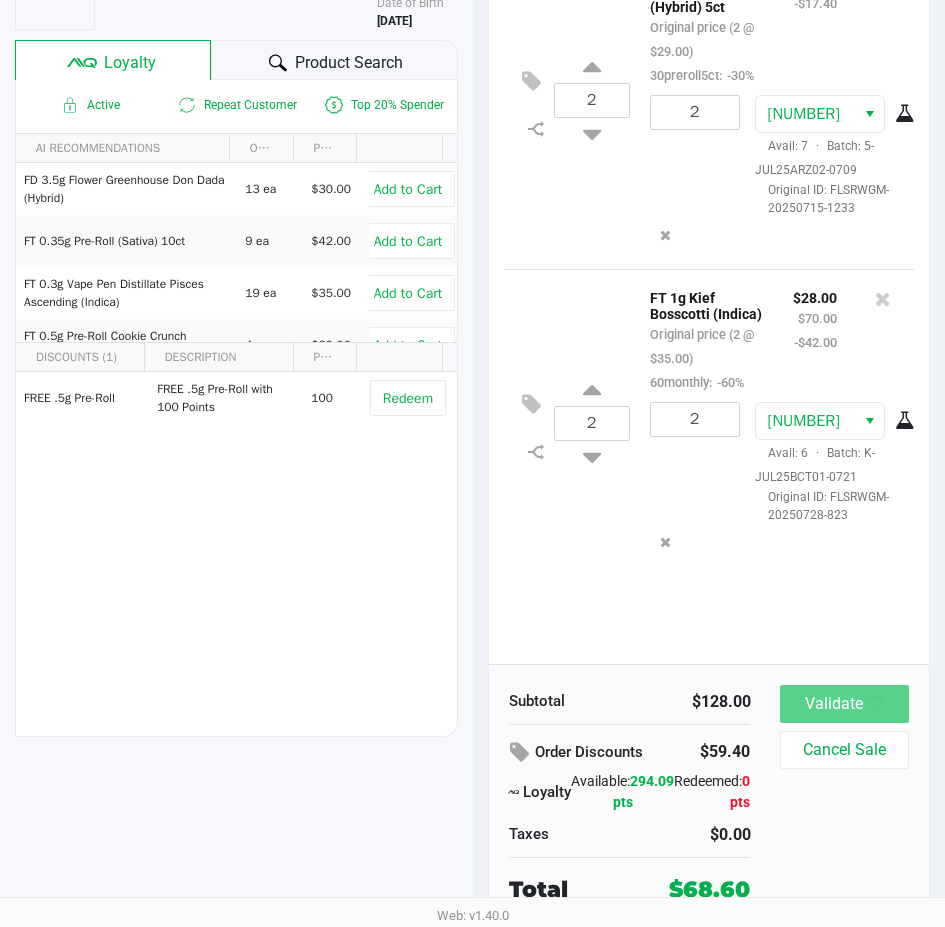 scroll, scrollTop: 0, scrollLeft: 0, axis: both 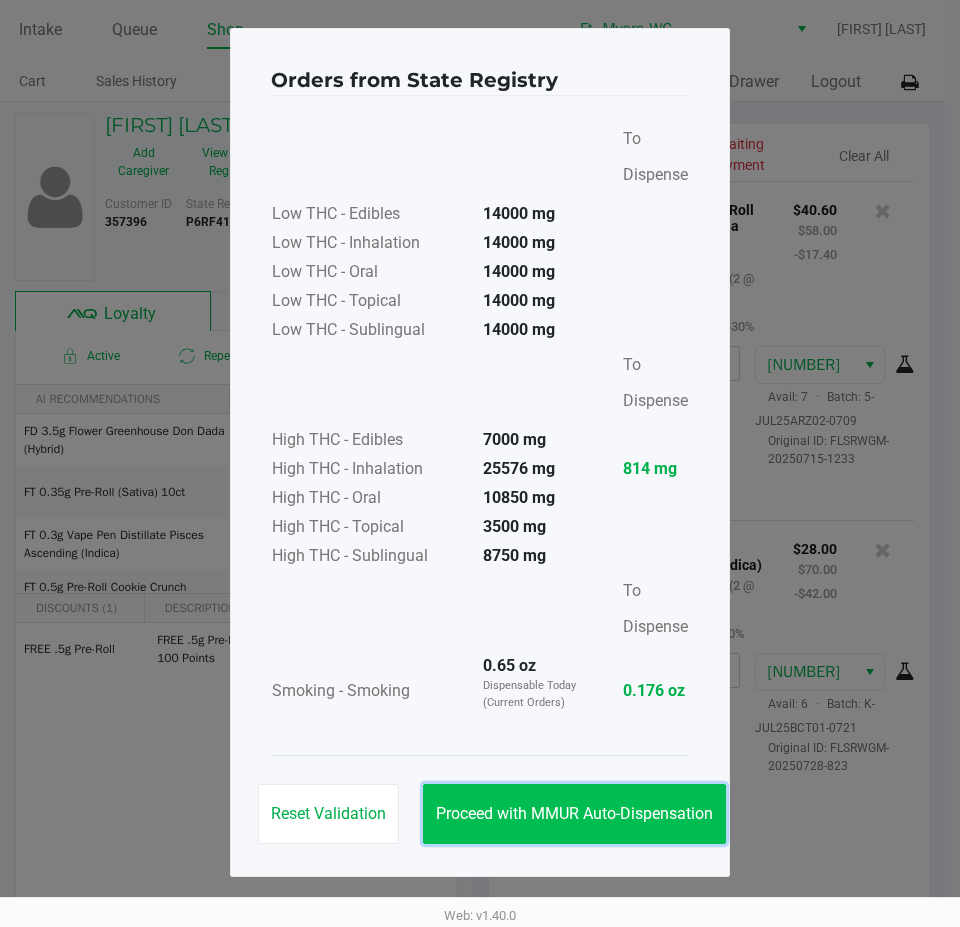 click on "Proceed with MMUR Auto-Dispensation" 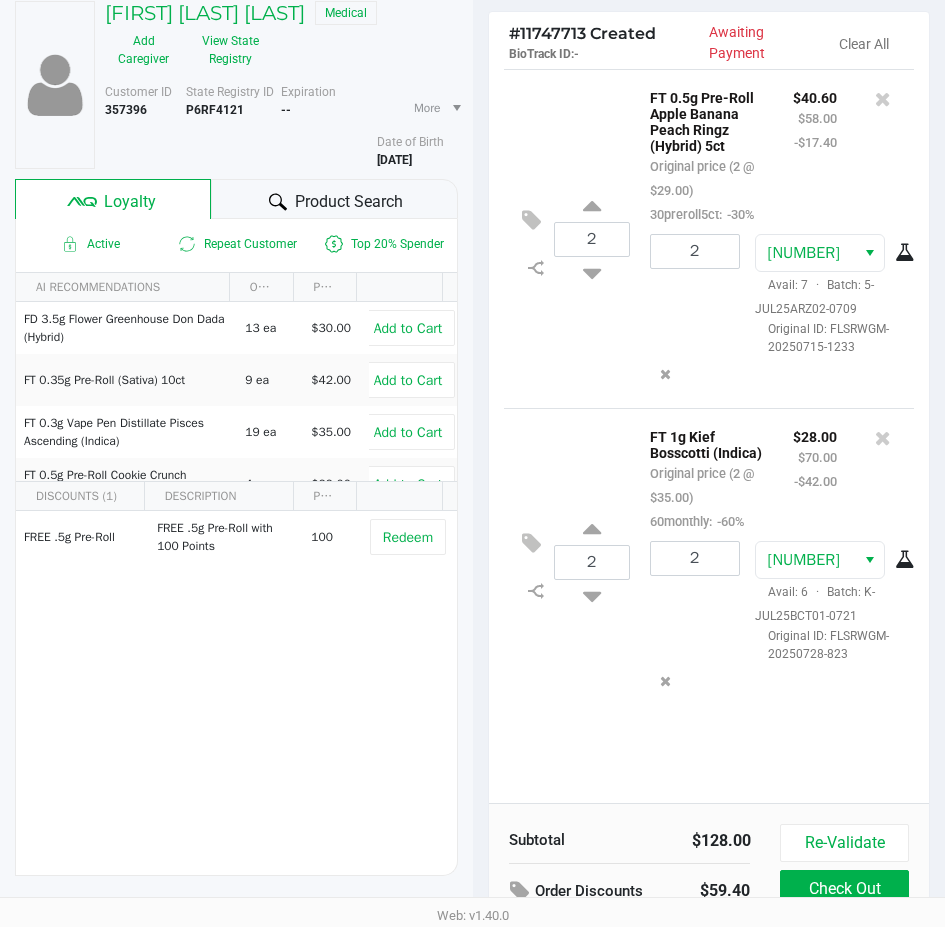 scroll, scrollTop: 254, scrollLeft: 0, axis: vertical 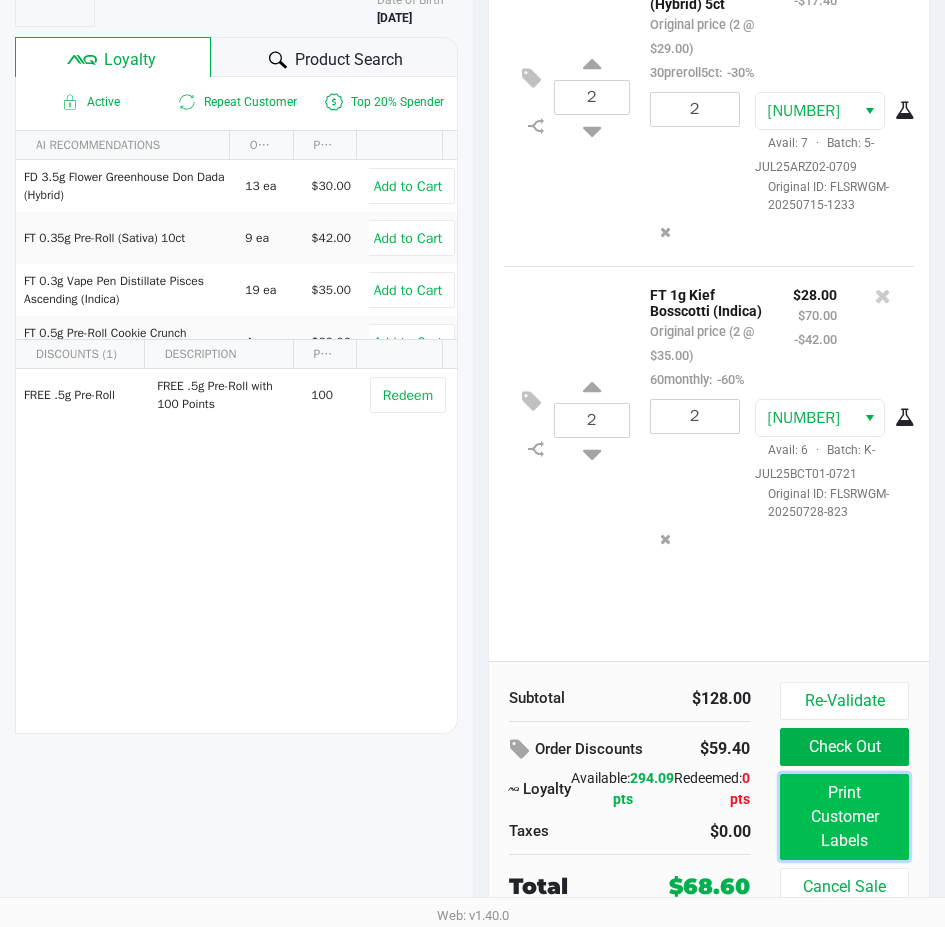 click on "Print Customer Labels" 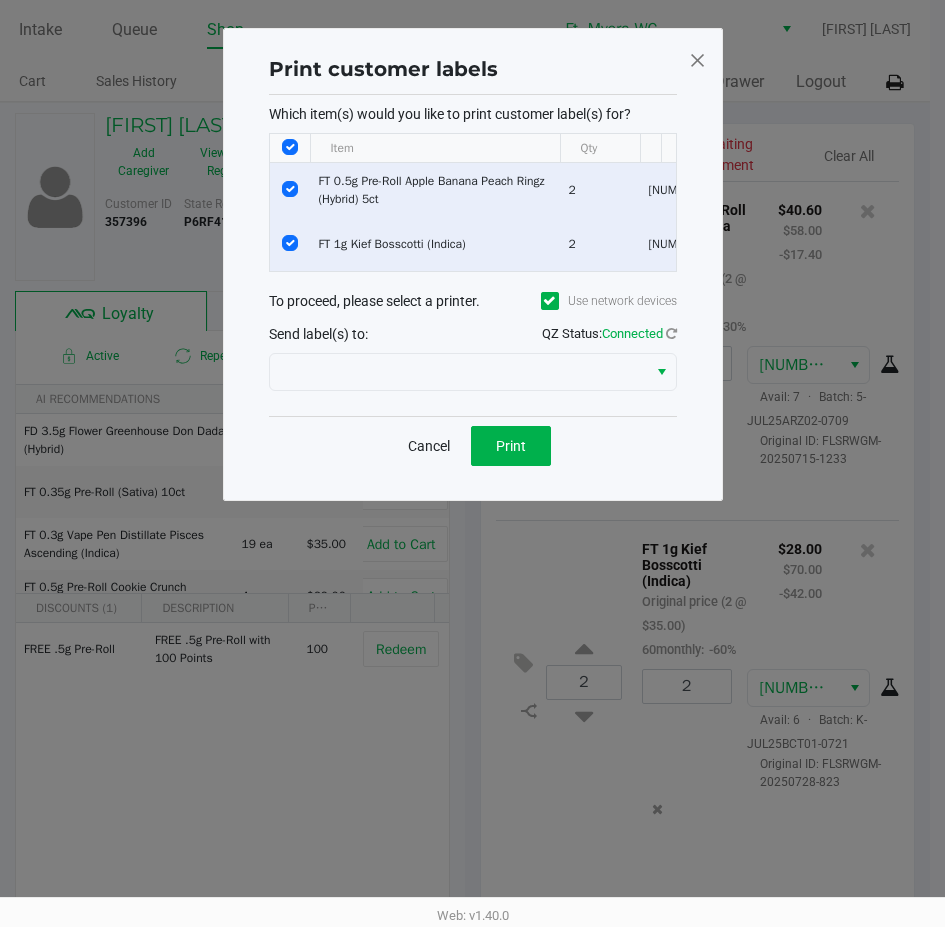 scroll, scrollTop: 0, scrollLeft: 0, axis: both 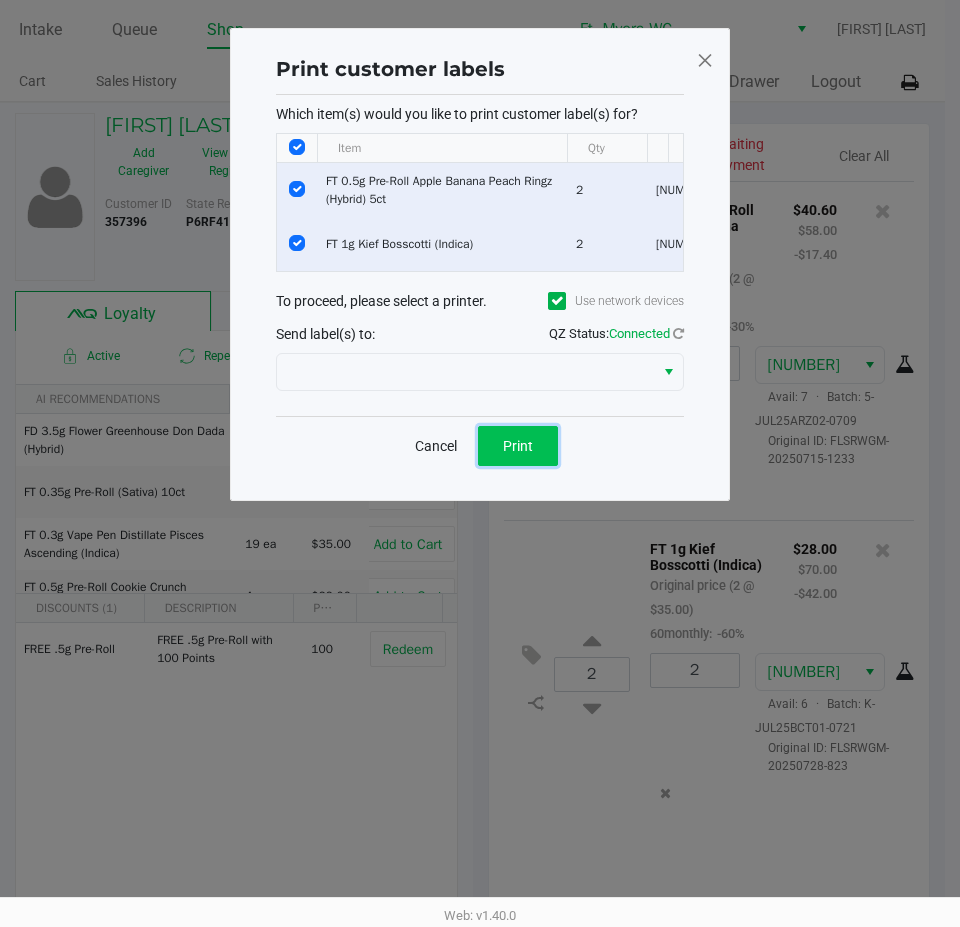 click on "Print" 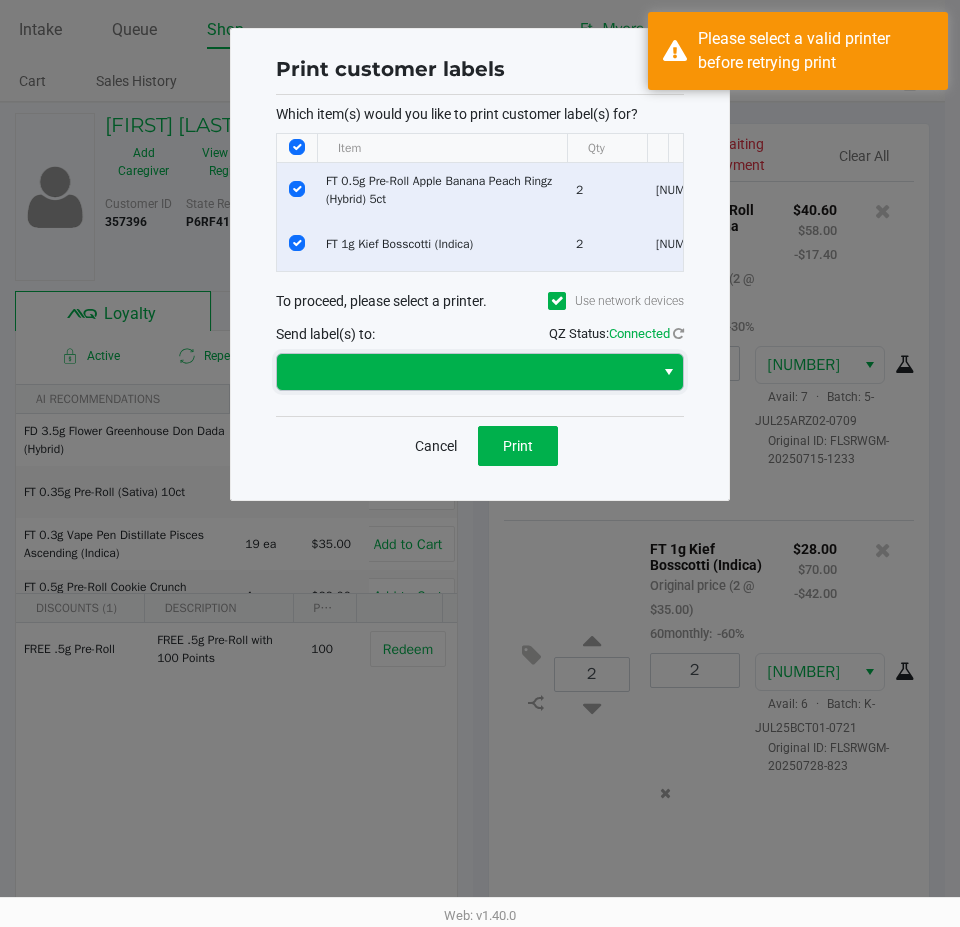 click at bounding box center [465, 372] 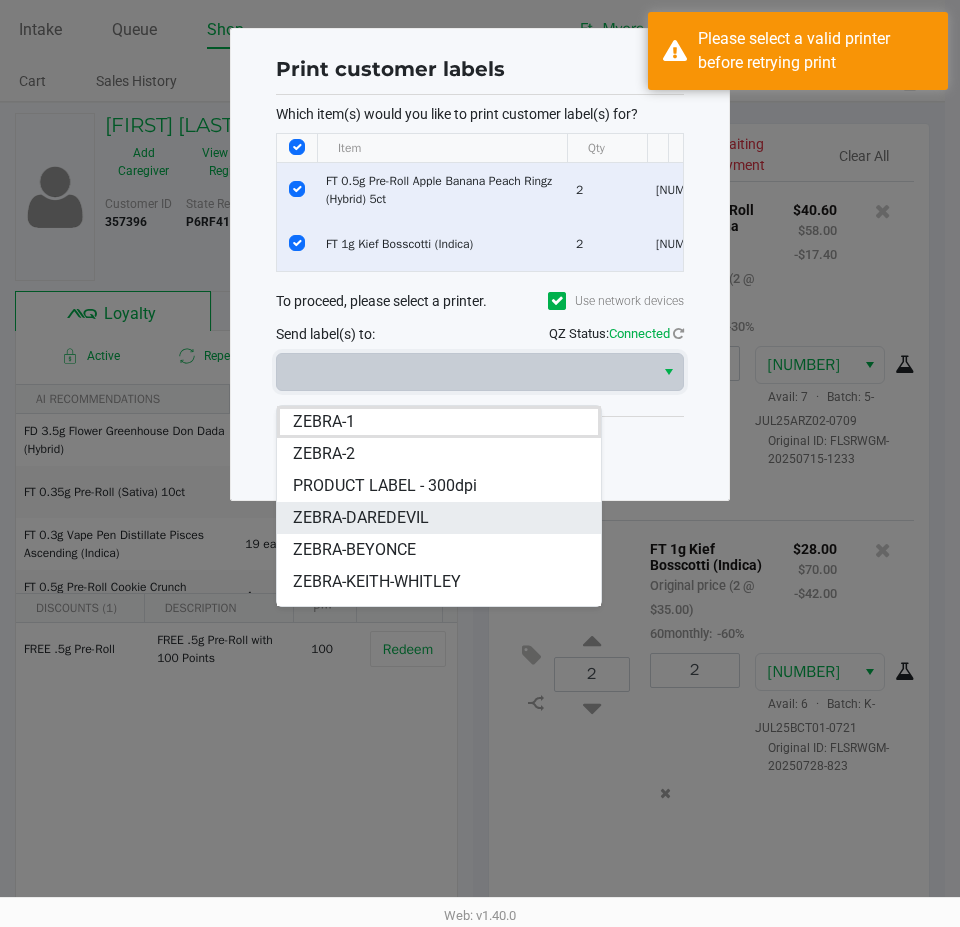 click on "ZEBRA-DAREDEVIL" at bounding box center (439, 518) 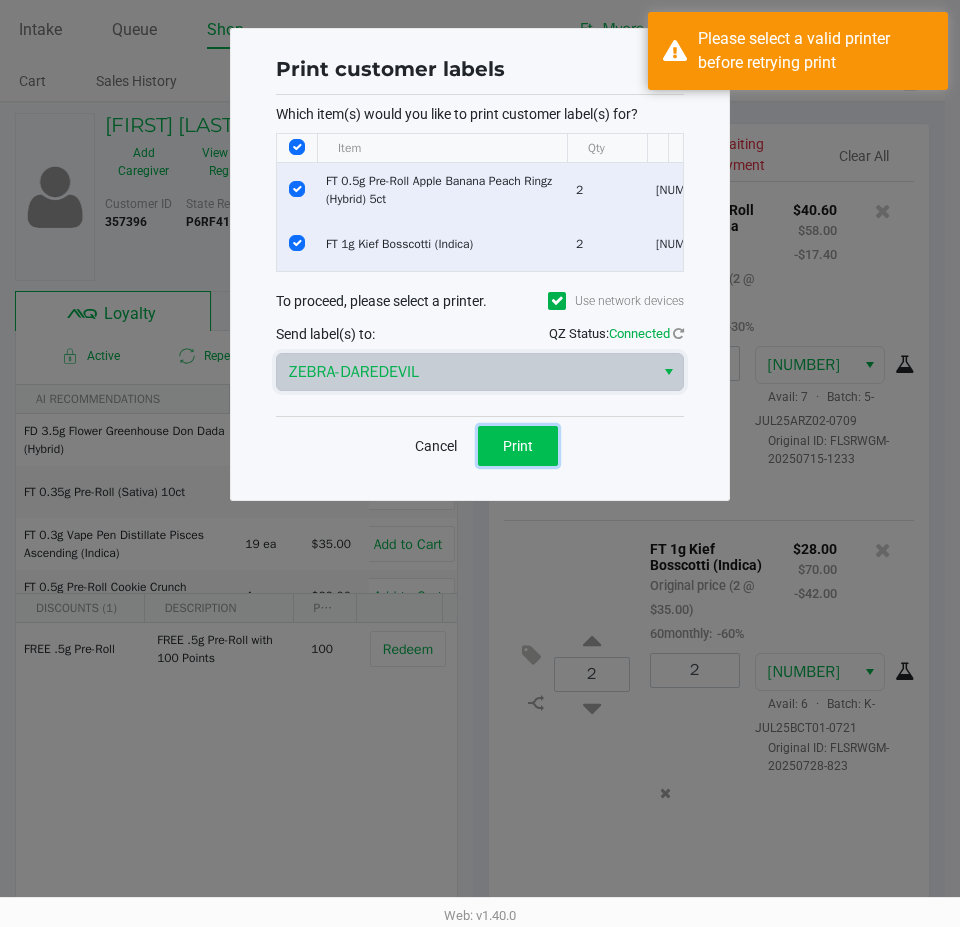 click on "Print" 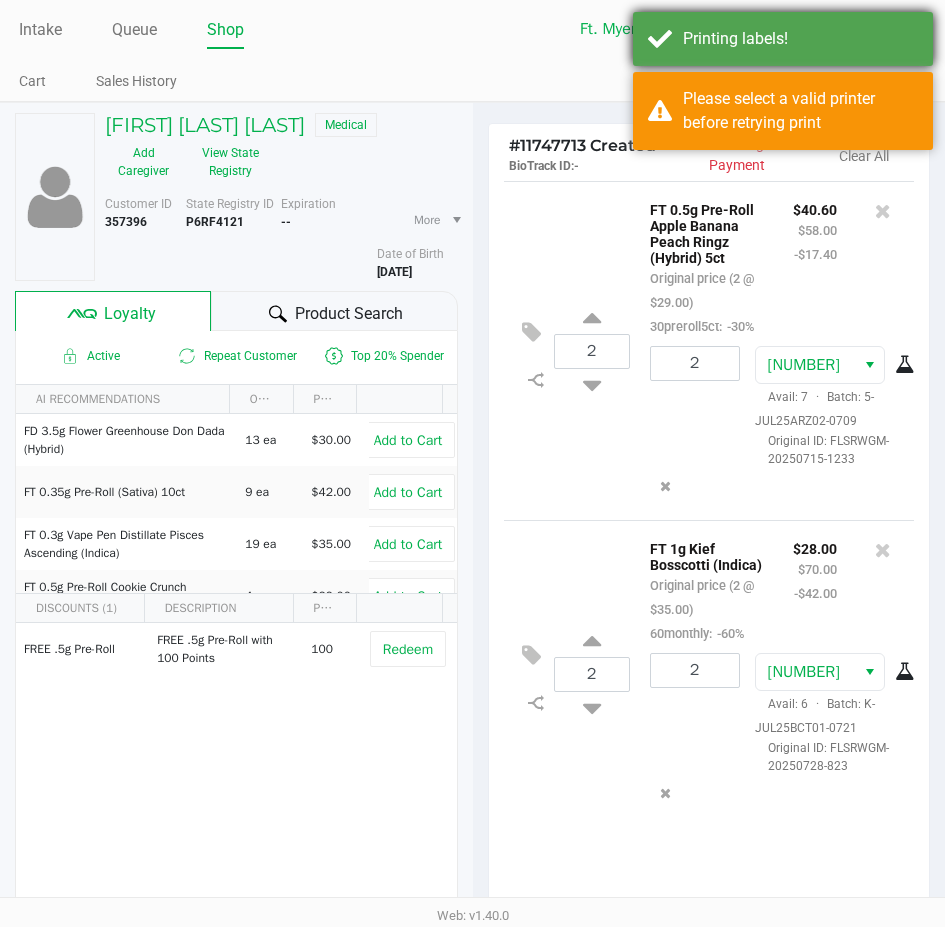 click on "Printing labels!" at bounding box center (800, 39) 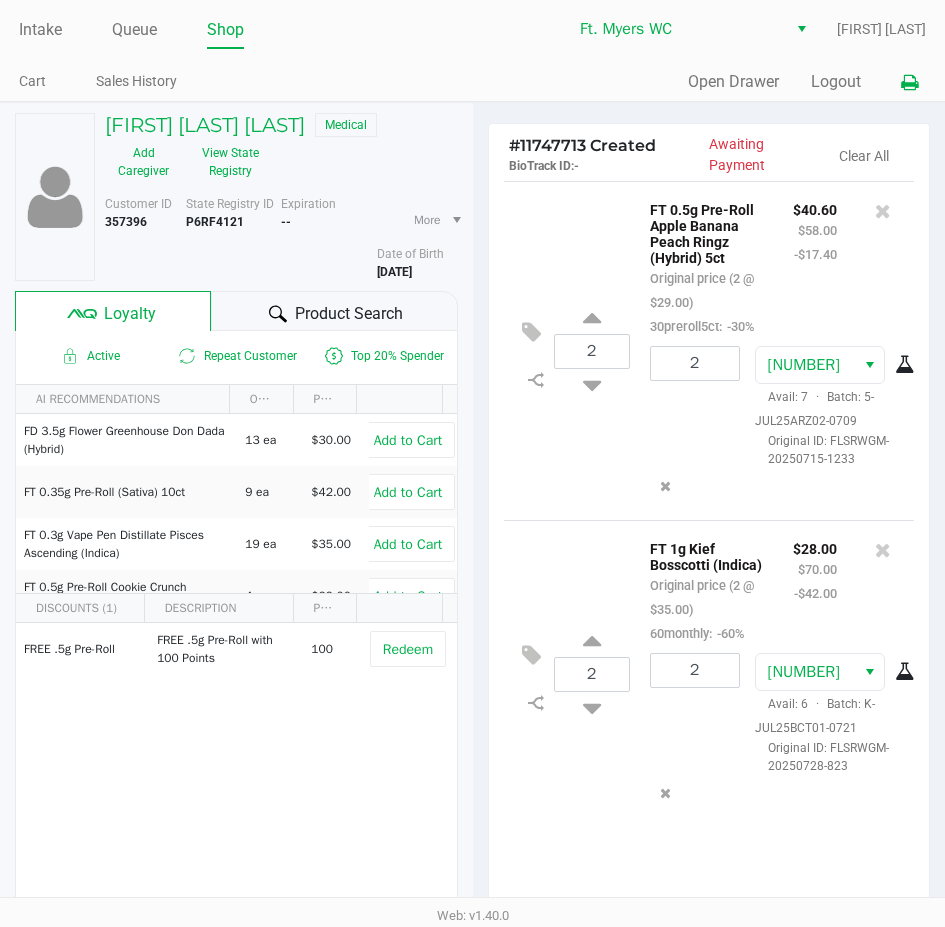 click 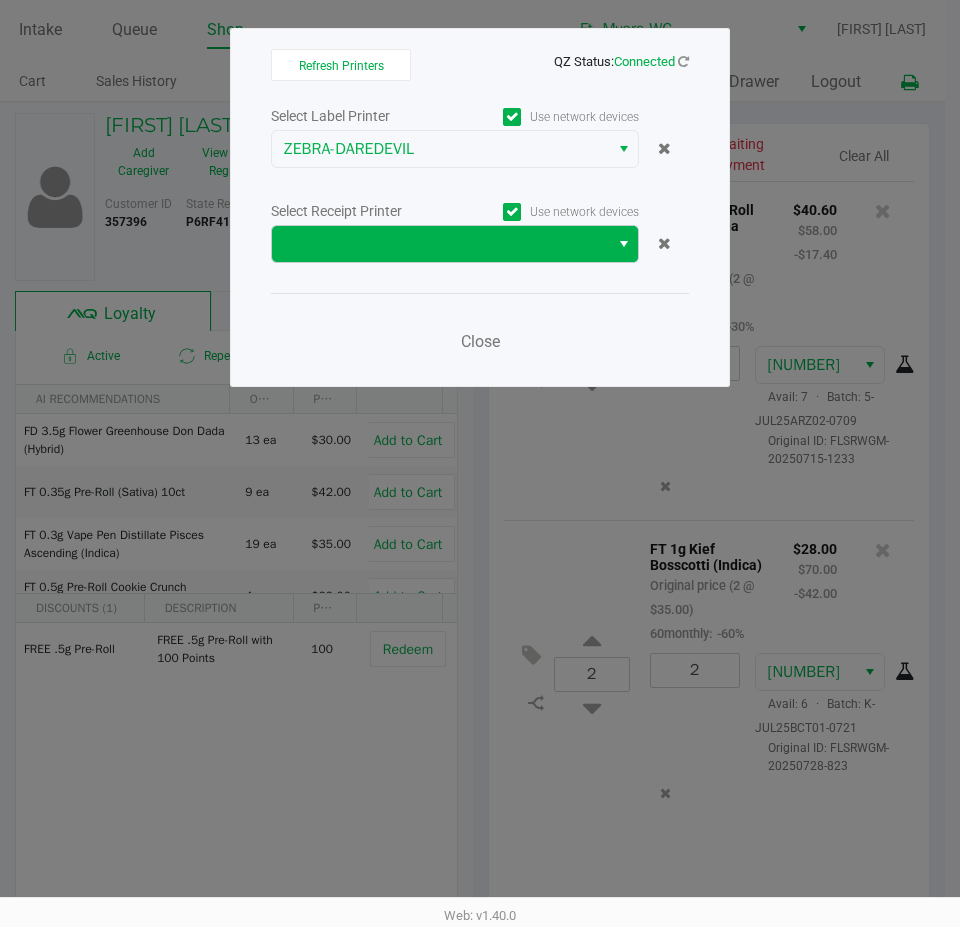 click at bounding box center (624, 244) 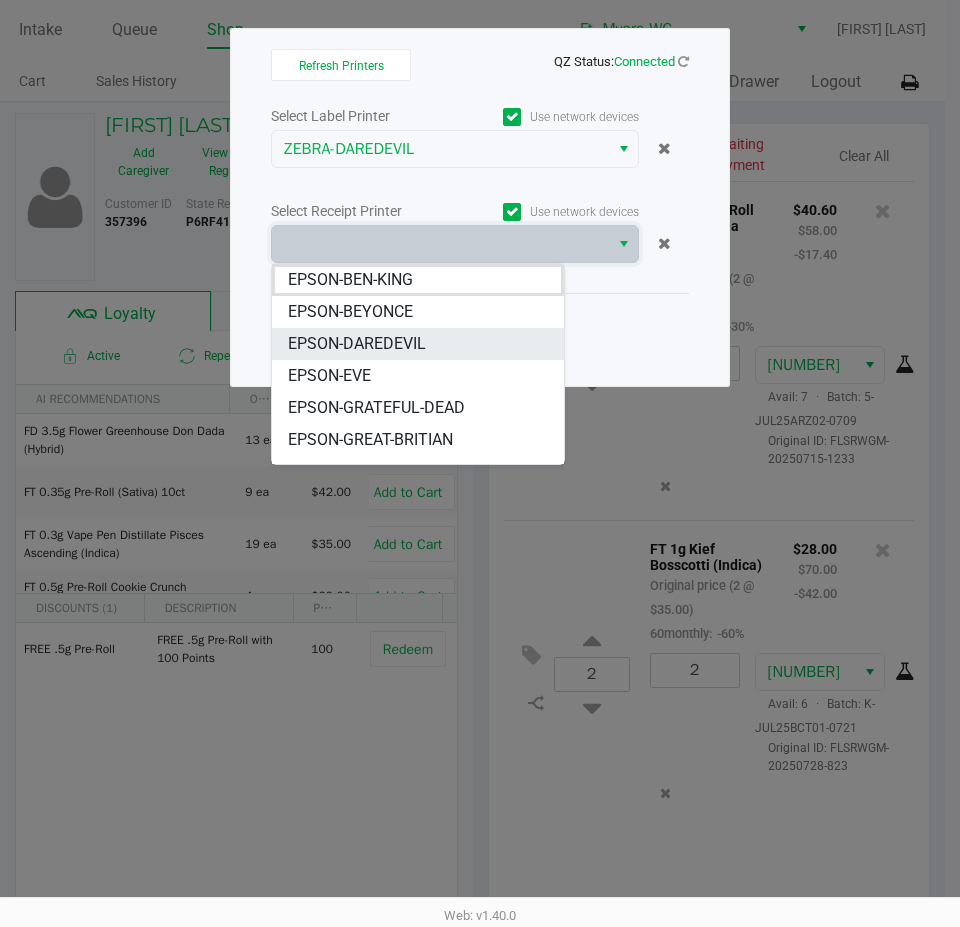 click on "EPSON-DAREDEVIL" at bounding box center (418, 344) 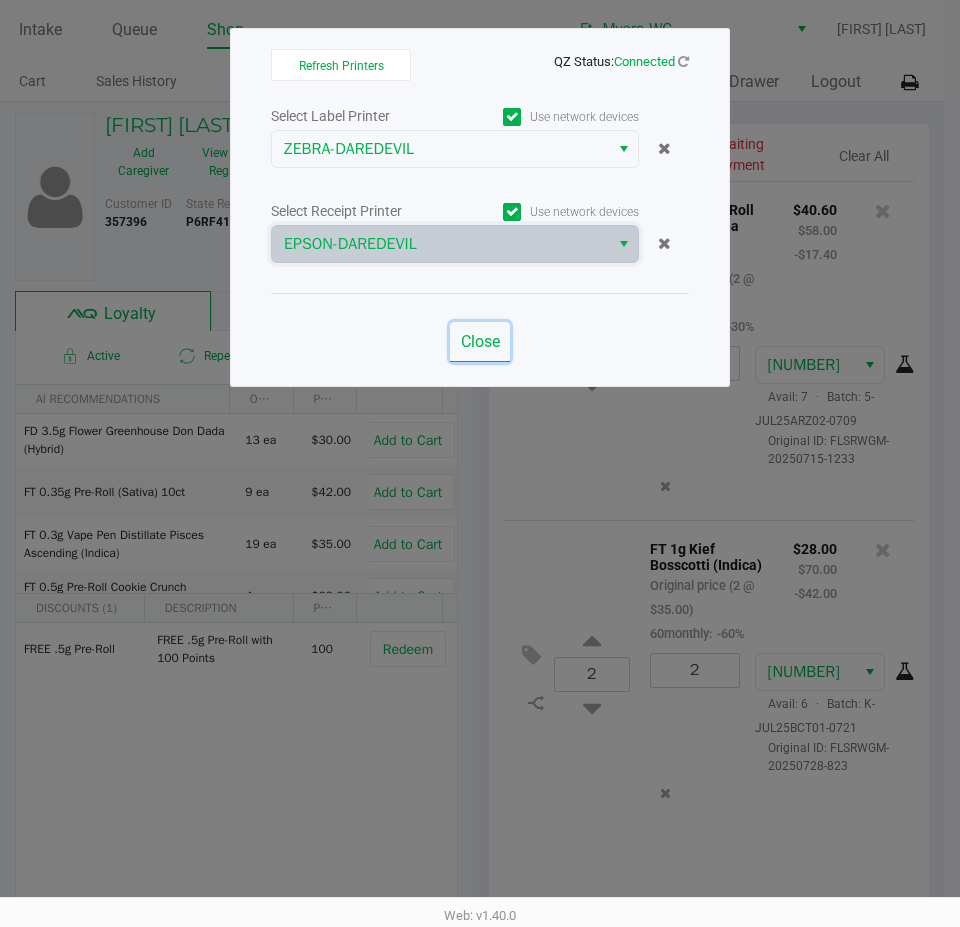 click on "Close" 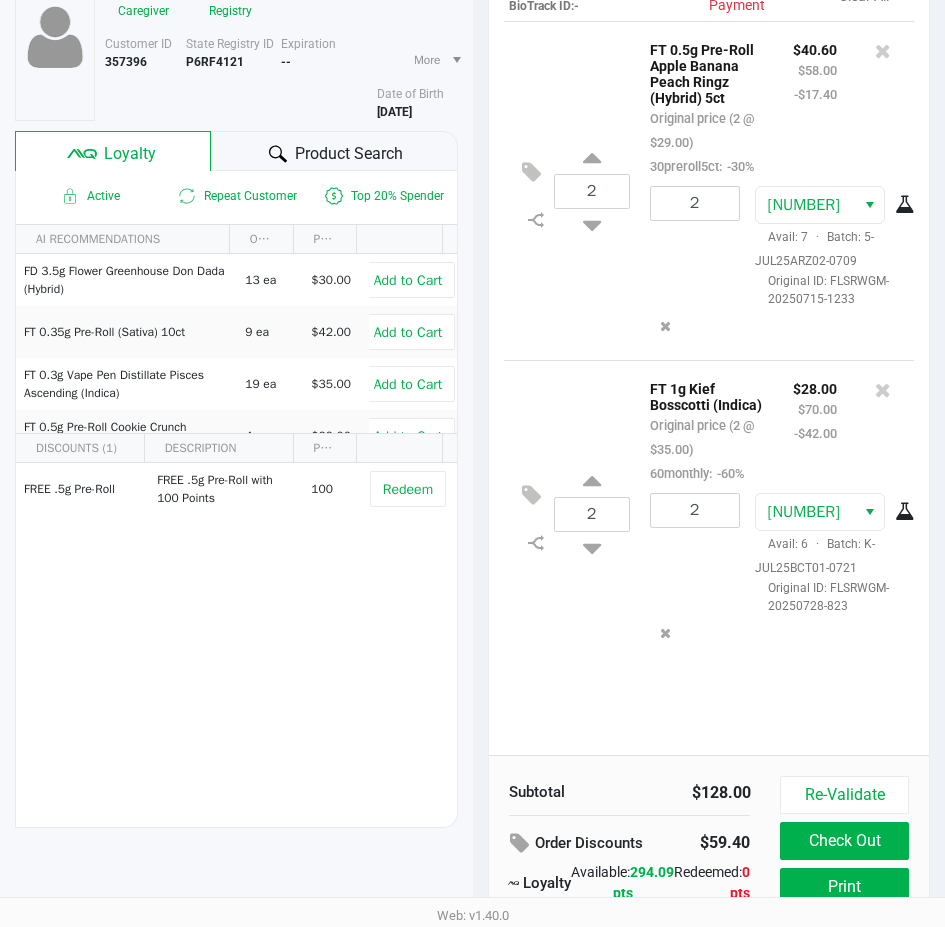 scroll, scrollTop: 254, scrollLeft: 0, axis: vertical 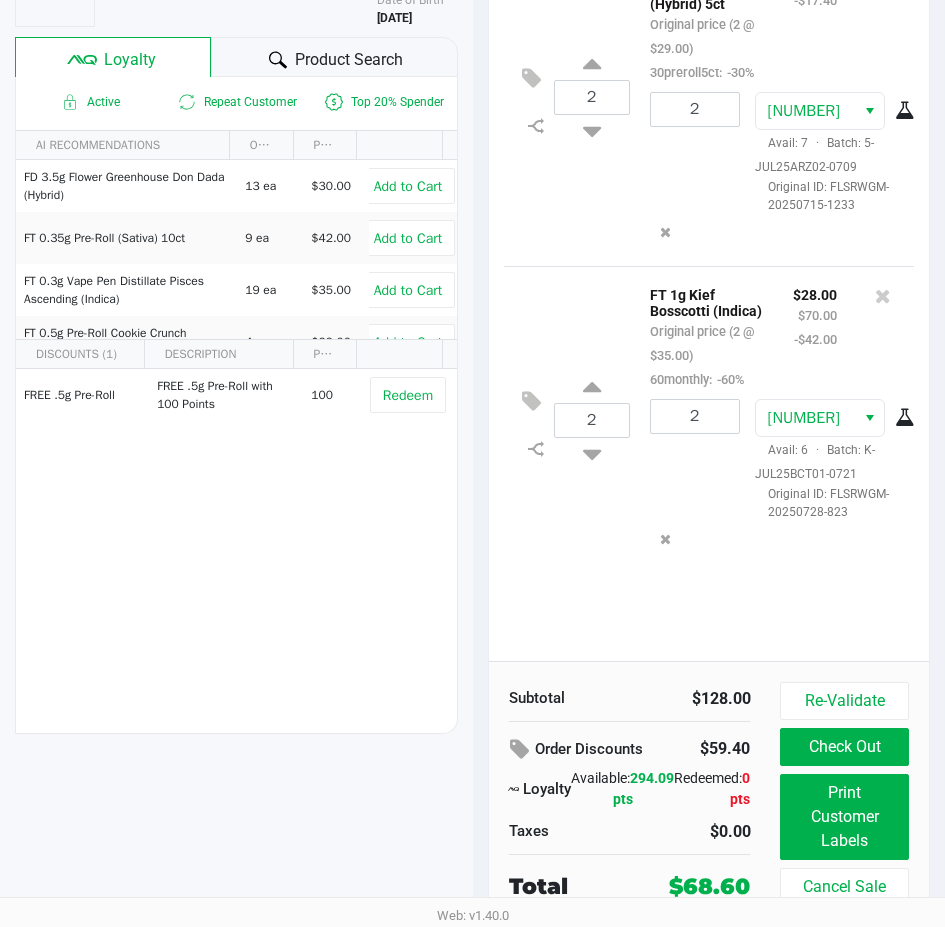 drag, startPoint x: 766, startPoint y: 622, endPoint x: 756, endPoint y: 482, distance: 140.35669 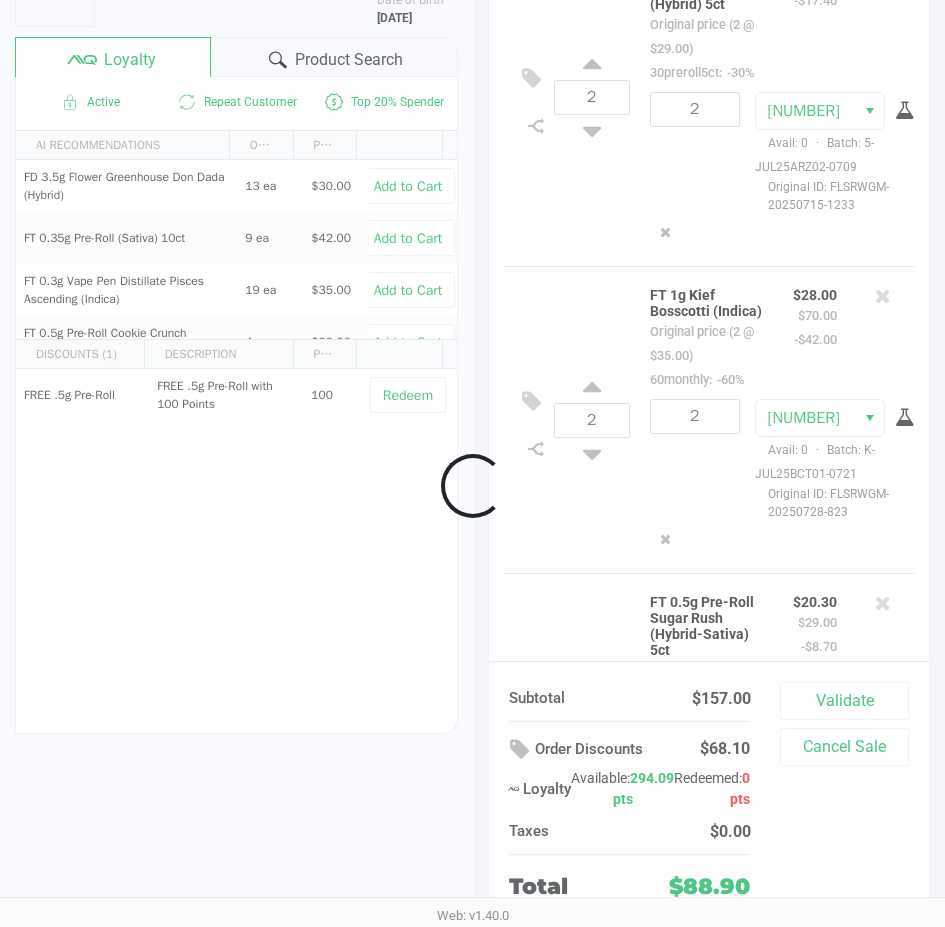 scroll, scrollTop: 251, scrollLeft: 0, axis: vertical 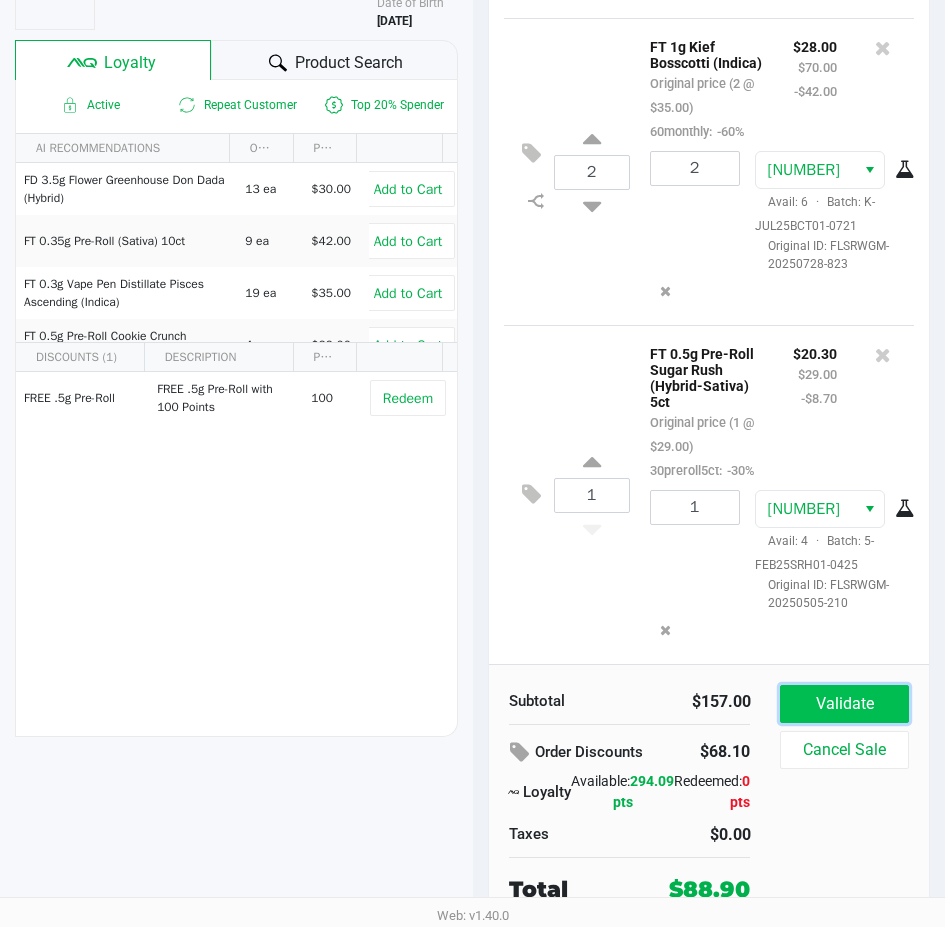 click on "Validate" 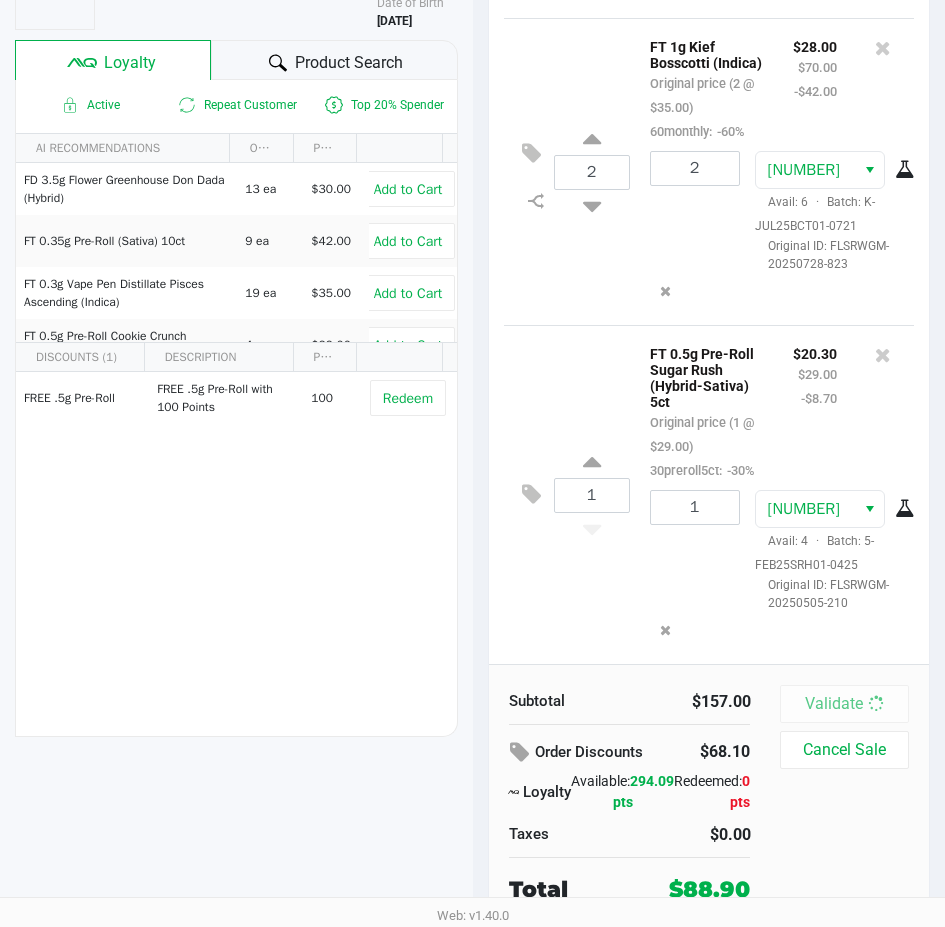 scroll, scrollTop: 0, scrollLeft: 0, axis: both 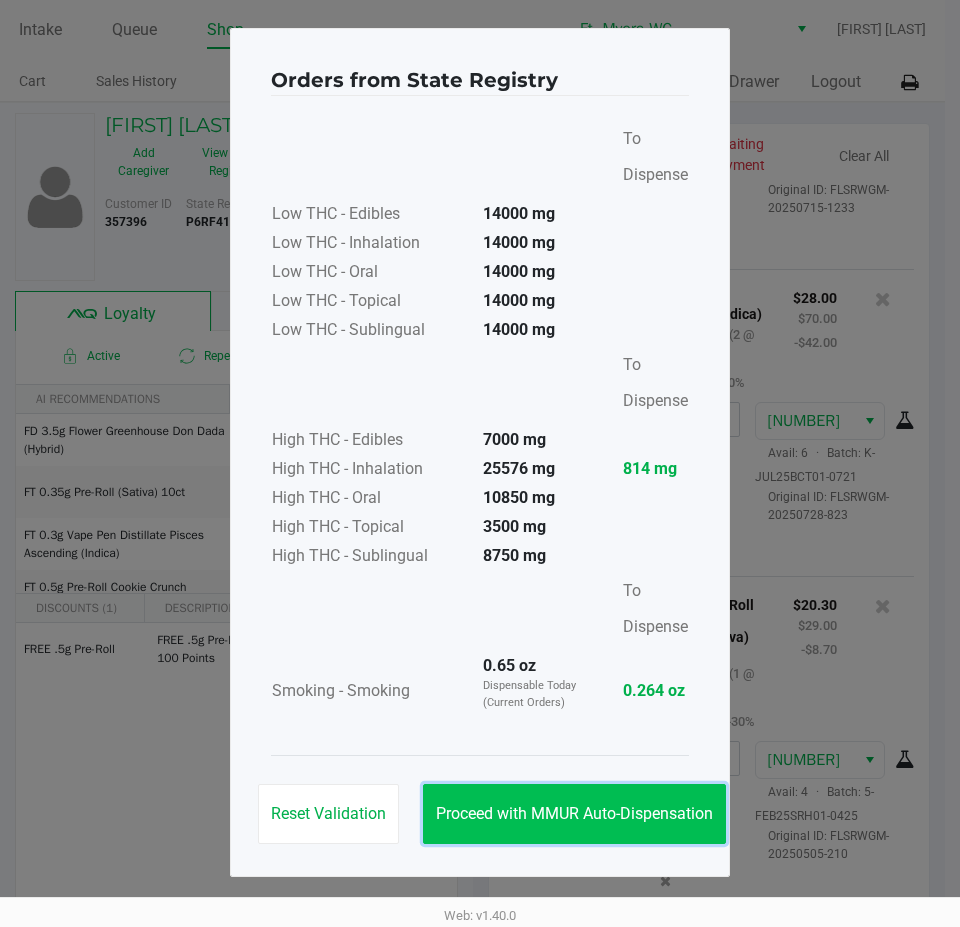click on "Proceed with MMUR Auto-Dispensation" 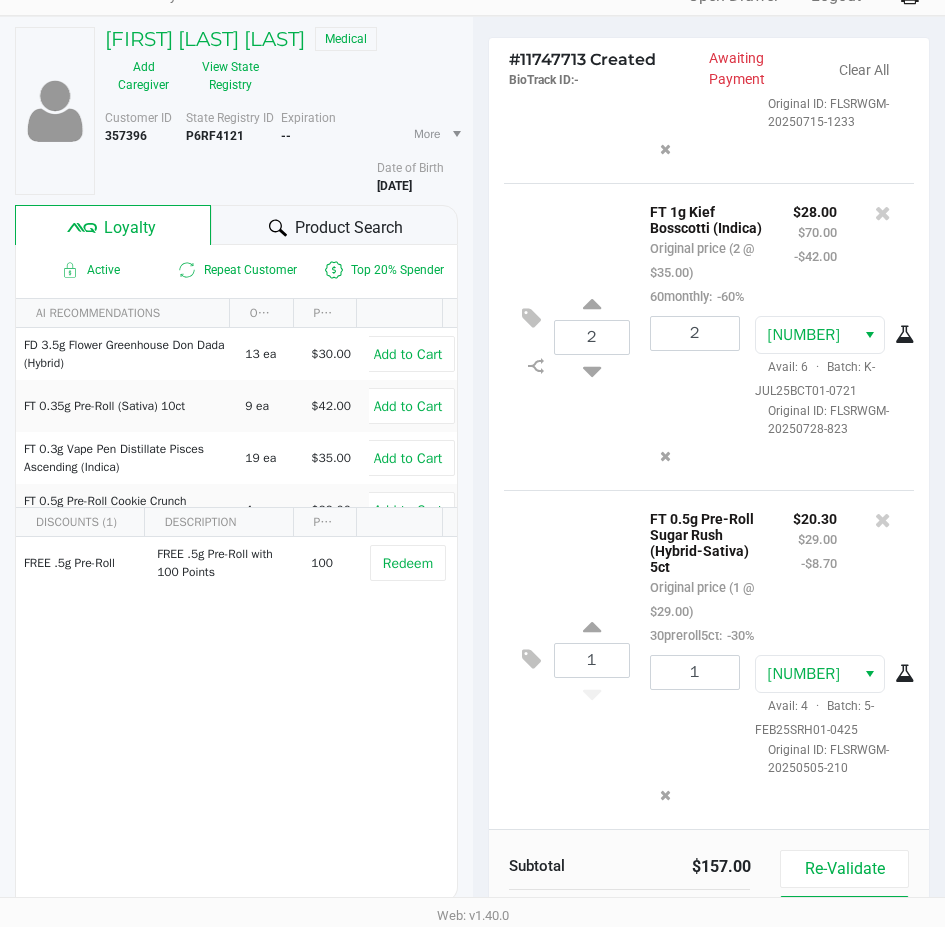 scroll, scrollTop: 254, scrollLeft: 0, axis: vertical 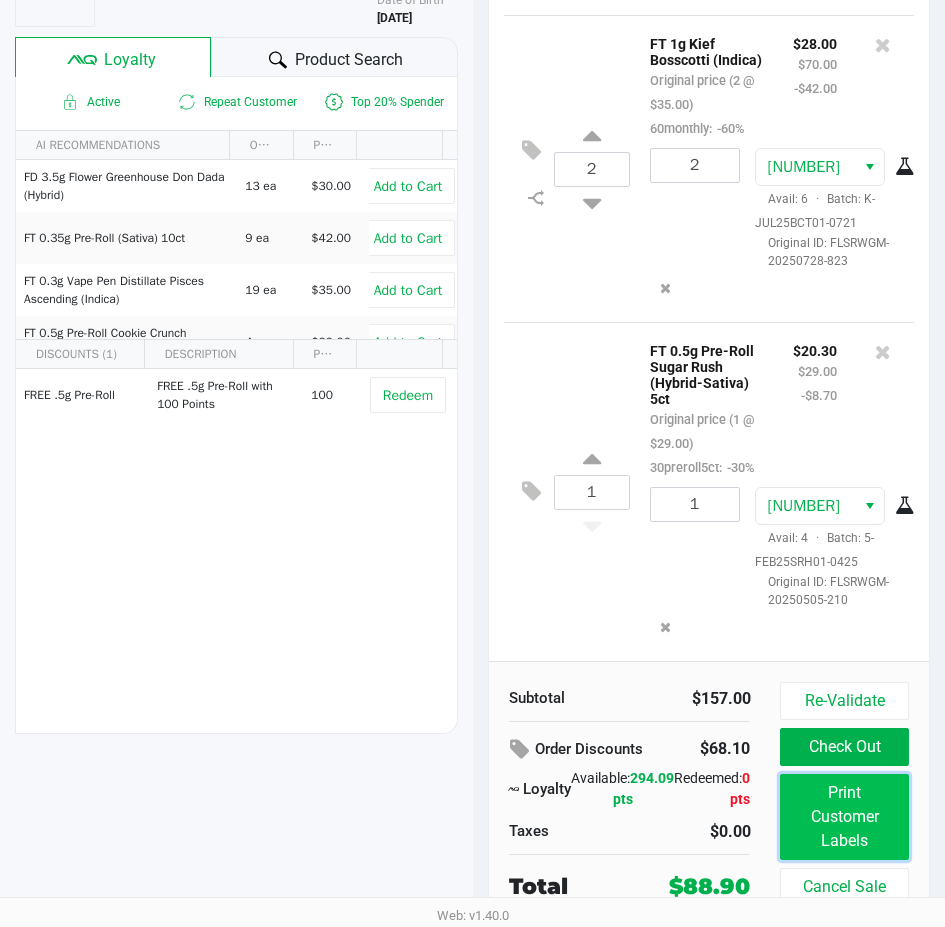 click on "Print Customer Labels" 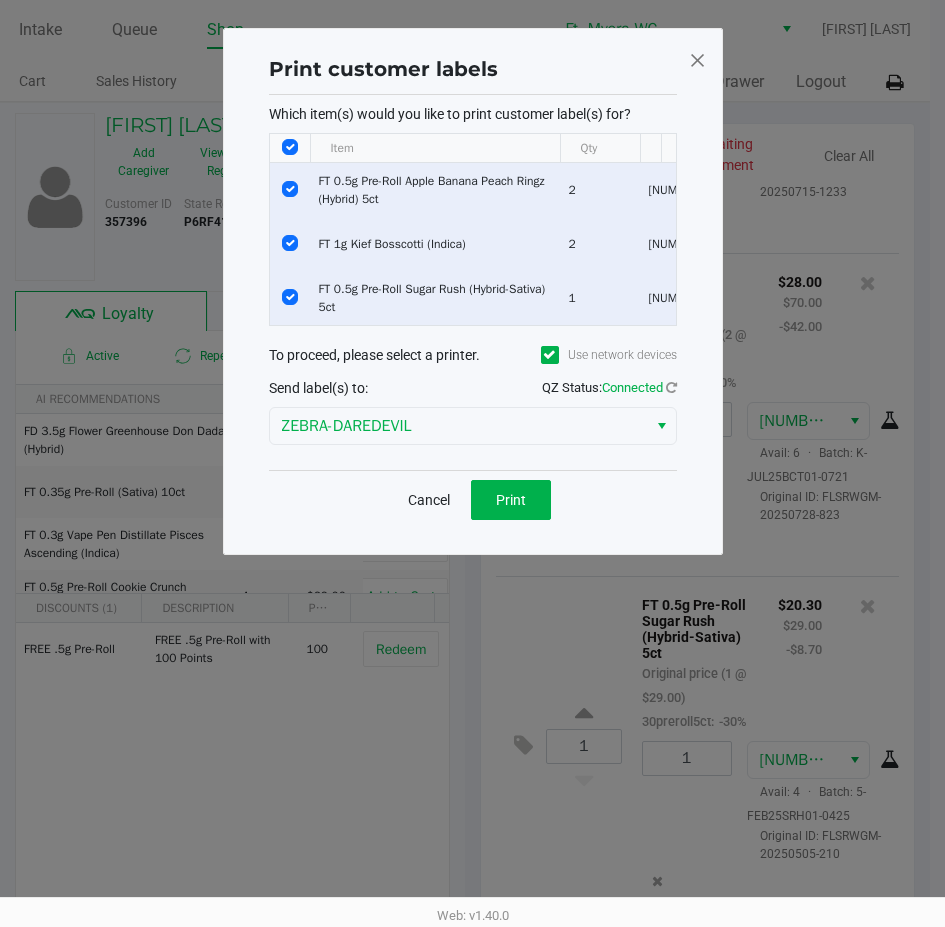 scroll, scrollTop: 0, scrollLeft: 0, axis: both 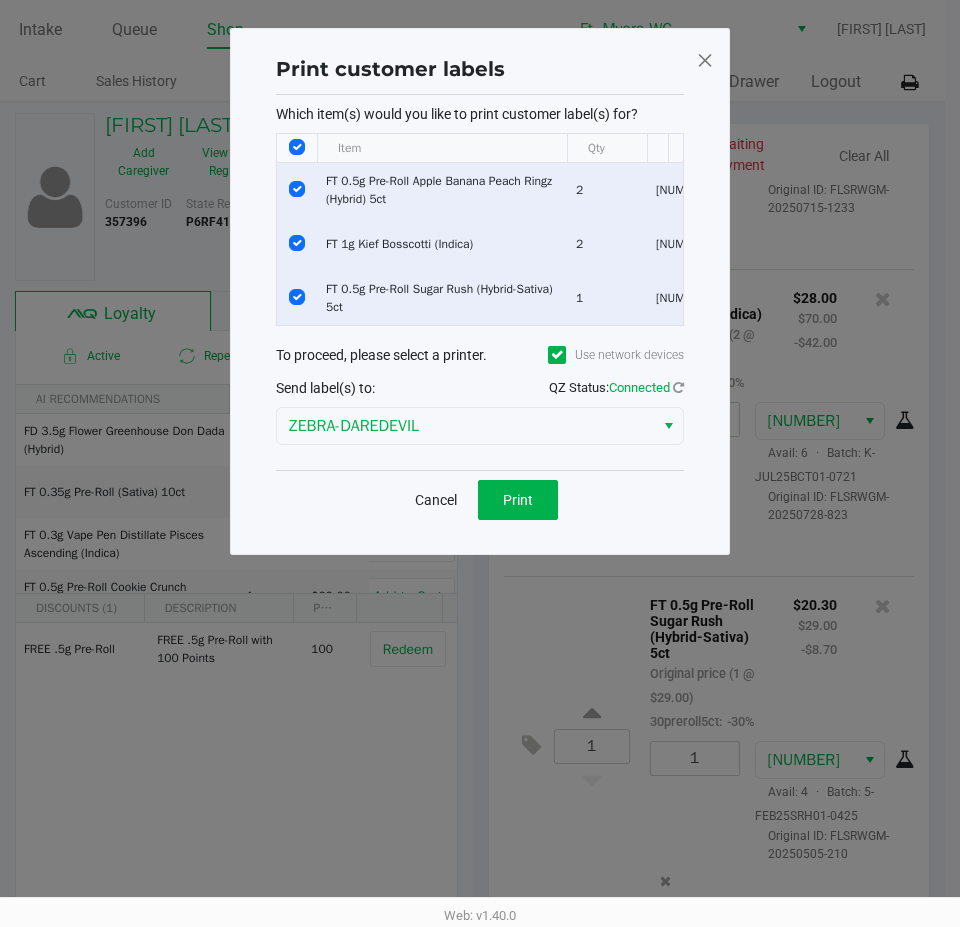 click 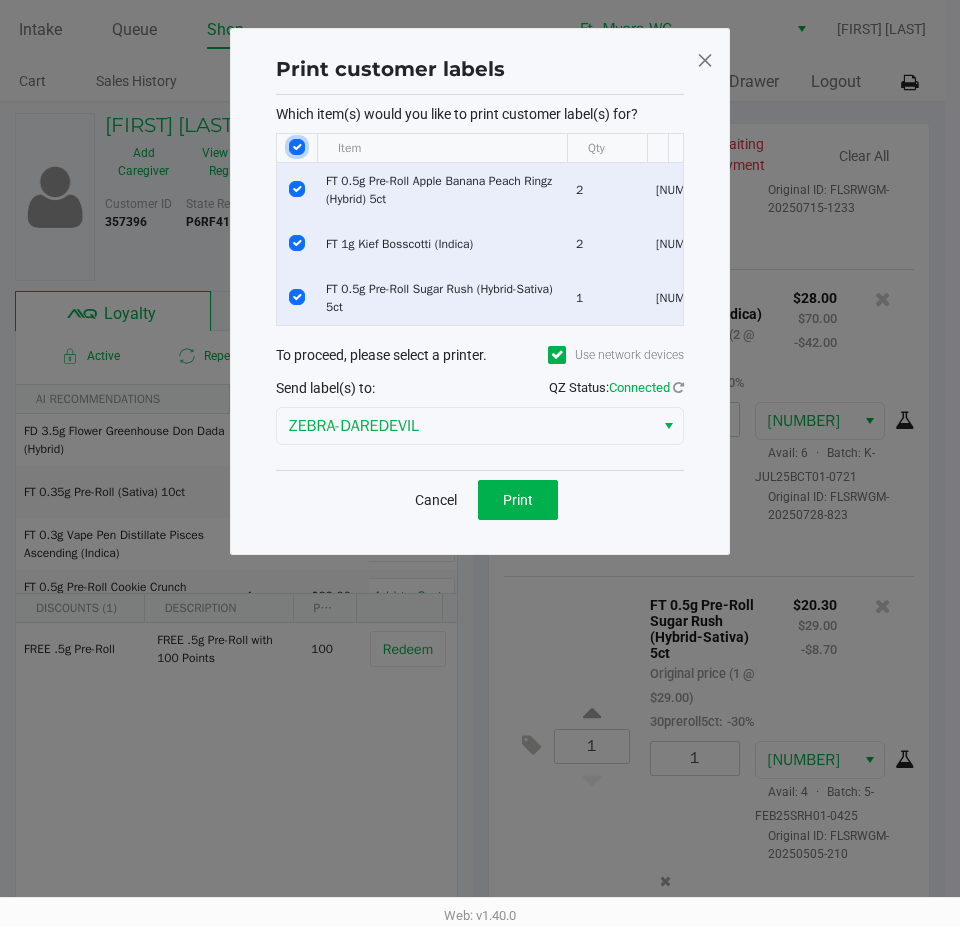 click 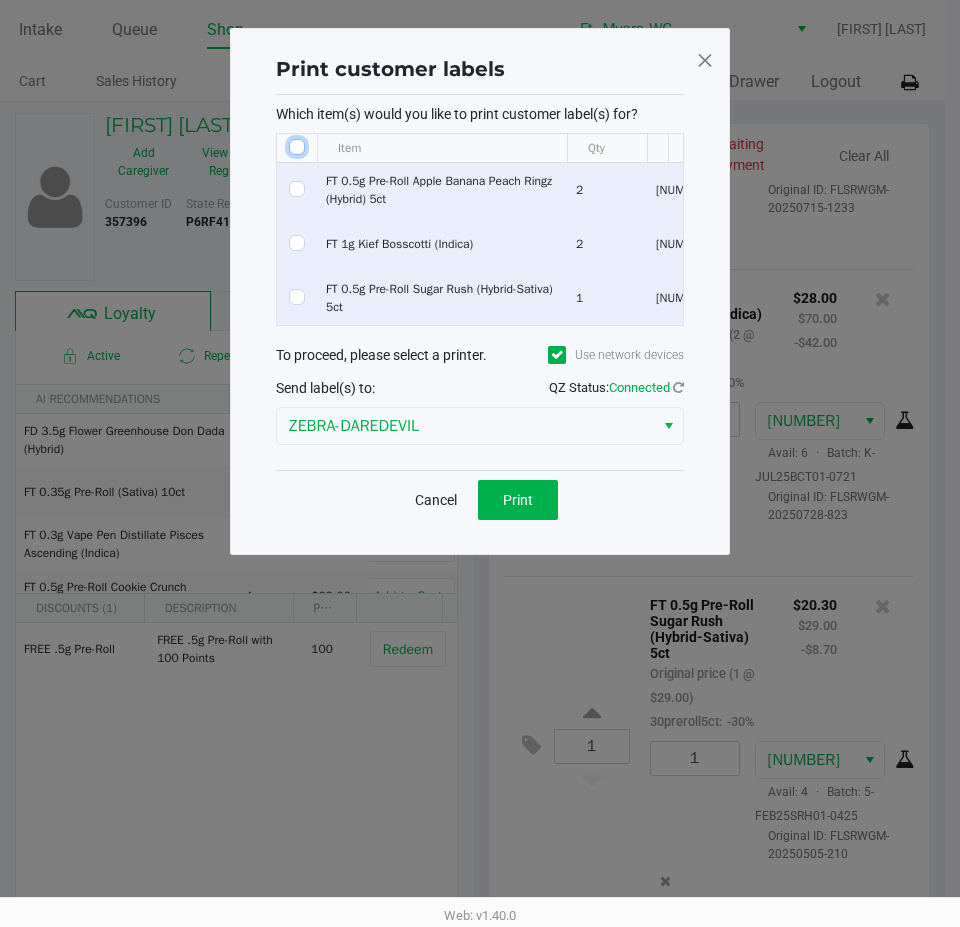 checkbox on "false" 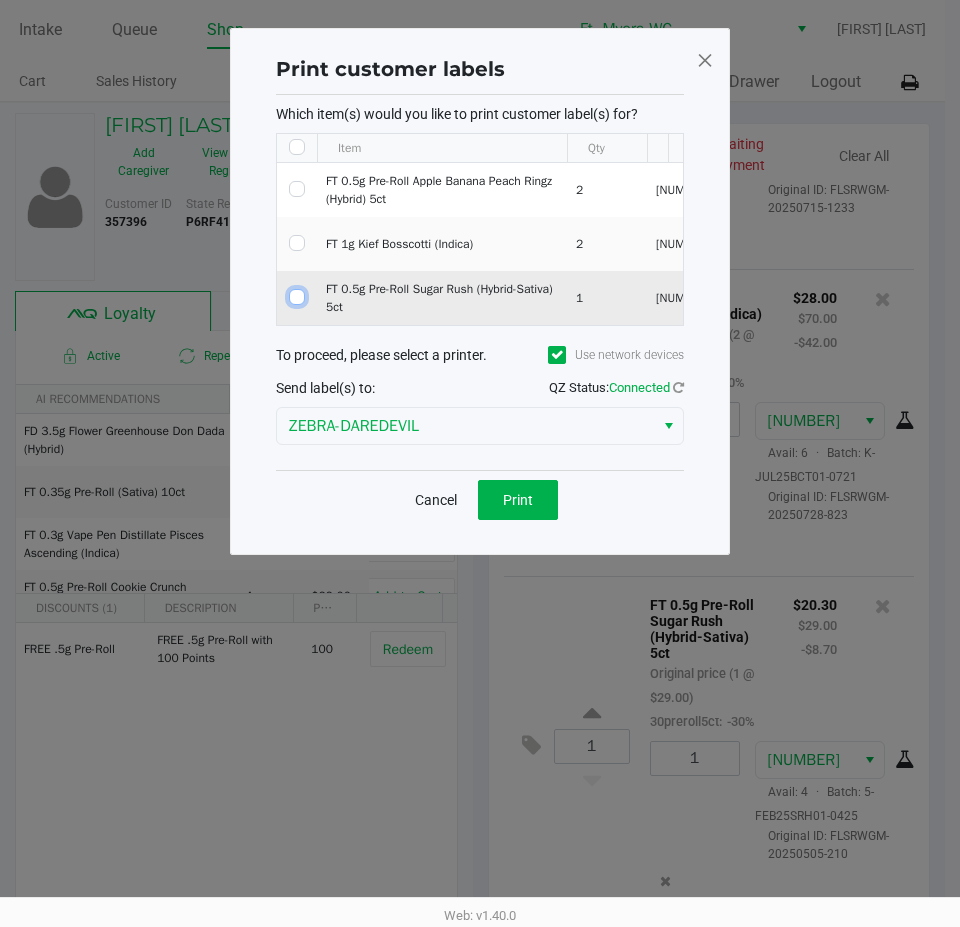 click at bounding box center [297, 297] 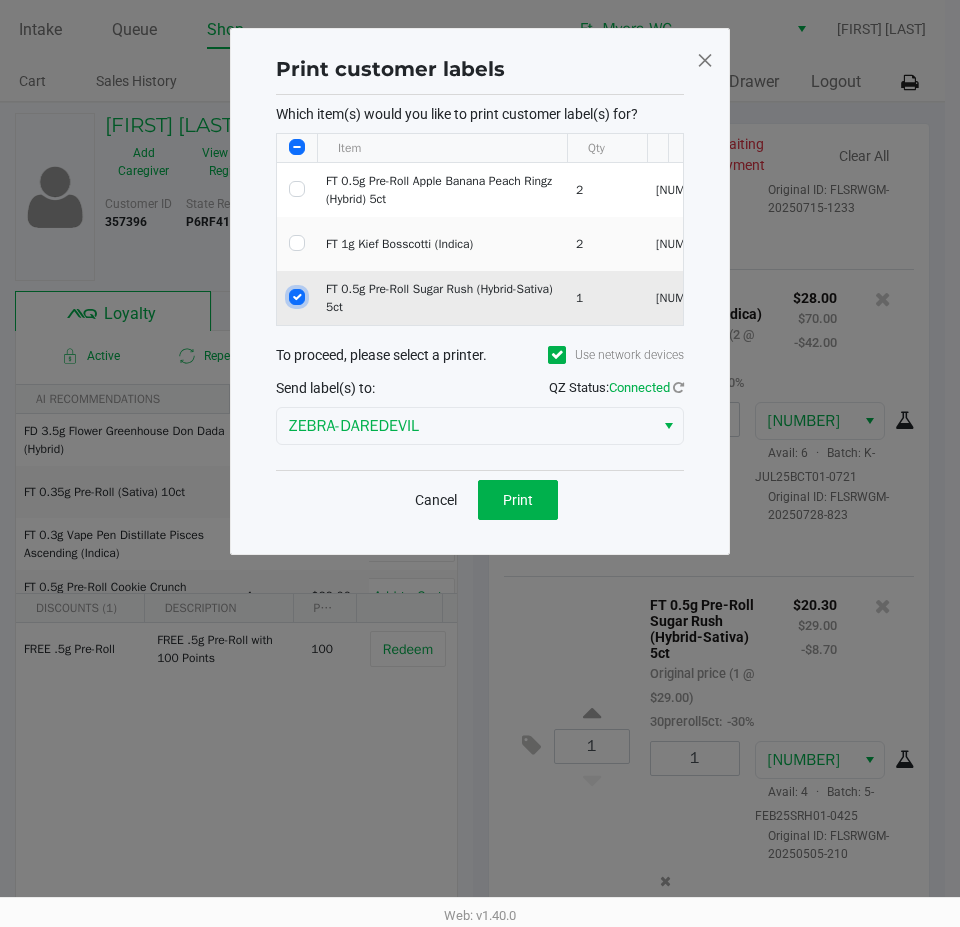 checkbox on "true" 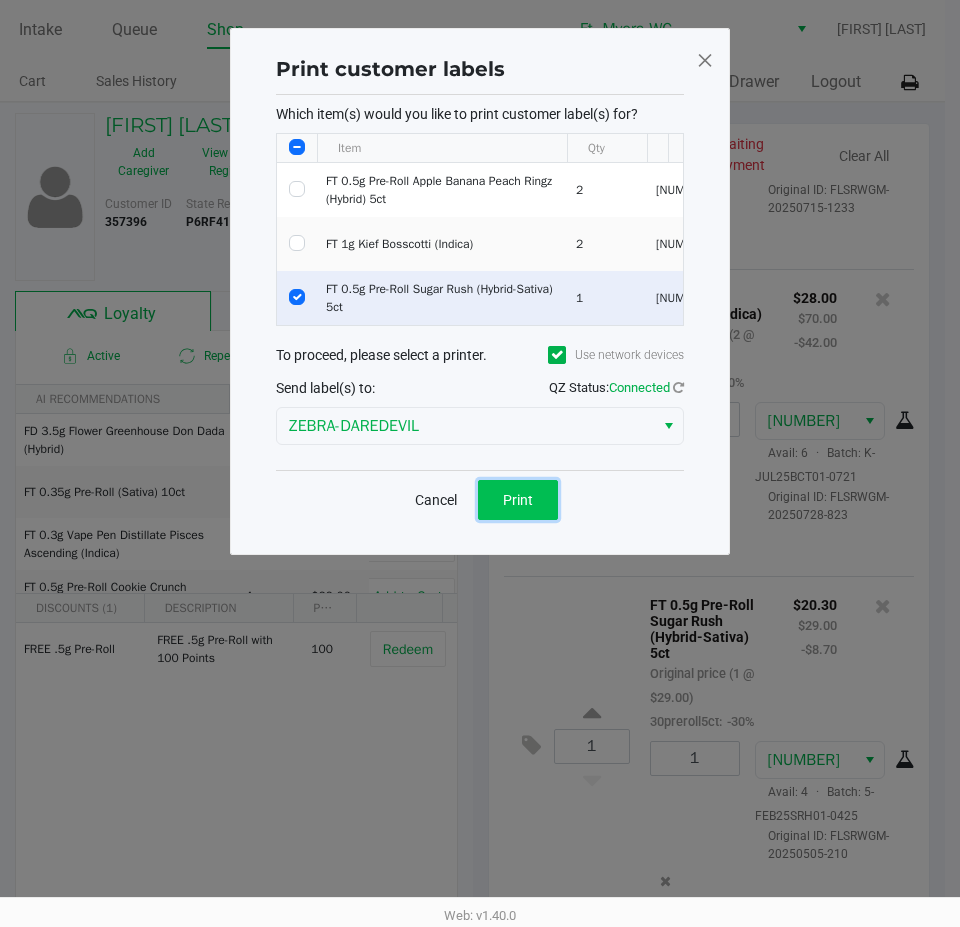 click on "Print" 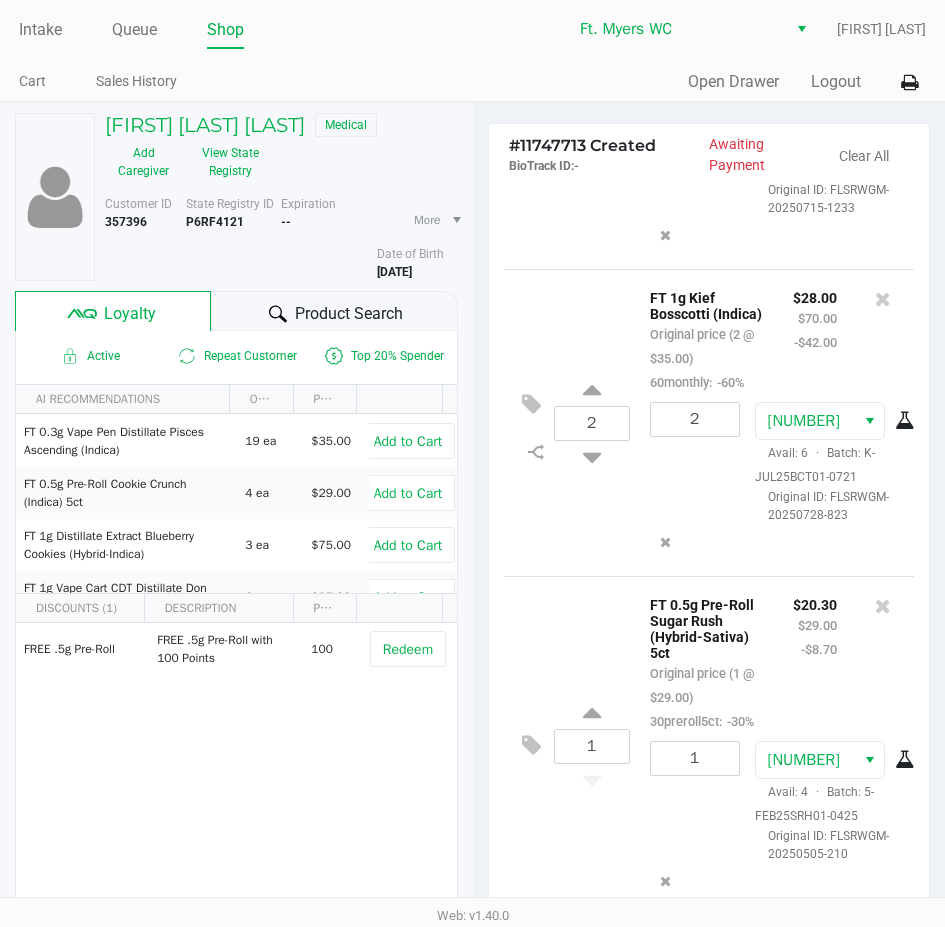 scroll, scrollTop: 289, scrollLeft: 0, axis: vertical 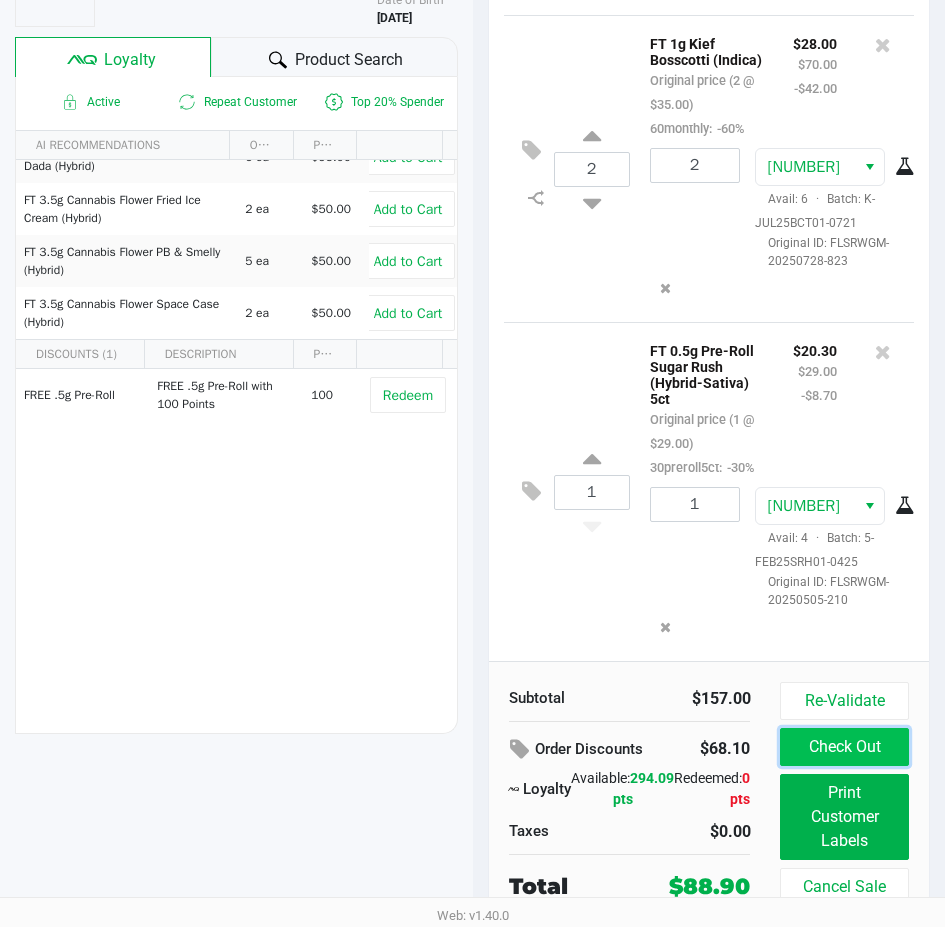 click on "Check Out" 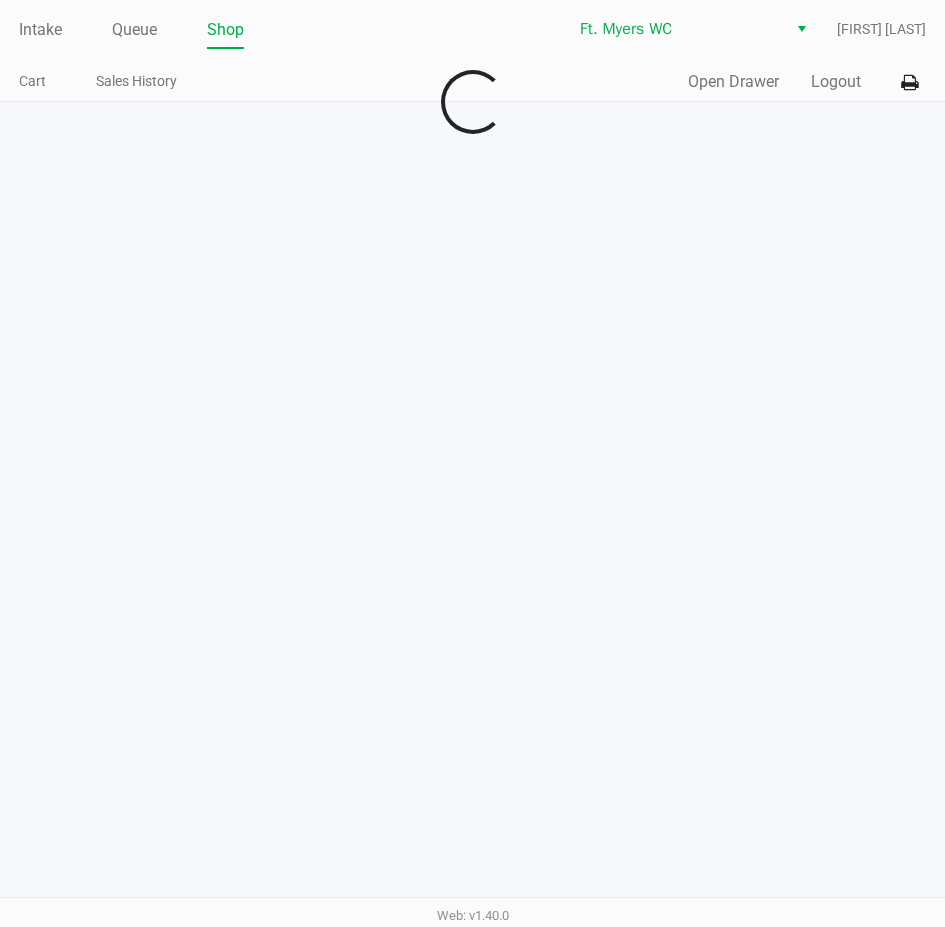 scroll, scrollTop: 0, scrollLeft: 0, axis: both 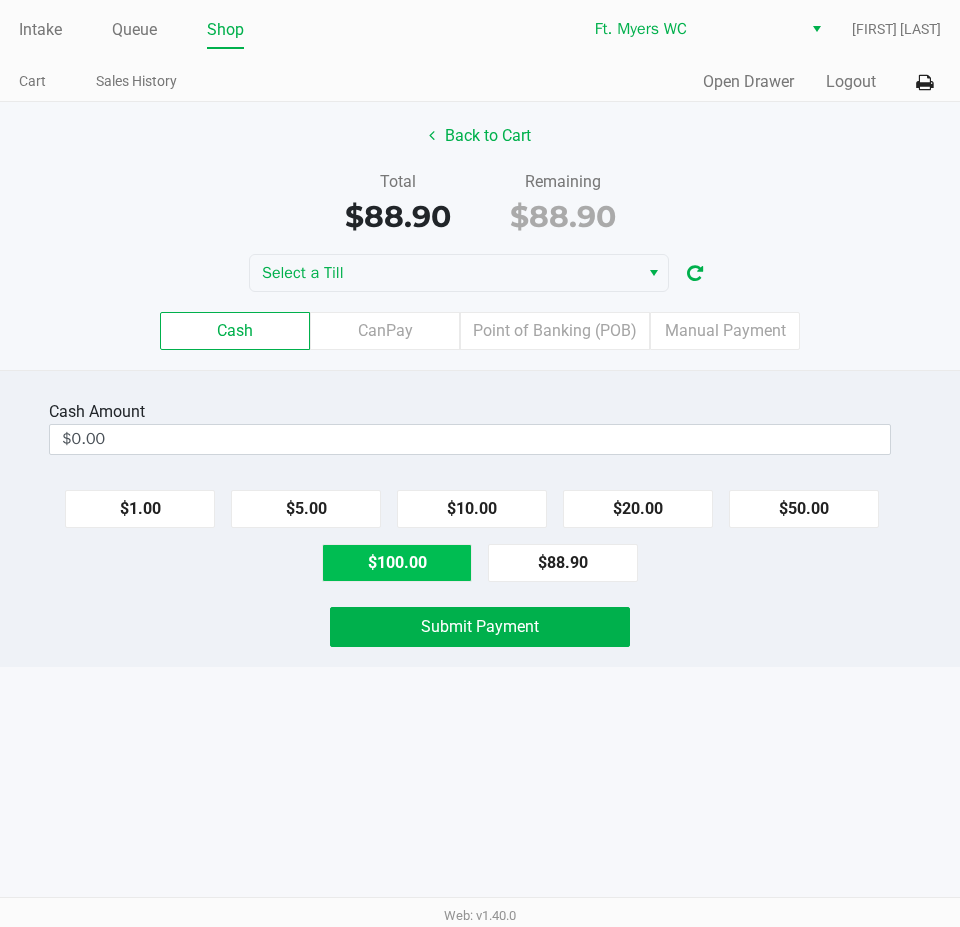 click on "$100.00" 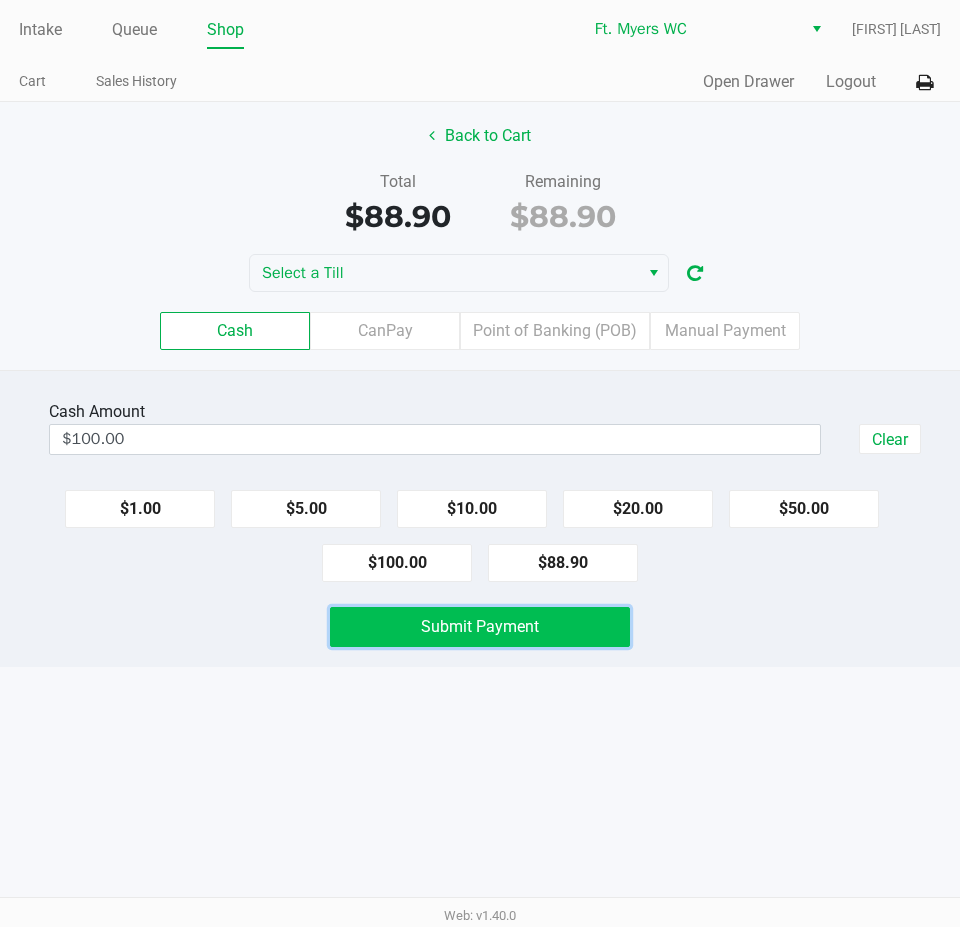 click on "Submit Payment" 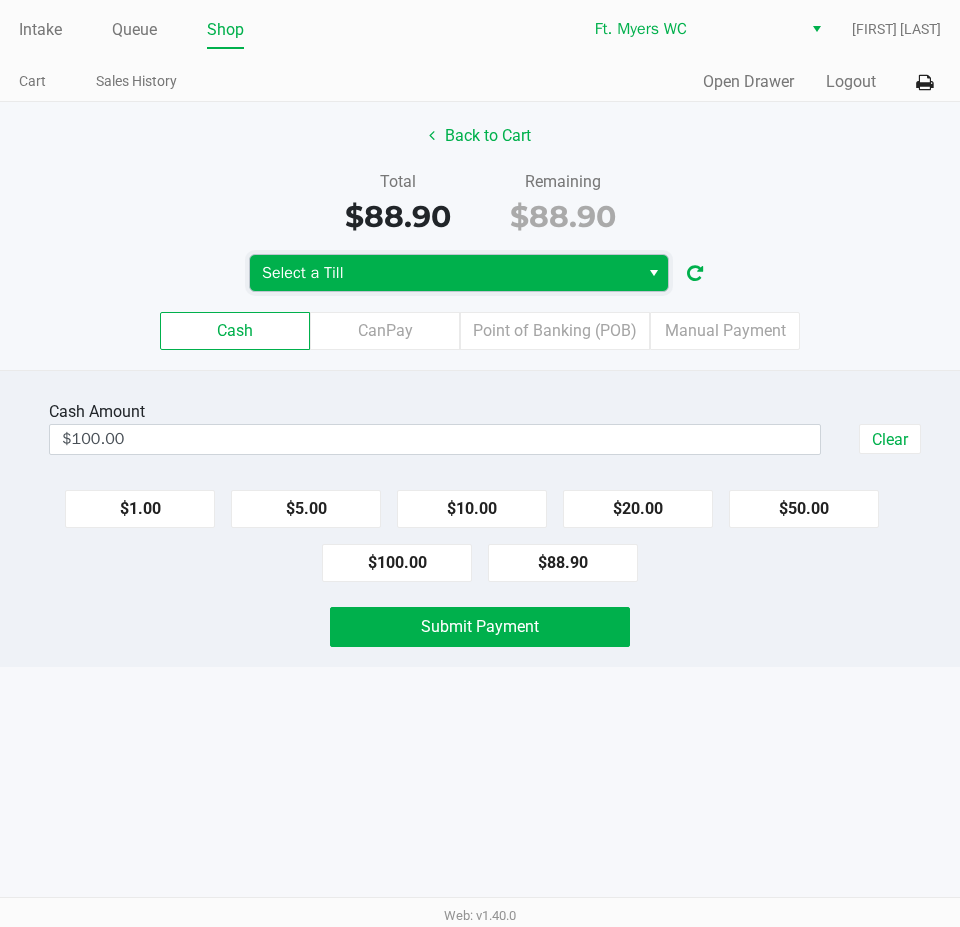 click on "Select a Till" at bounding box center (444, 273) 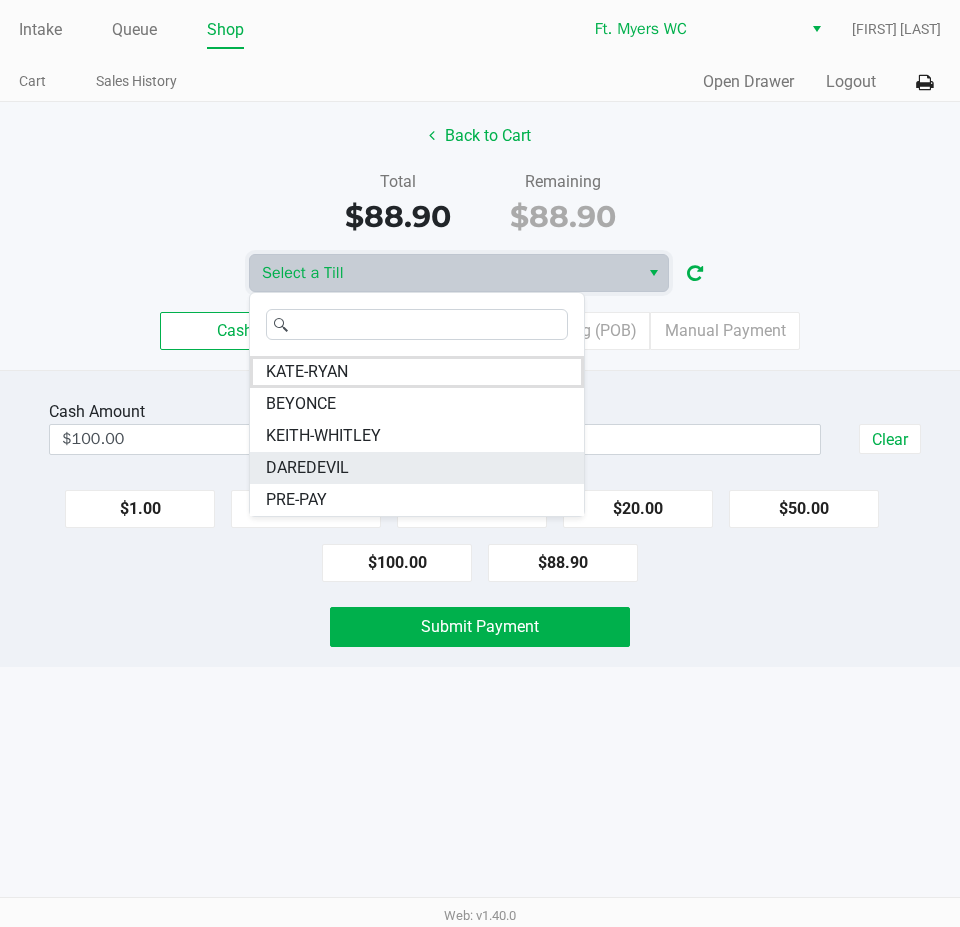 drag, startPoint x: 326, startPoint y: 417, endPoint x: 345, endPoint y: 459, distance: 46.09772 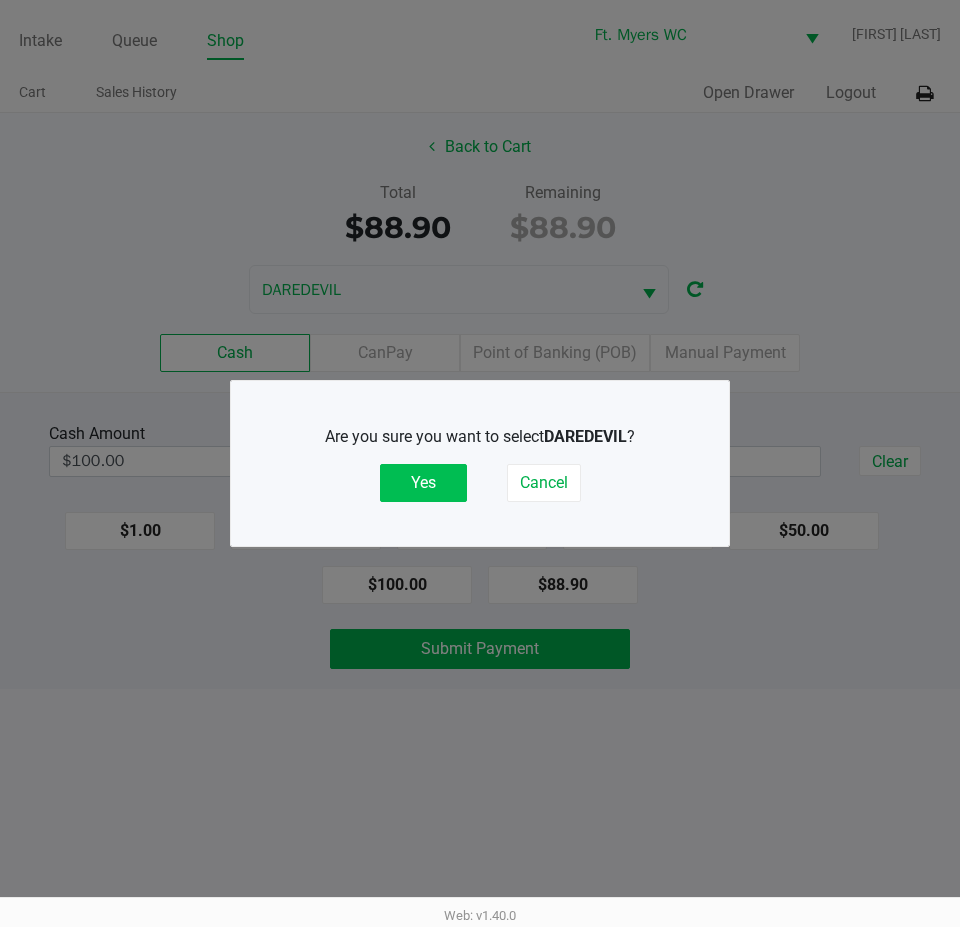 click on "Yes" 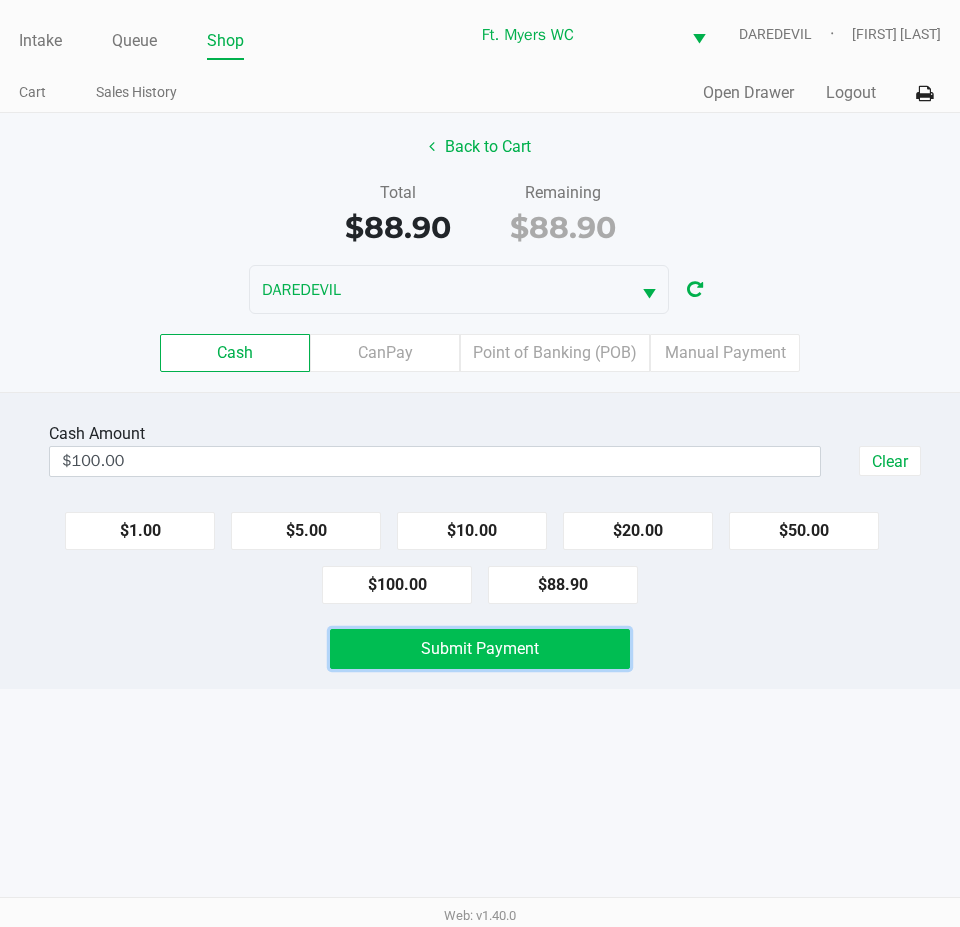 click on "Submit Payment" 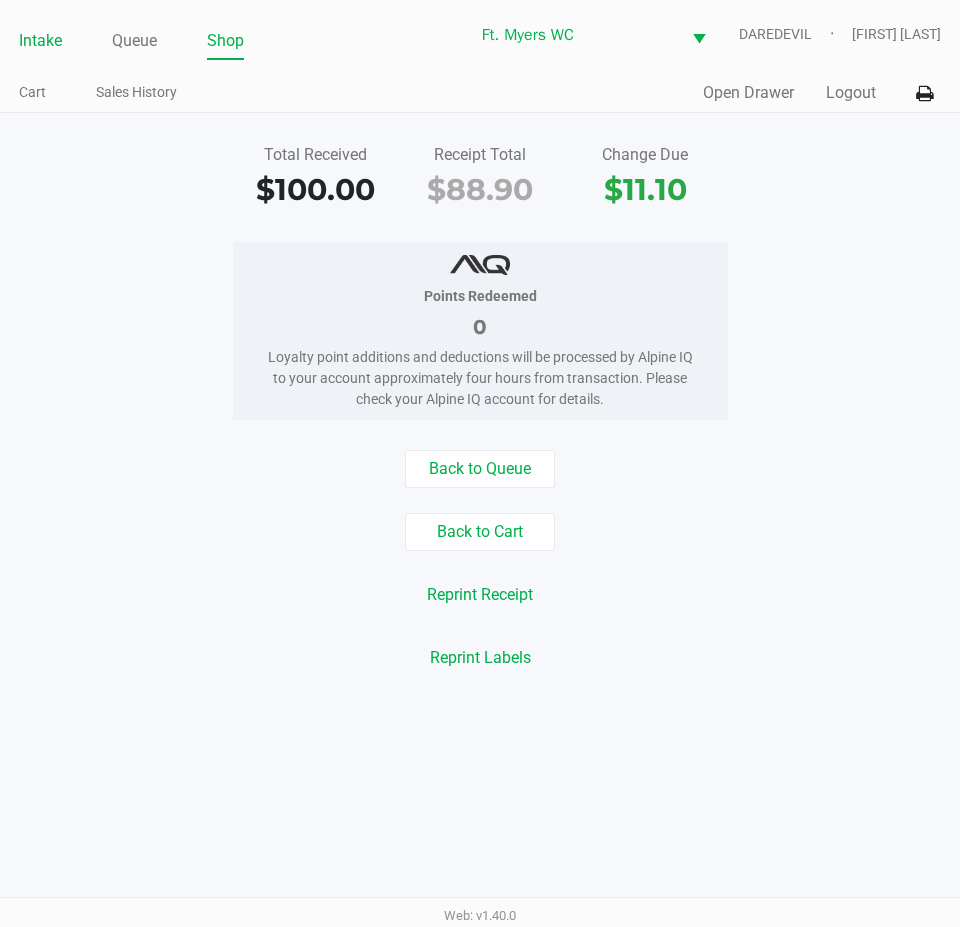 click on "Intake" 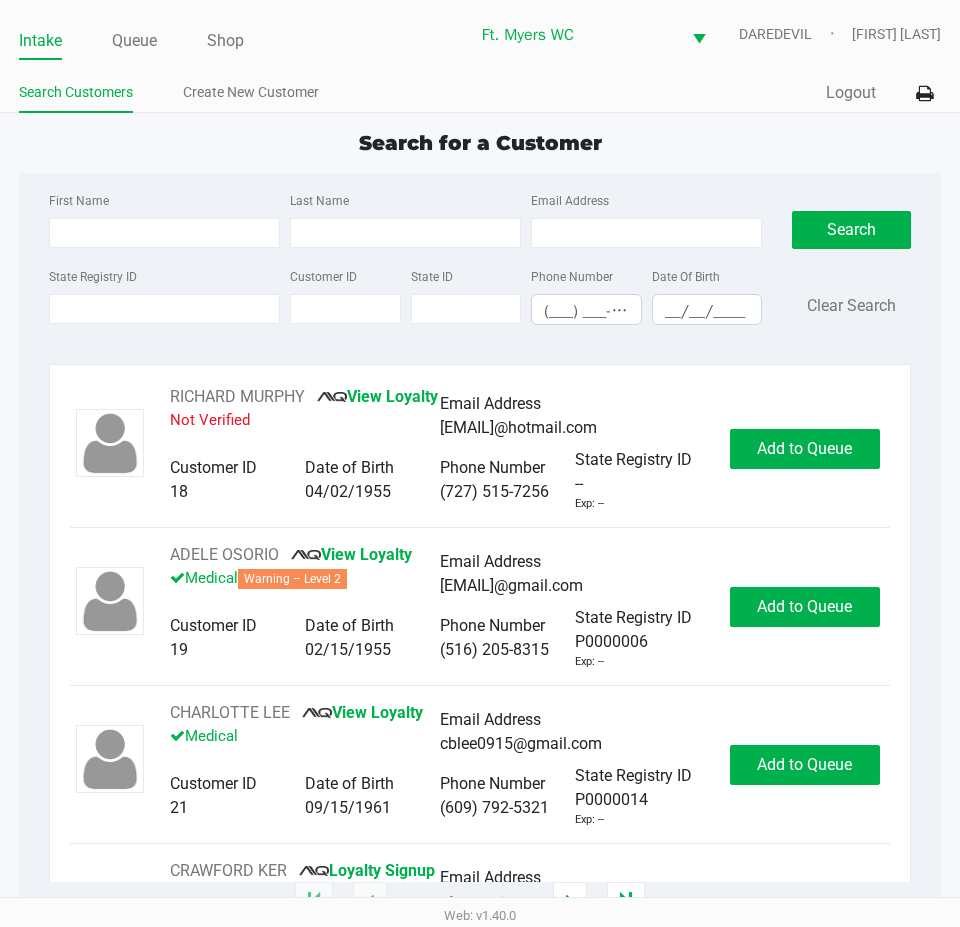 click on "Search for a Customer" 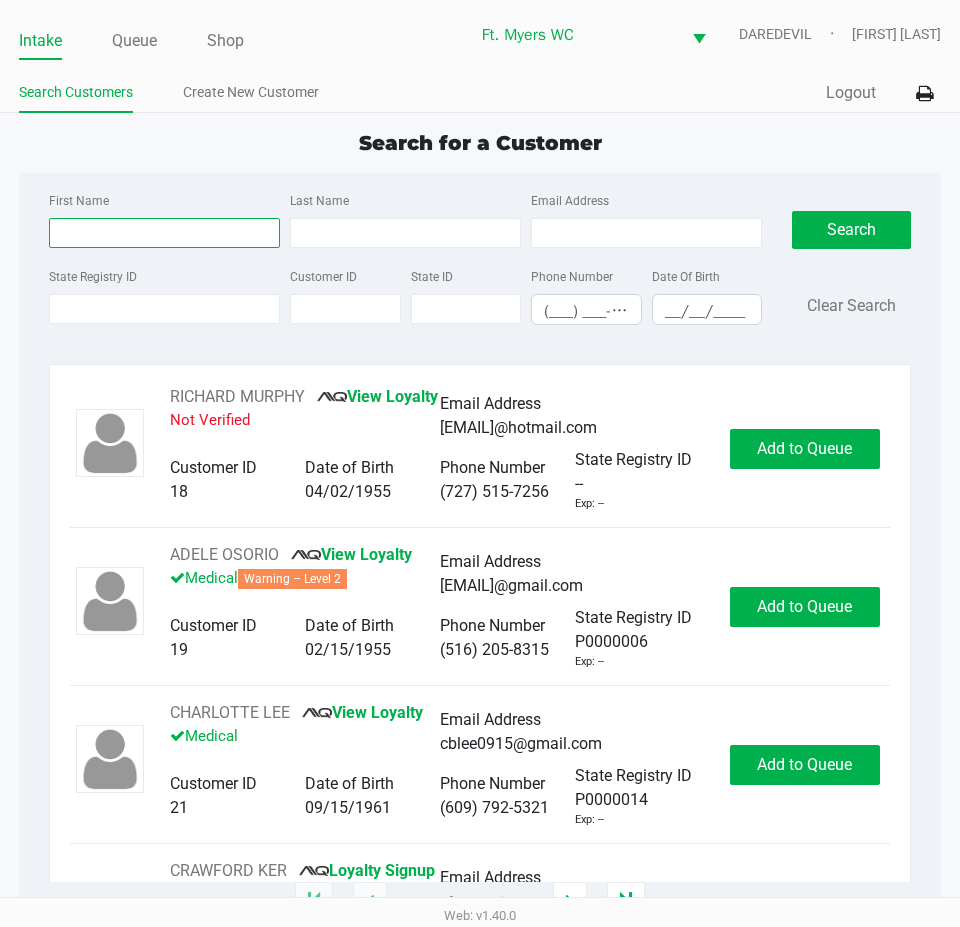 click on "First Name" at bounding box center (164, 233) 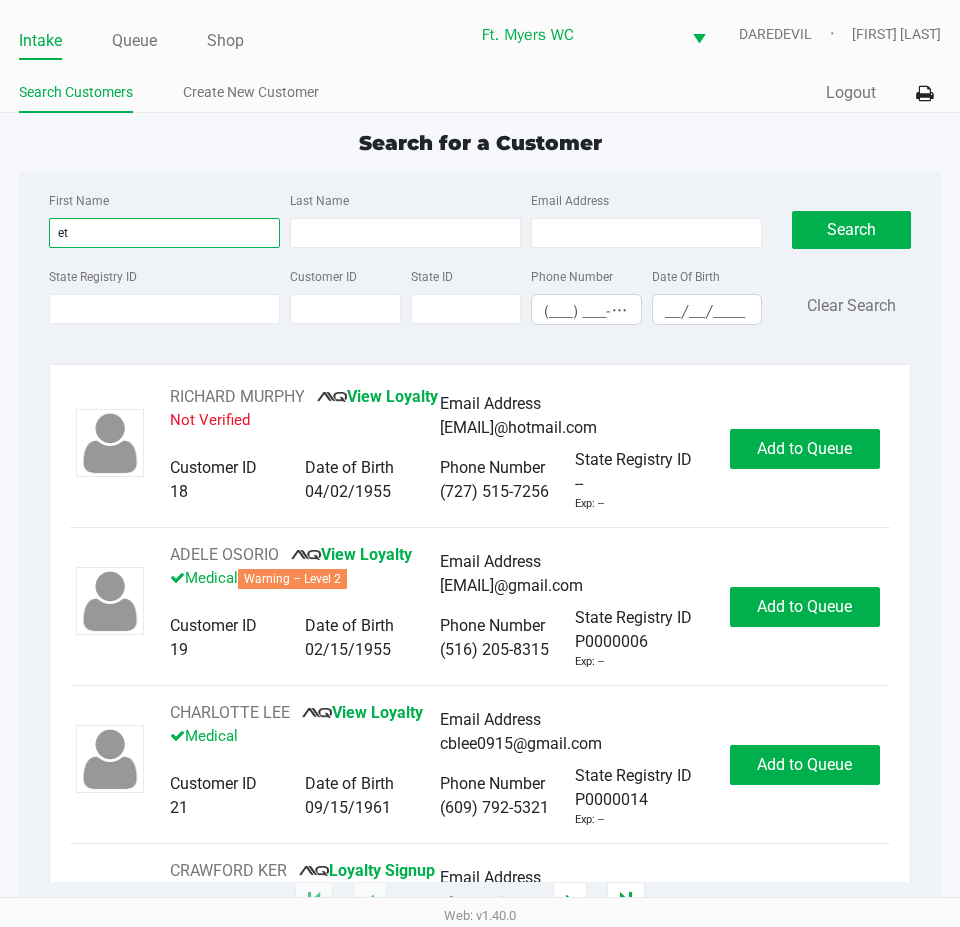type on "e" 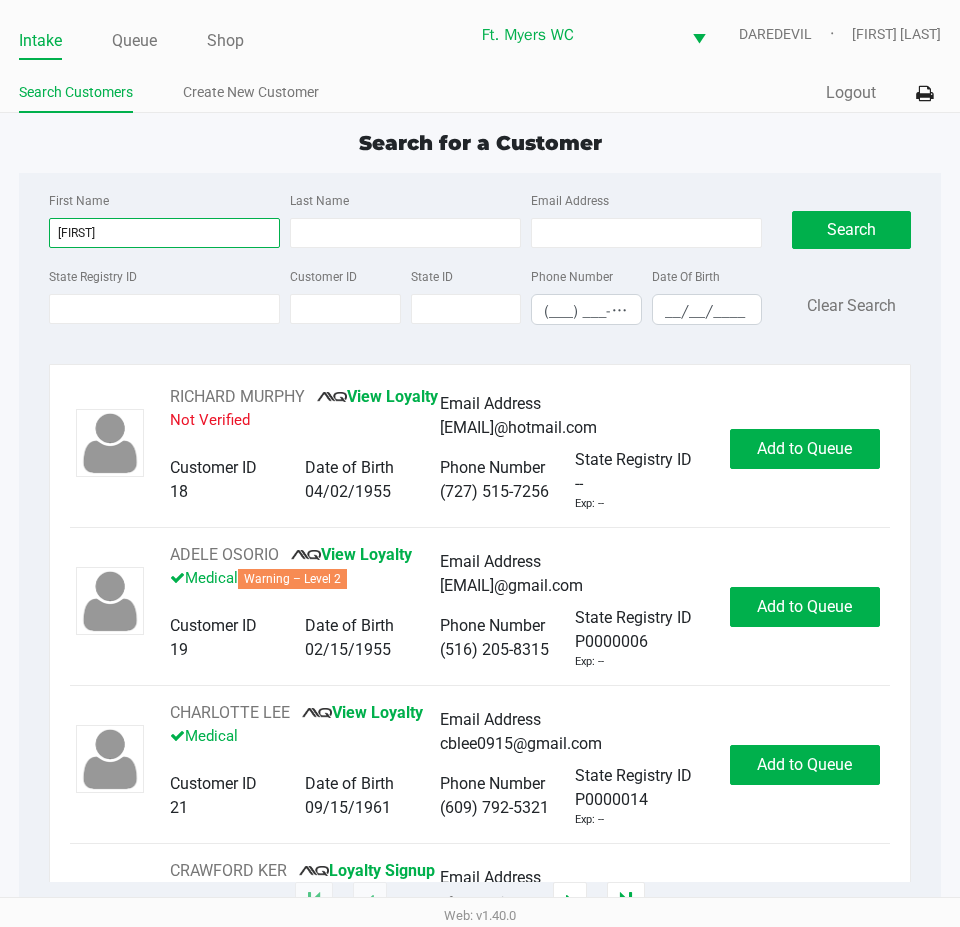 type on "teresa" 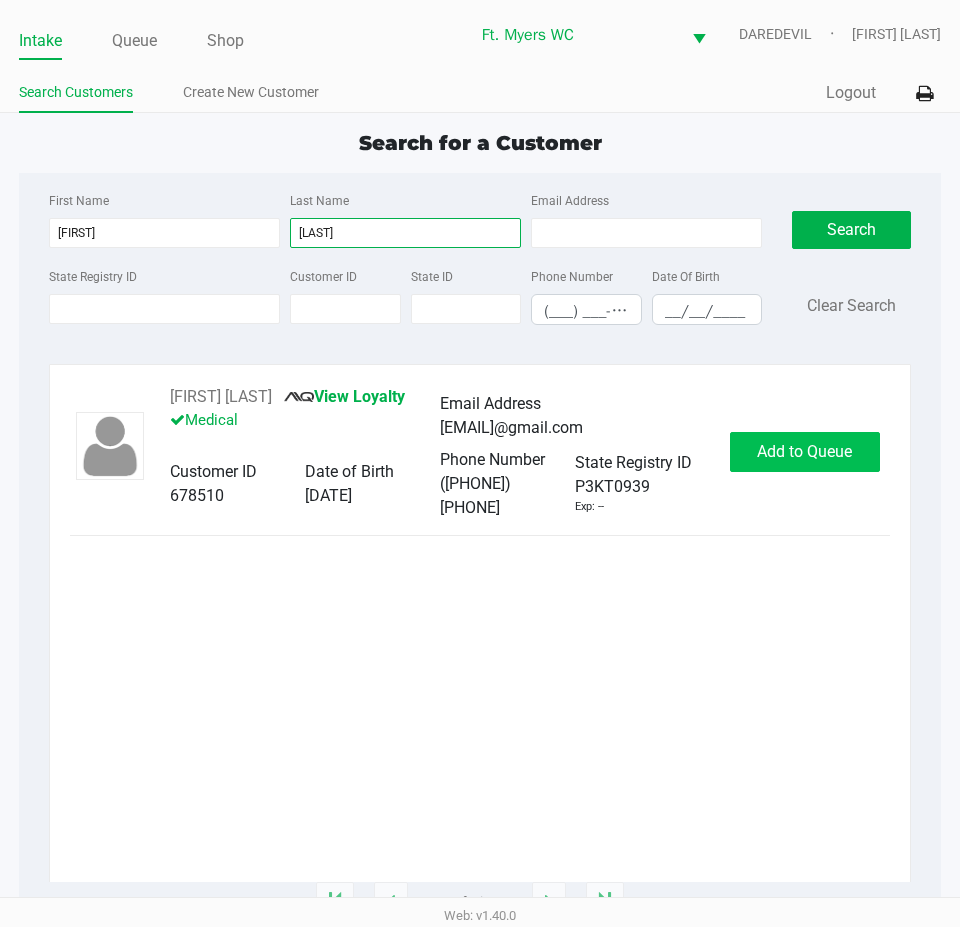 type on "ganger" 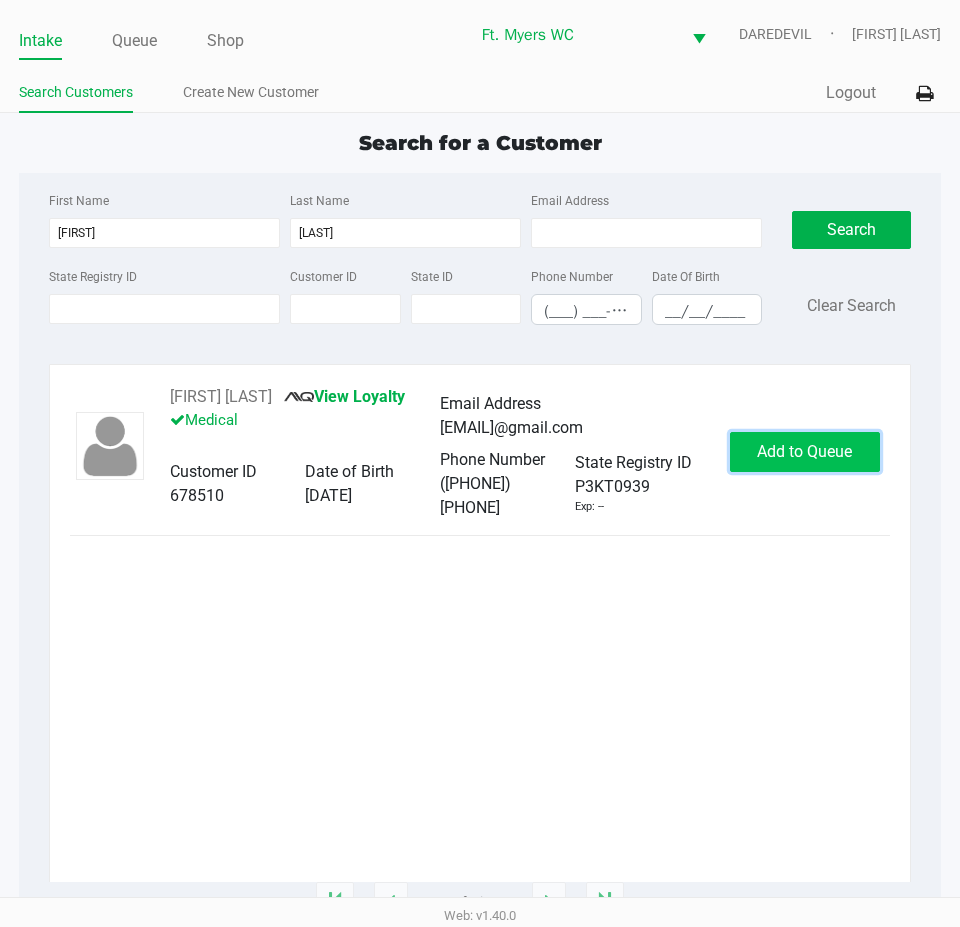 click on "Add to Queue" 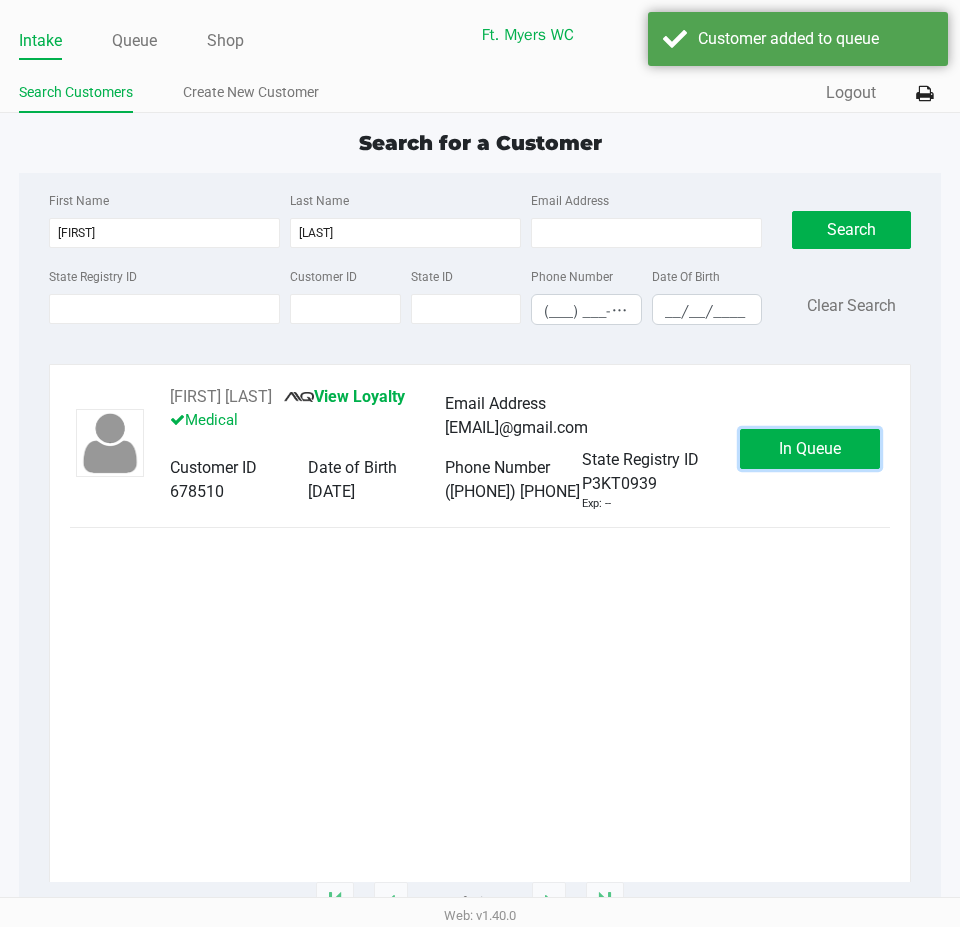 click on "In Queue" 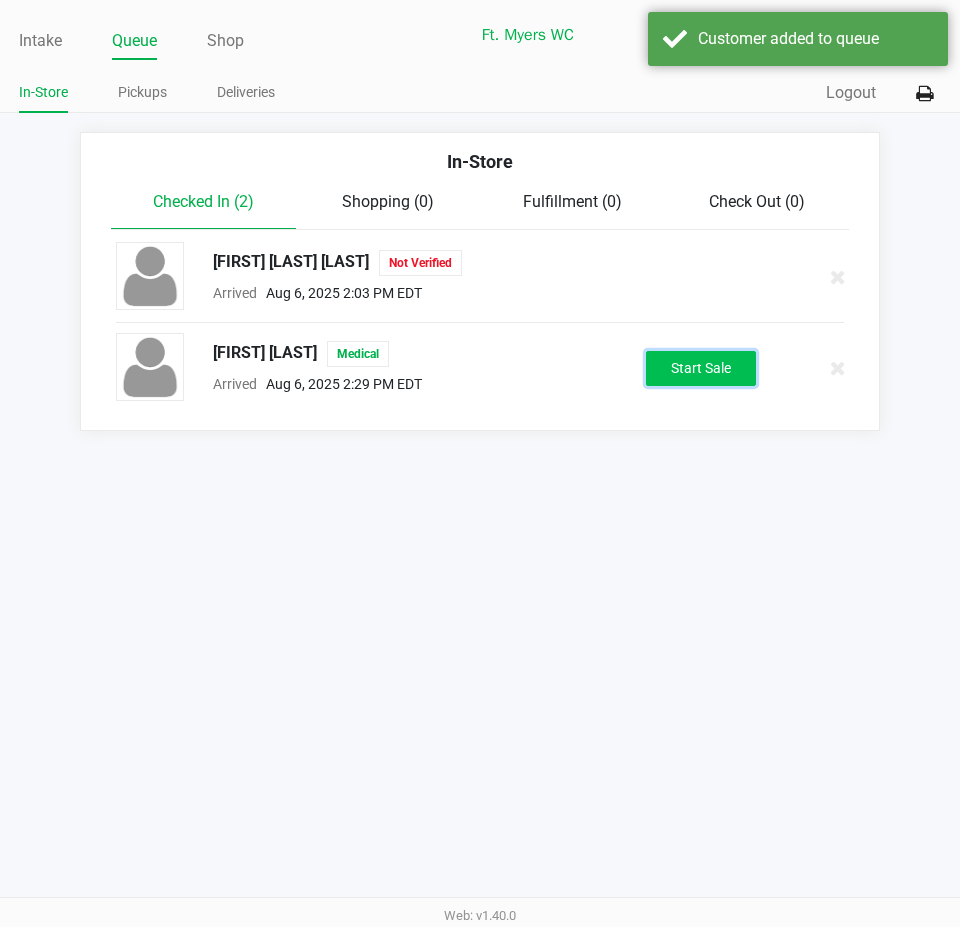 click on "Start Sale" 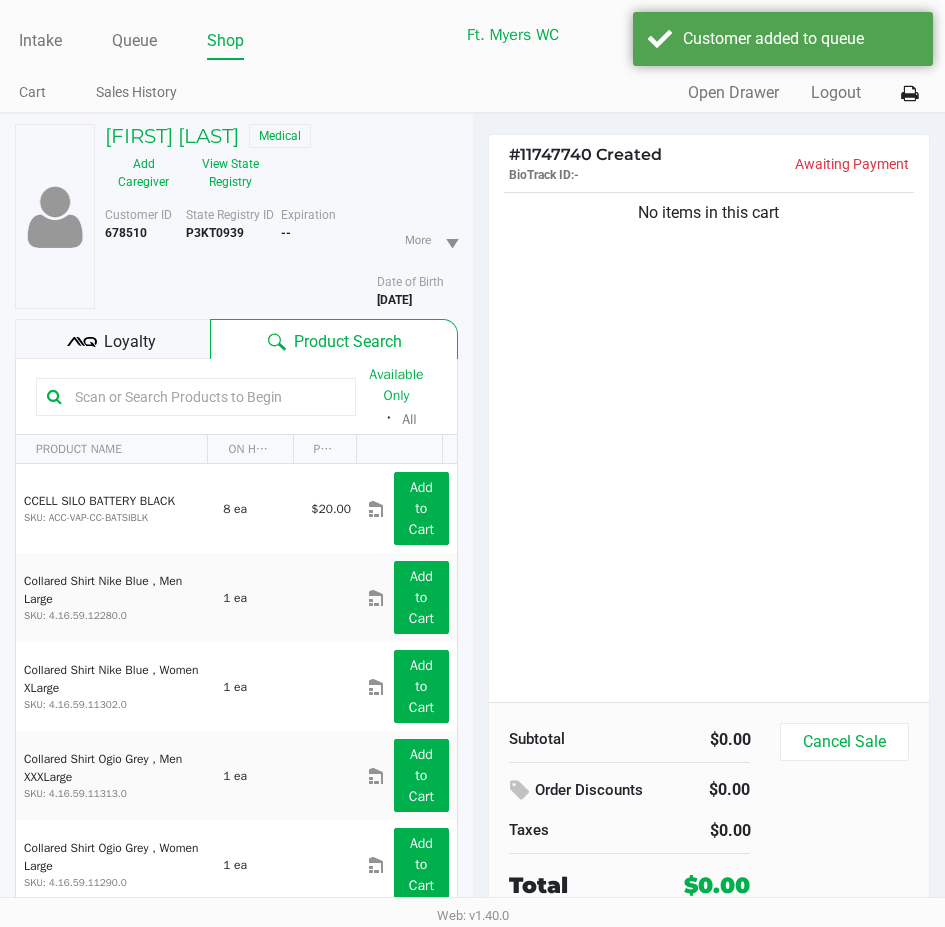 click 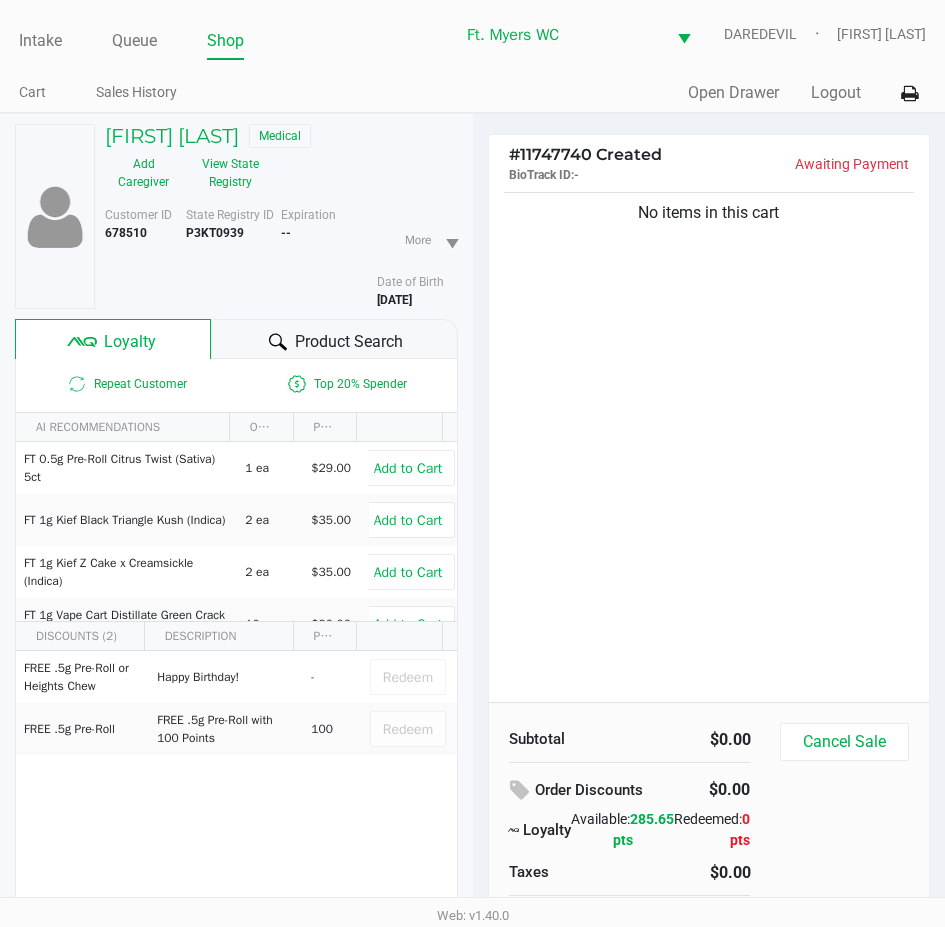 click on "Product Search" 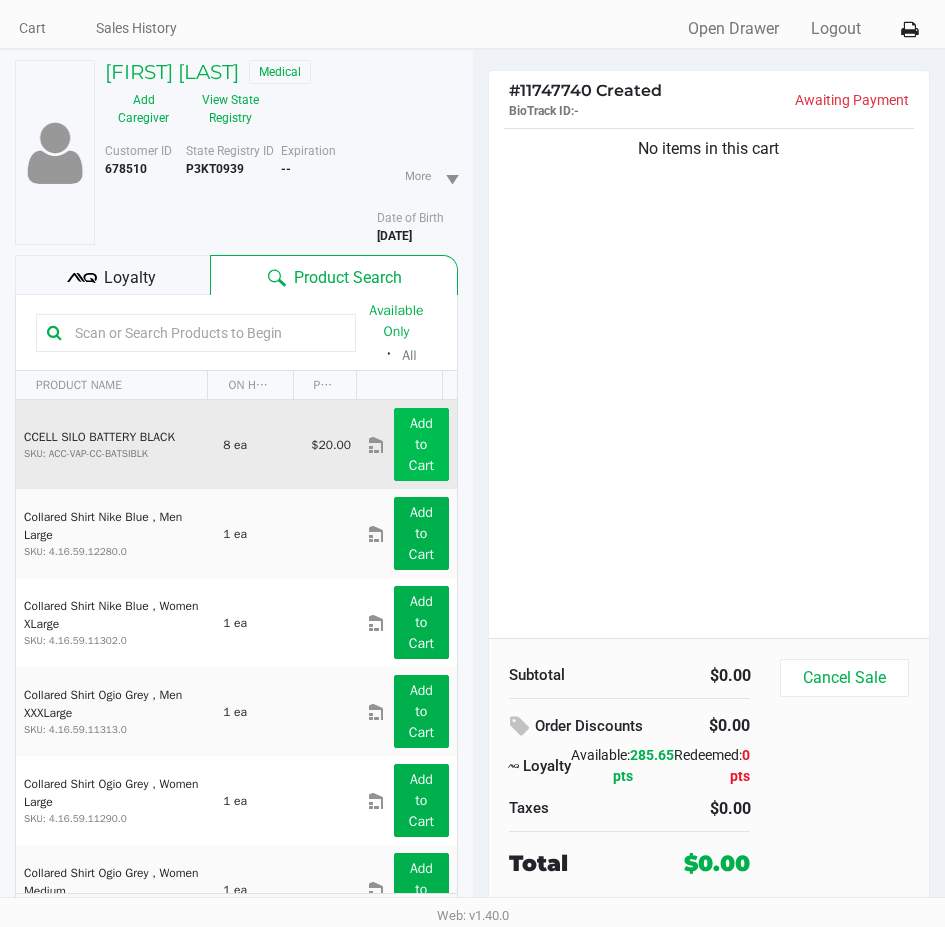 scroll, scrollTop: 99, scrollLeft: 0, axis: vertical 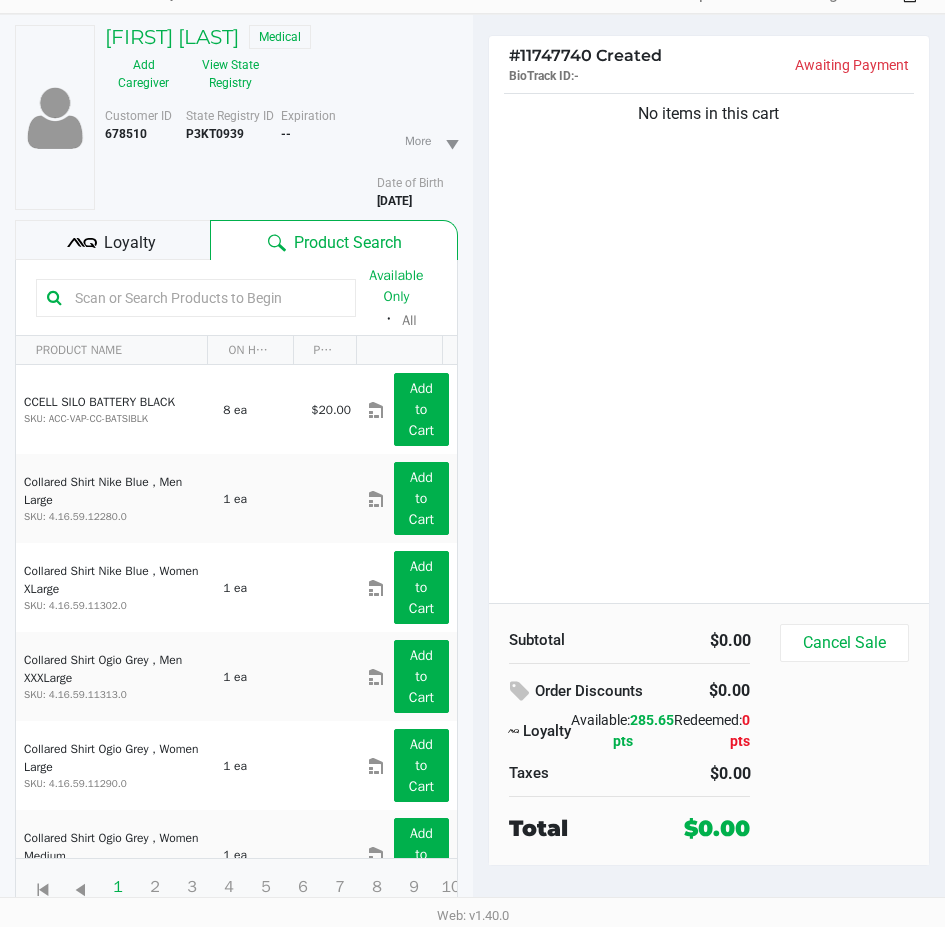 click on "Loyalty" 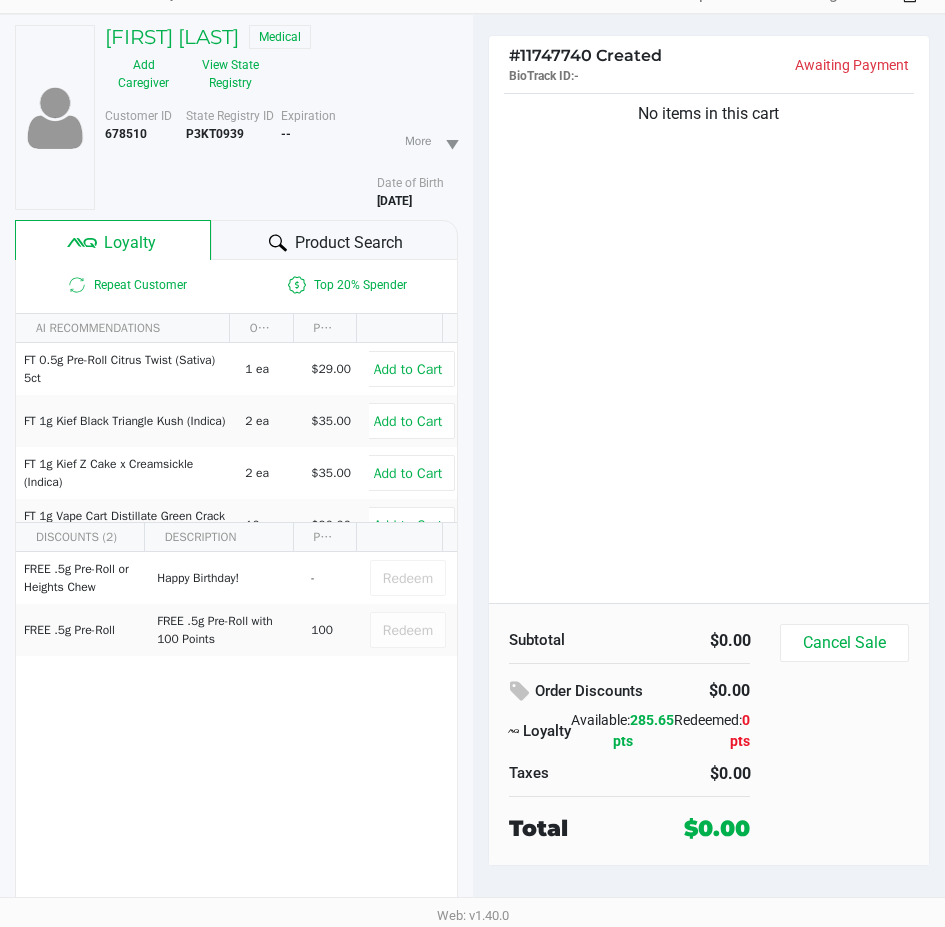click on "No items in this cart" 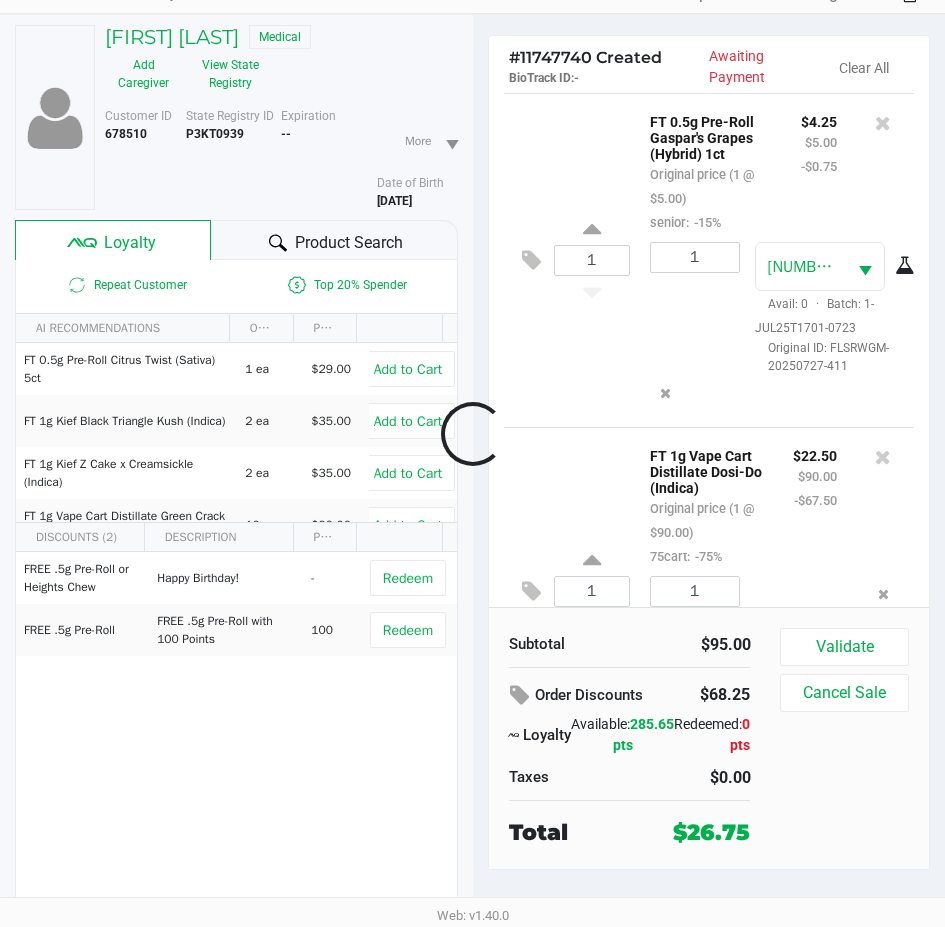 scroll, scrollTop: 149, scrollLeft: 0, axis: vertical 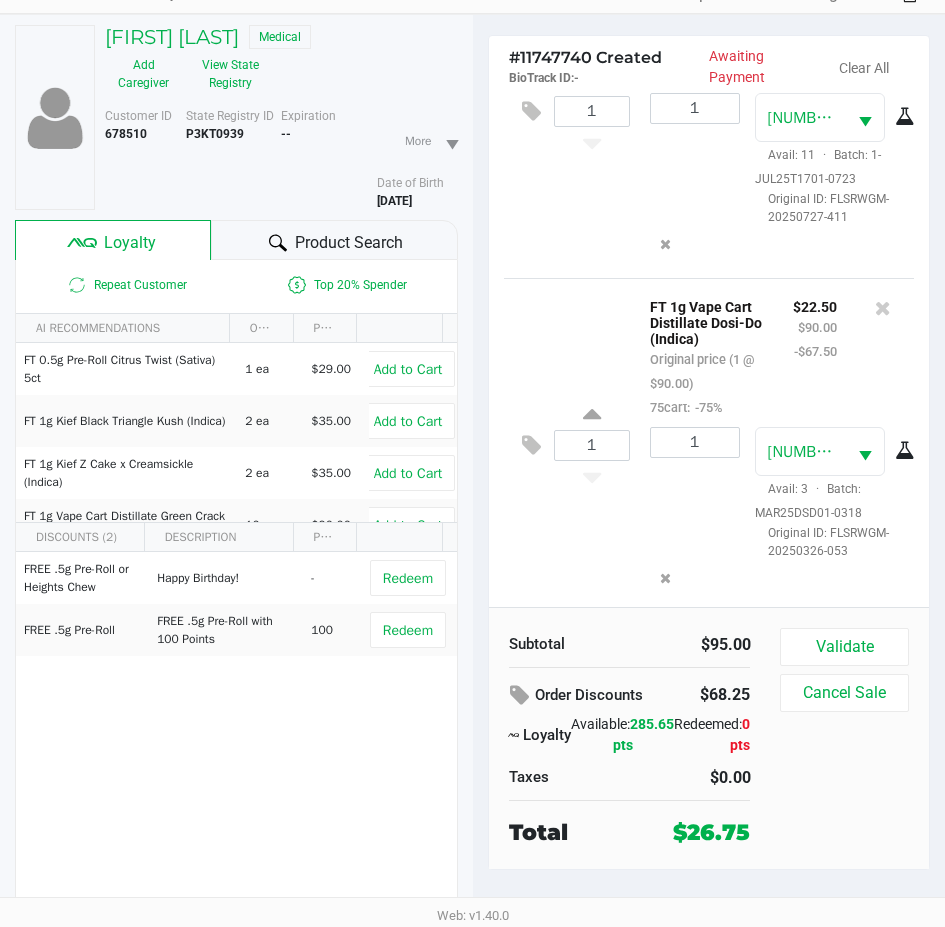 click 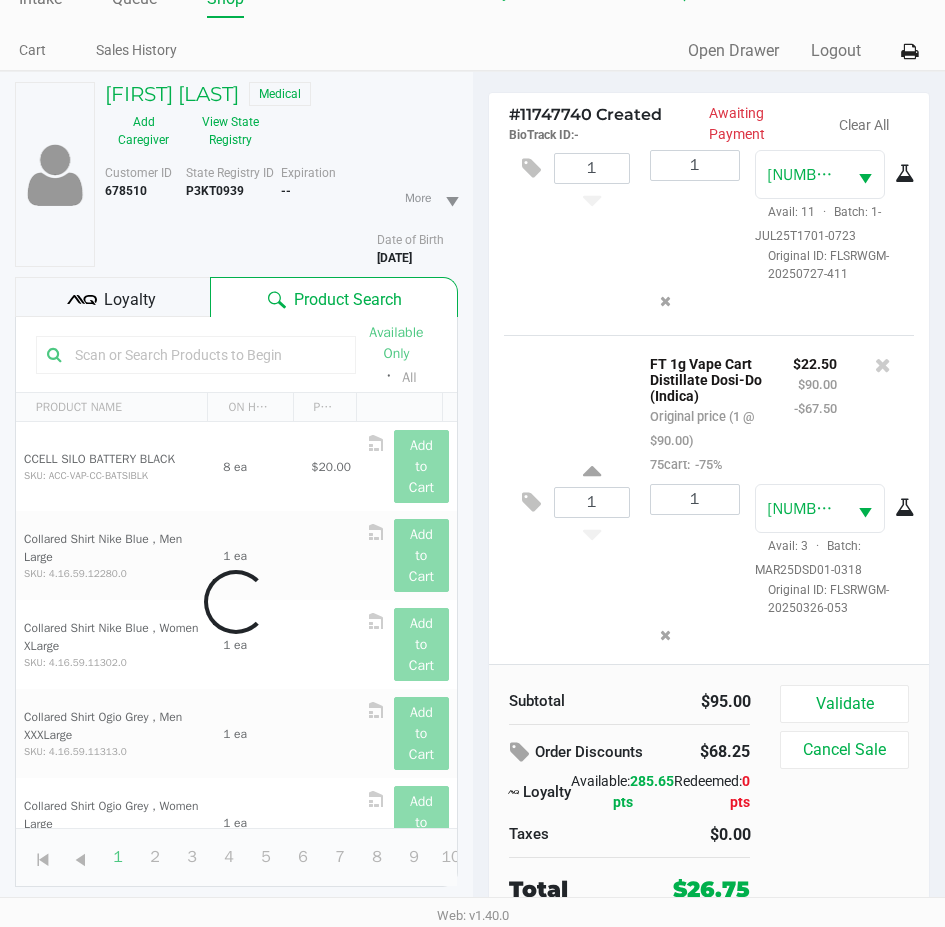 scroll, scrollTop: 99, scrollLeft: 0, axis: vertical 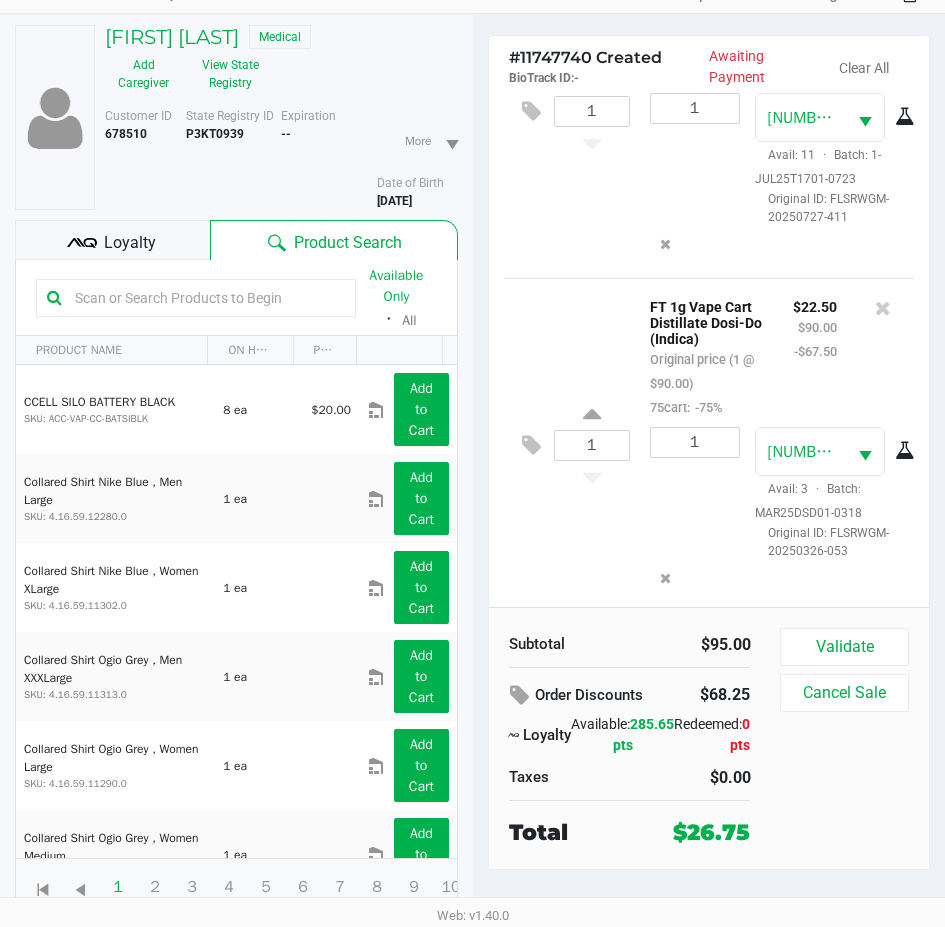 click 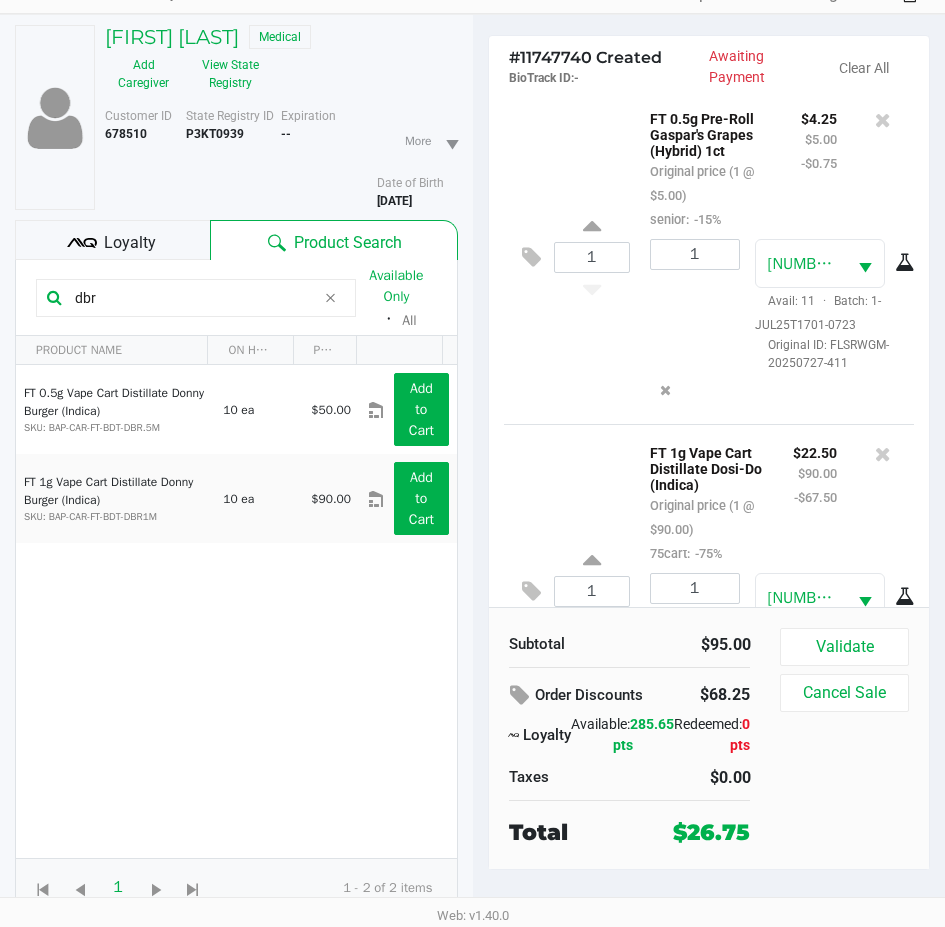 scroll, scrollTop: 0, scrollLeft: 0, axis: both 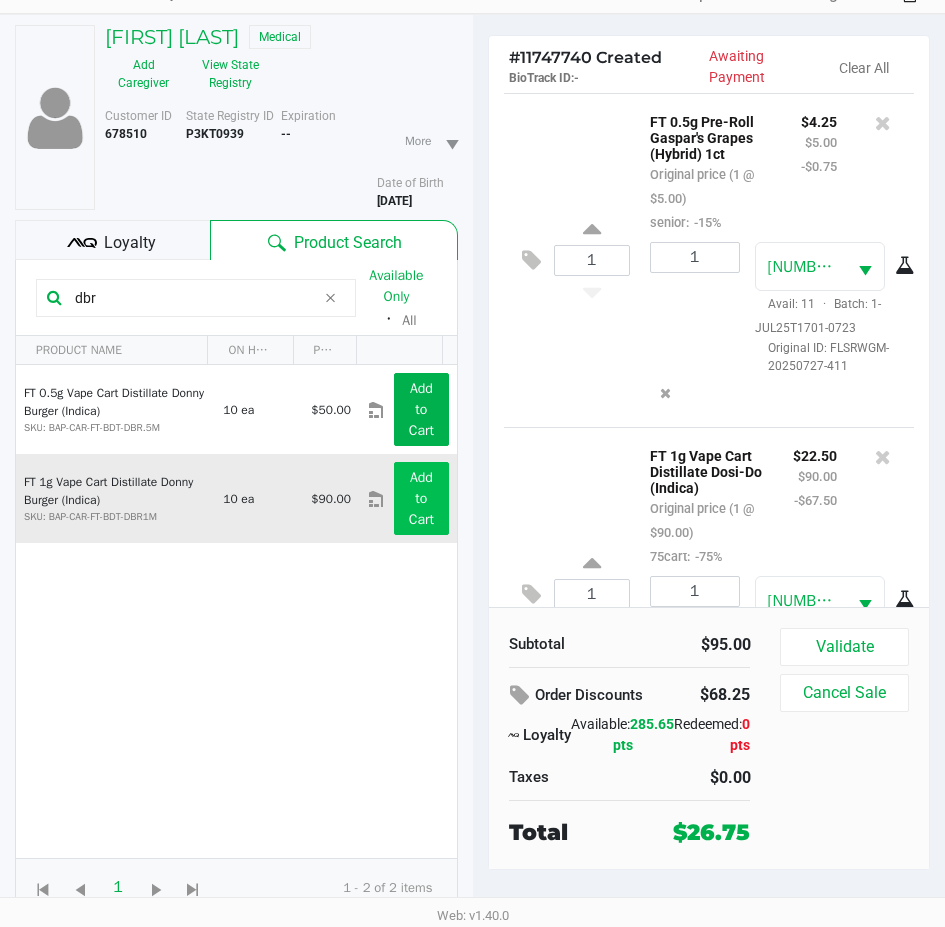 type on "dbr" 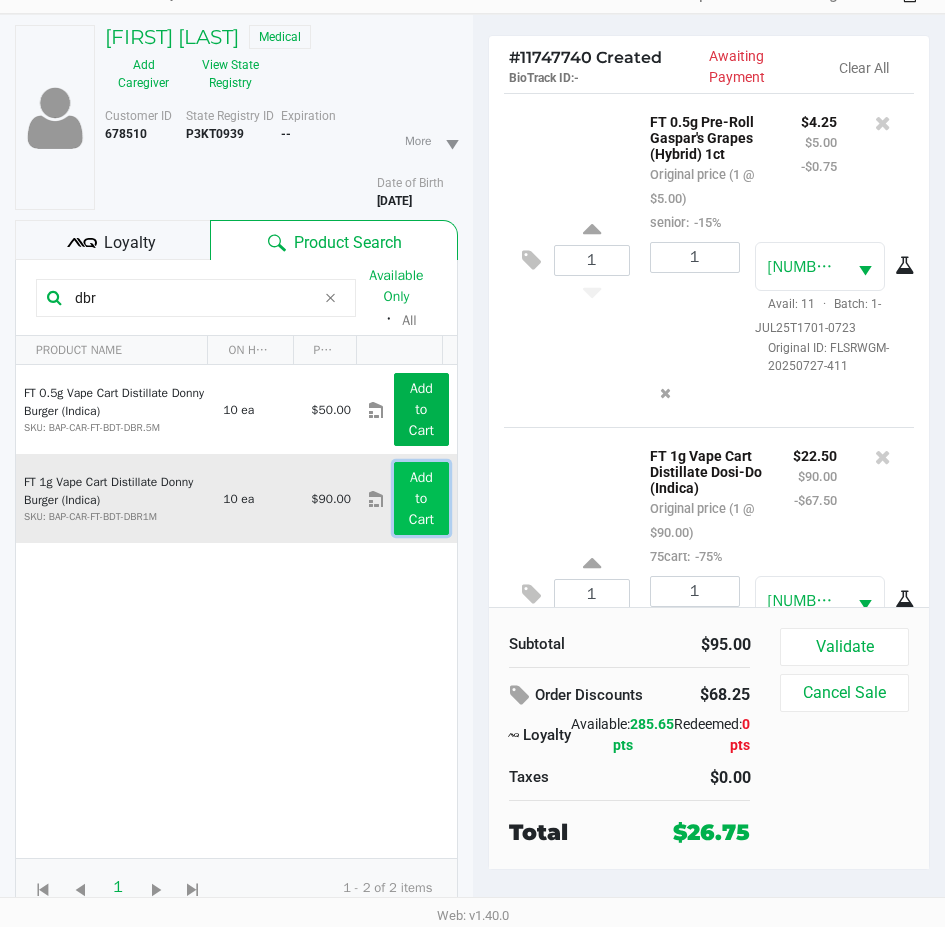 click on "Add to Cart" 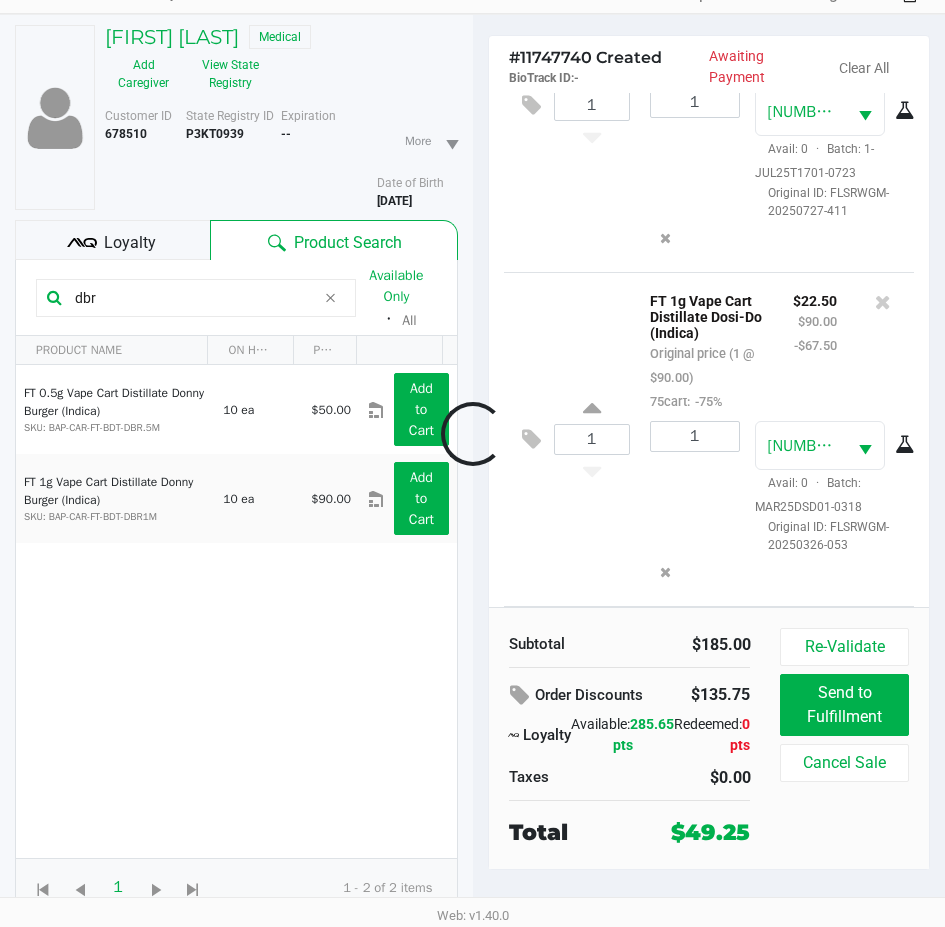 scroll, scrollTop: 355, scrollLeft: 0, axis: vertical 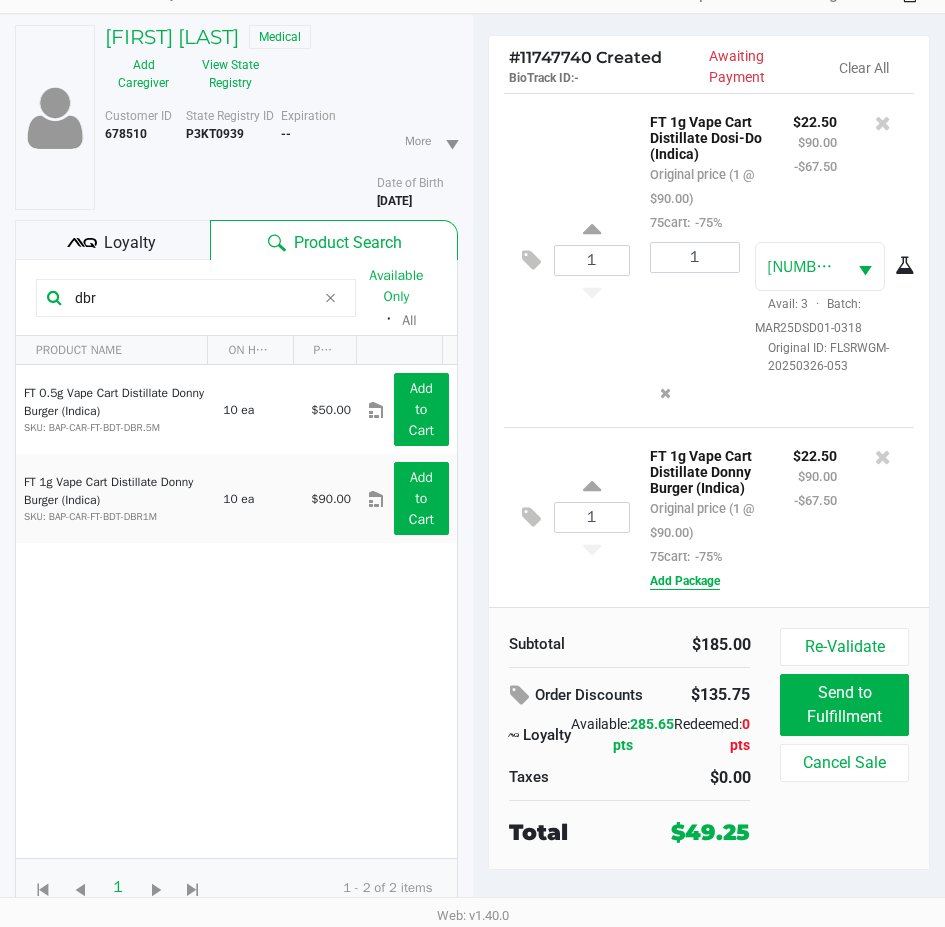 click on "Add Package" 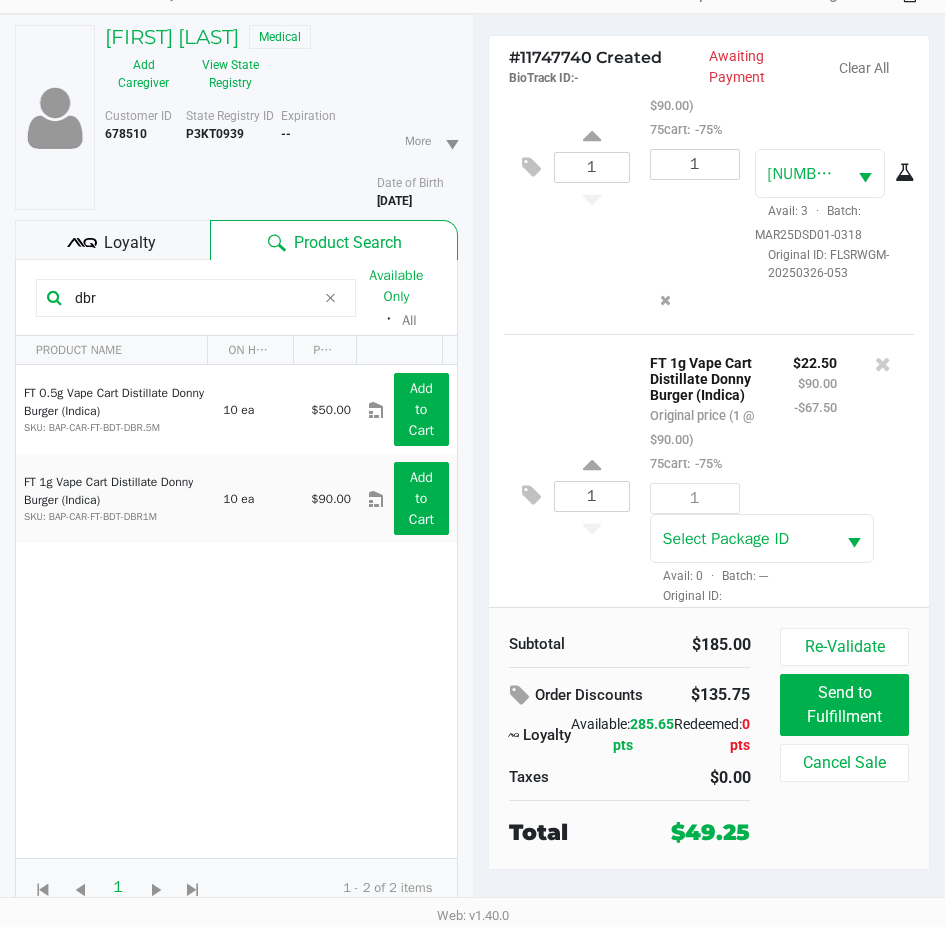 scroll, scrollTop: 498, scrollLeft: 0, axis: vertical 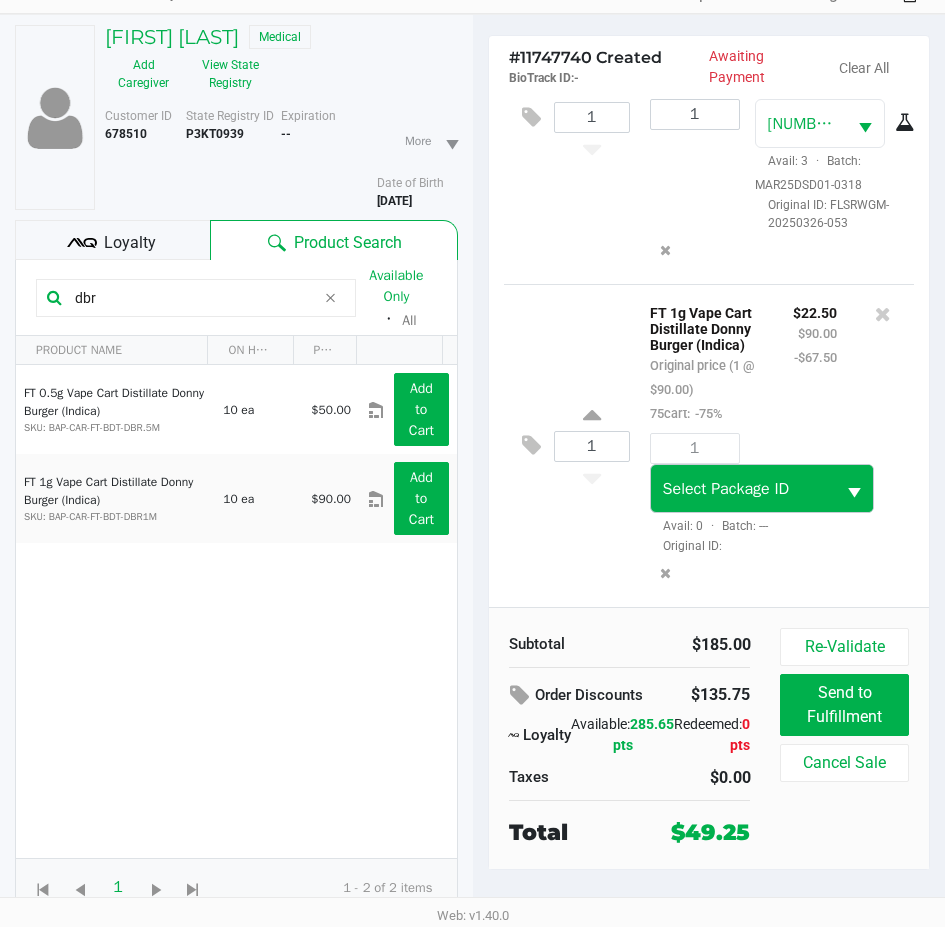 click at bounding box center [854, 493] 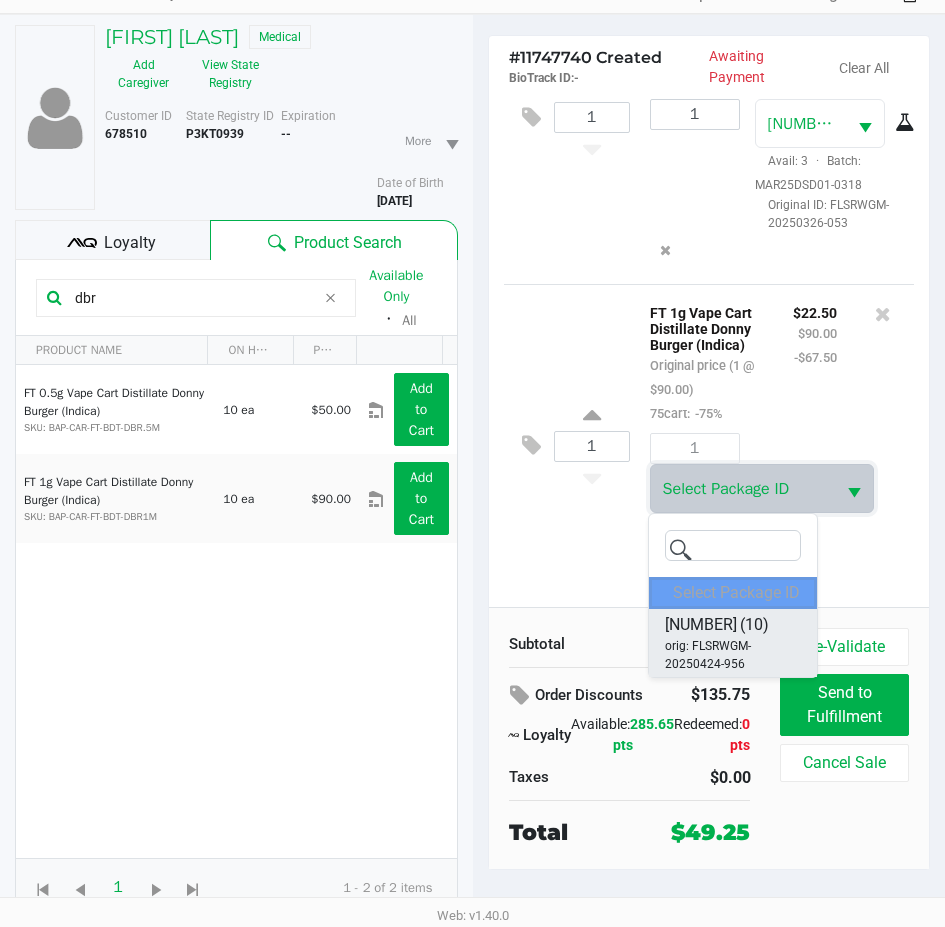 click on "8799531309904291" at bounding box center [701, 625] 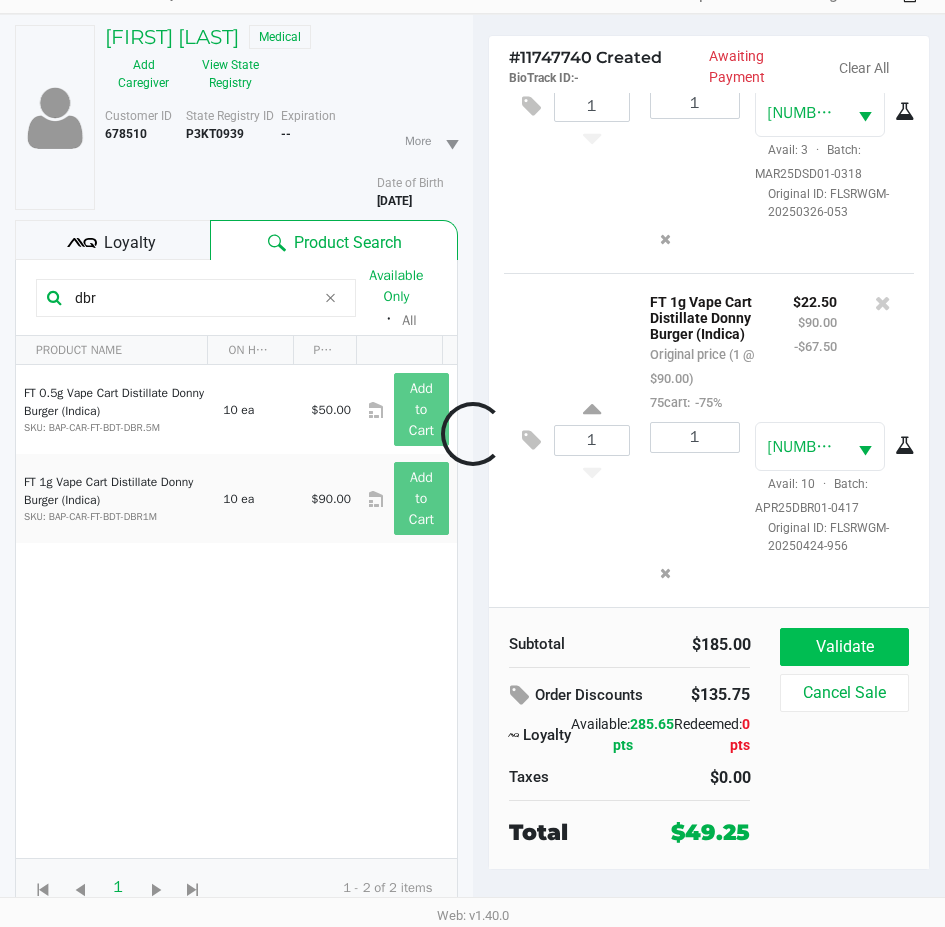 scroll, scrollTop: 498, scrollLeft: 0, axis: vertical 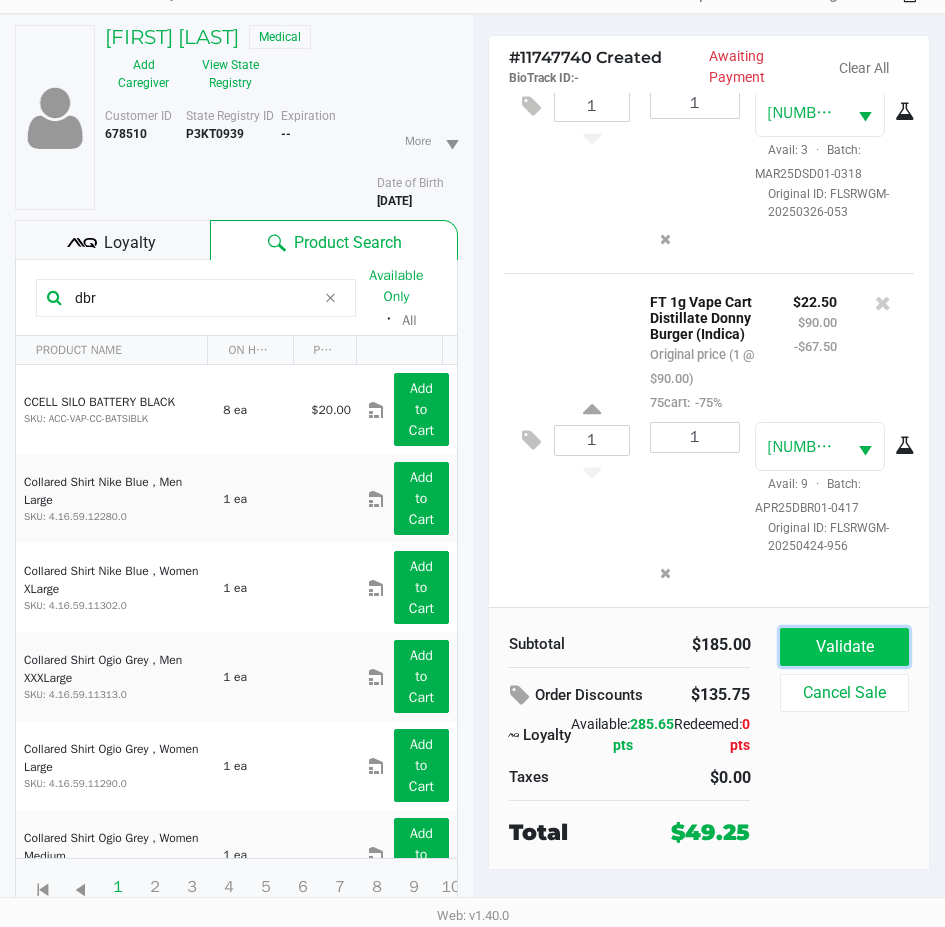 click on "Validate" 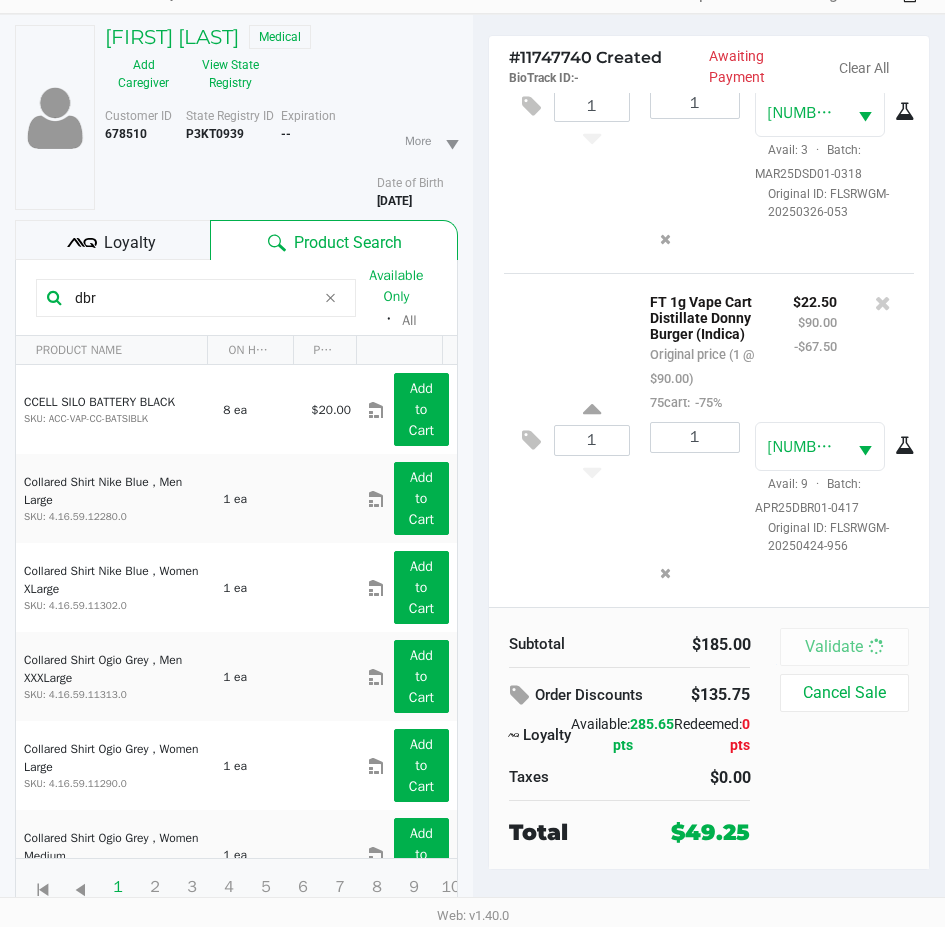scroll, scrollTop: 0, scrollLeft: 0, axis: both 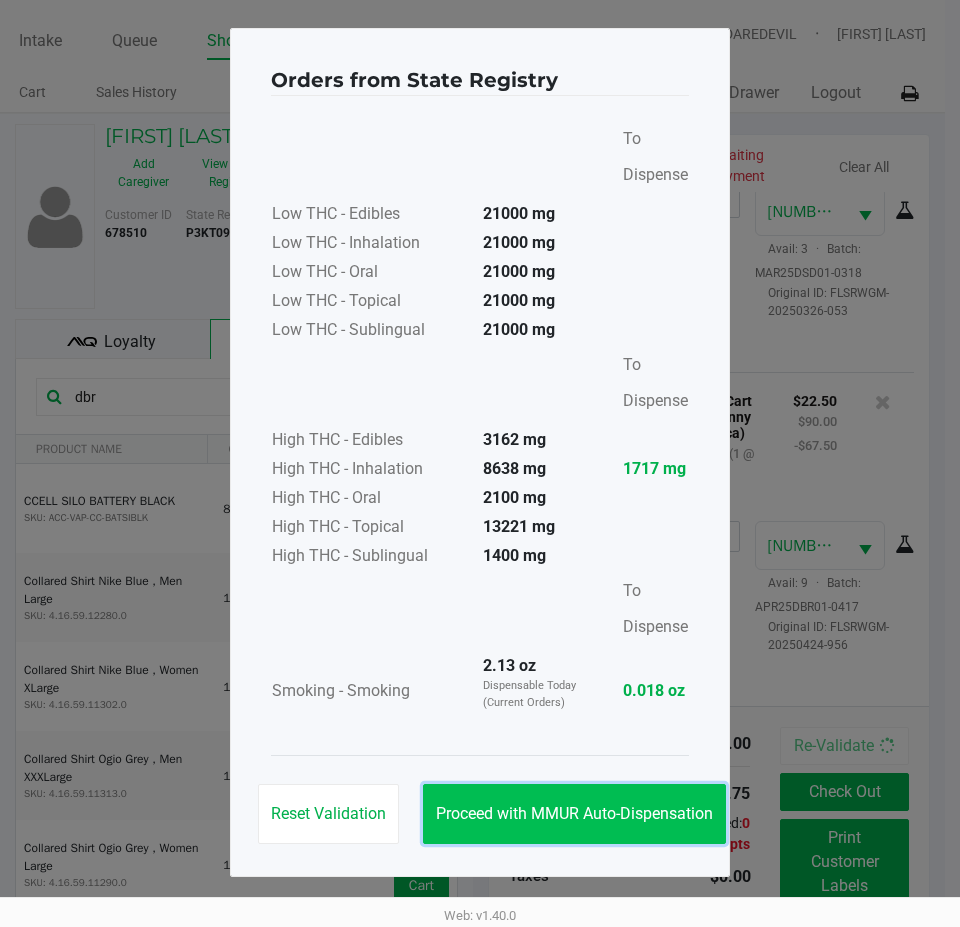 click on "Proceed with MMUR Auto-Dispensation" 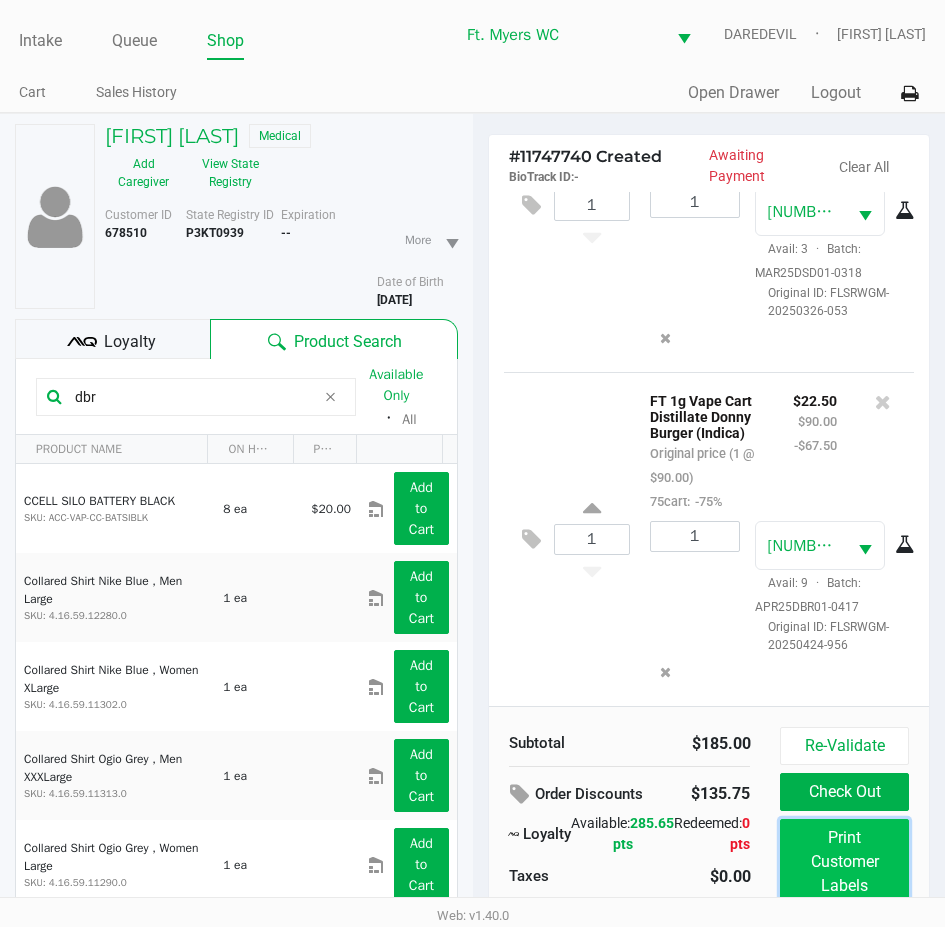 click on "Print Customer Labels" 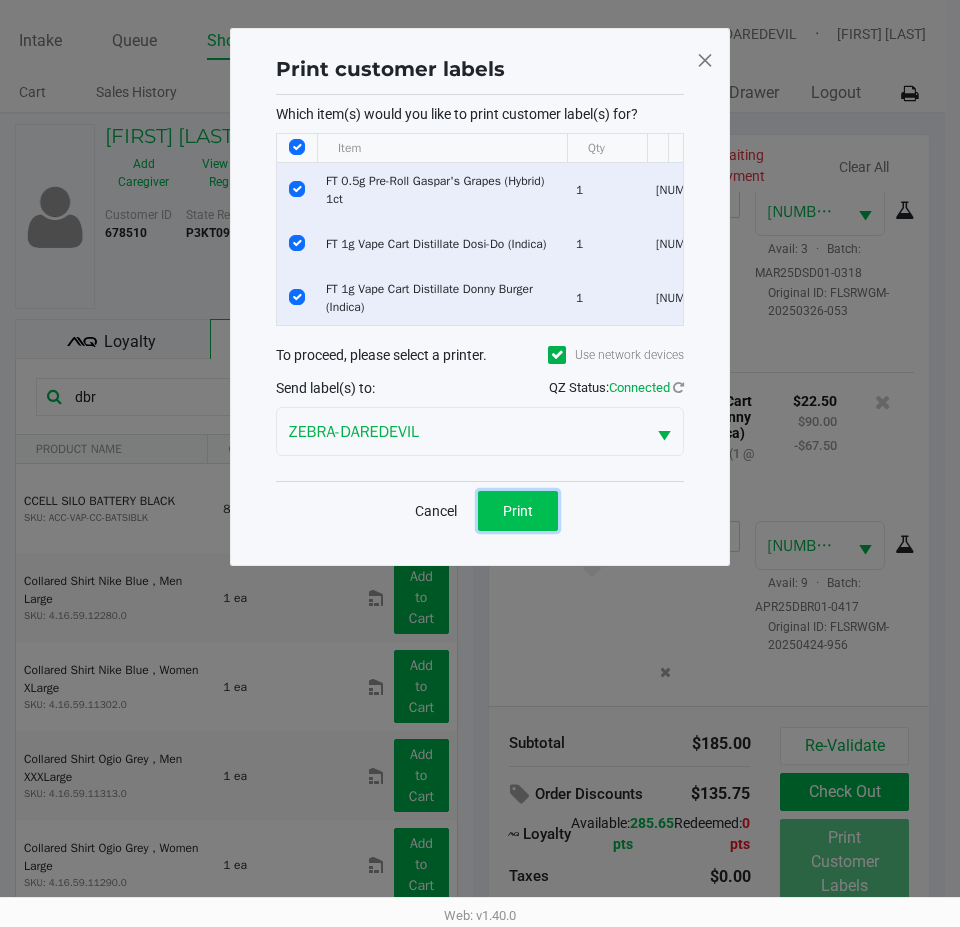 click on "Print" 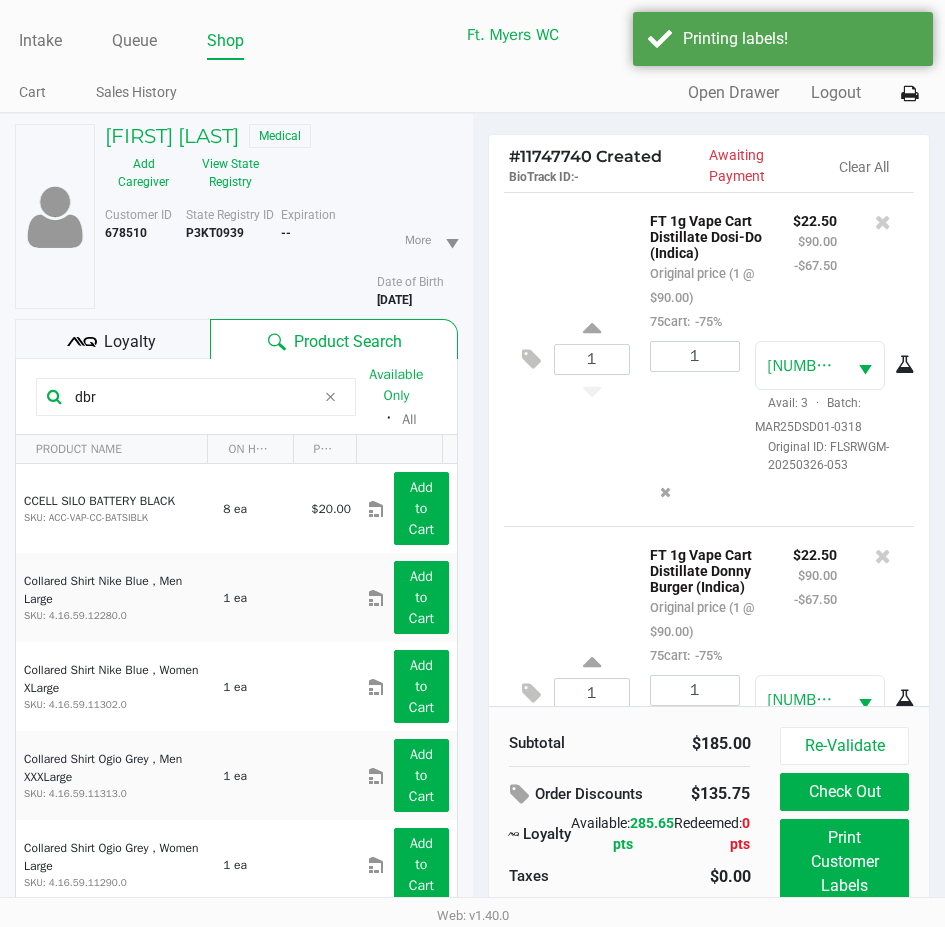 scroll, scrollTop: 300, scrollLeft: 0, axis: vertical 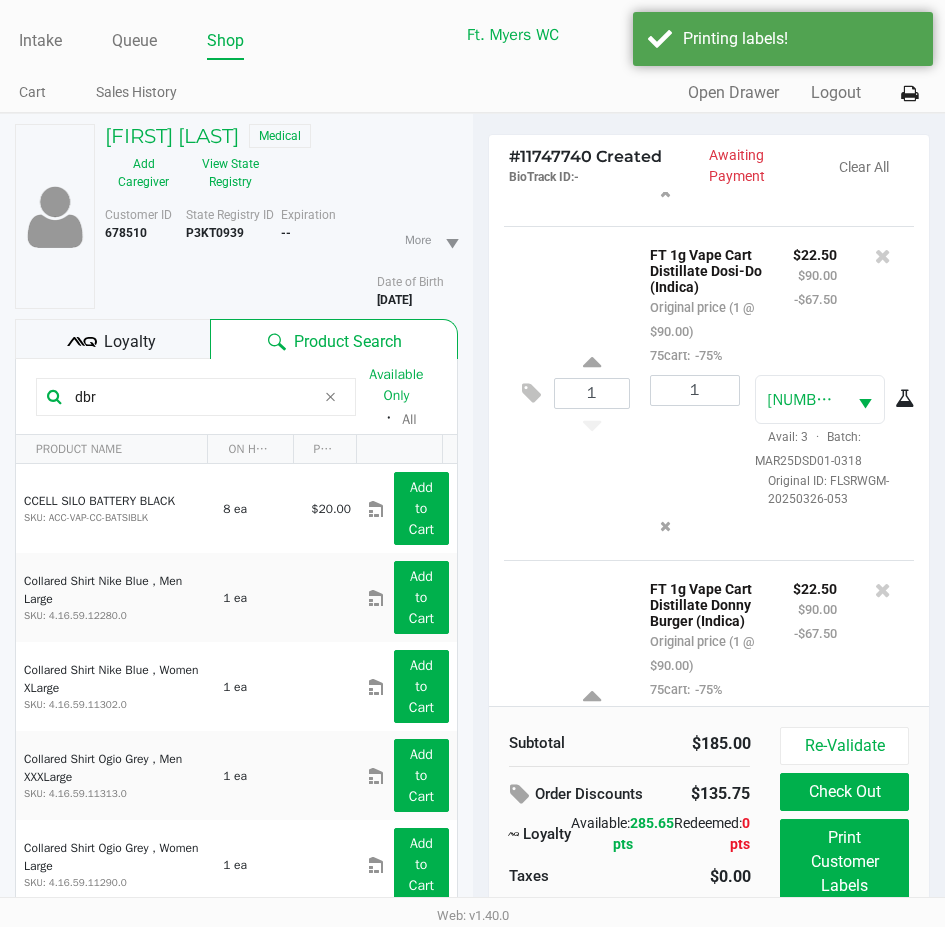 click on "Loyalty" 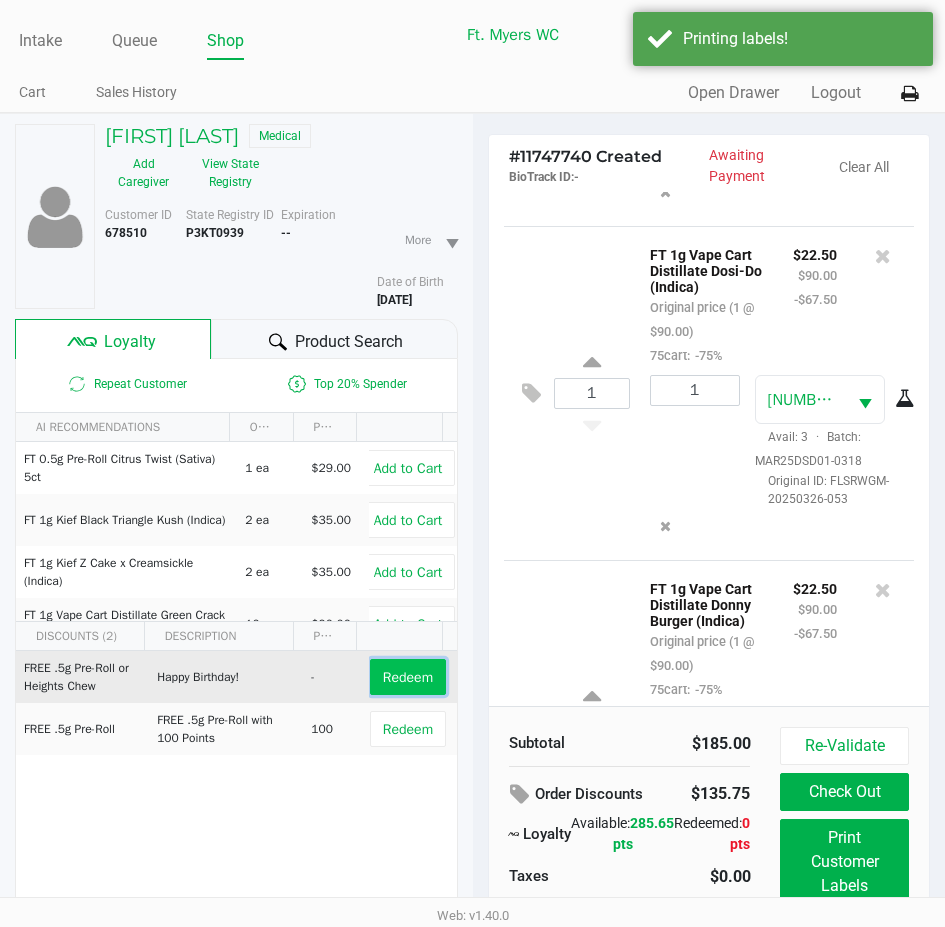 click on "Redeem" 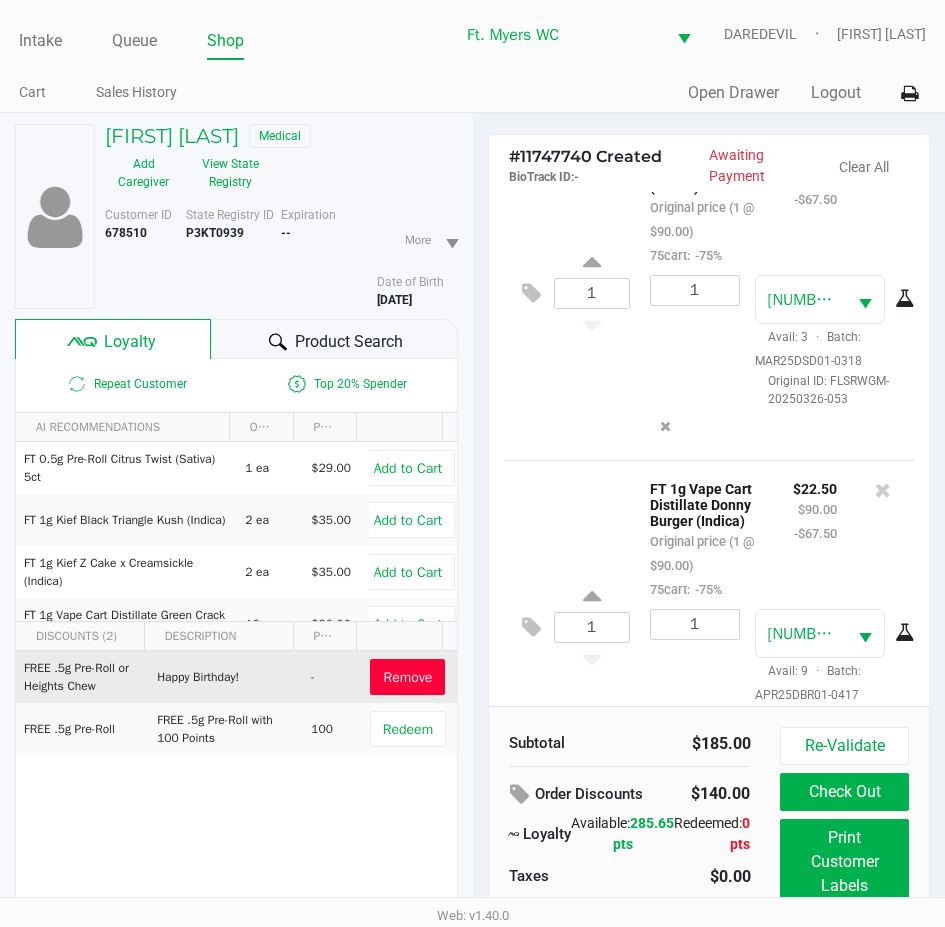 scroll, scrollTop: 498, scrollLeft: 0, axis: vertical 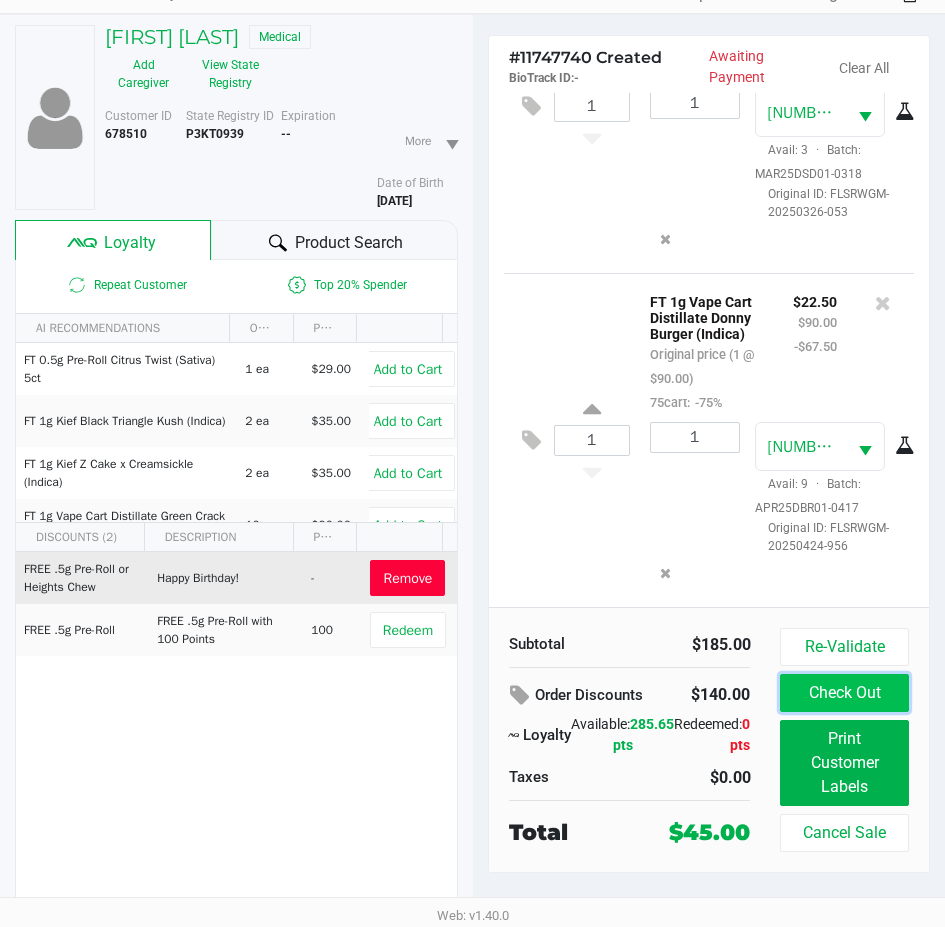 click on "Check Out" 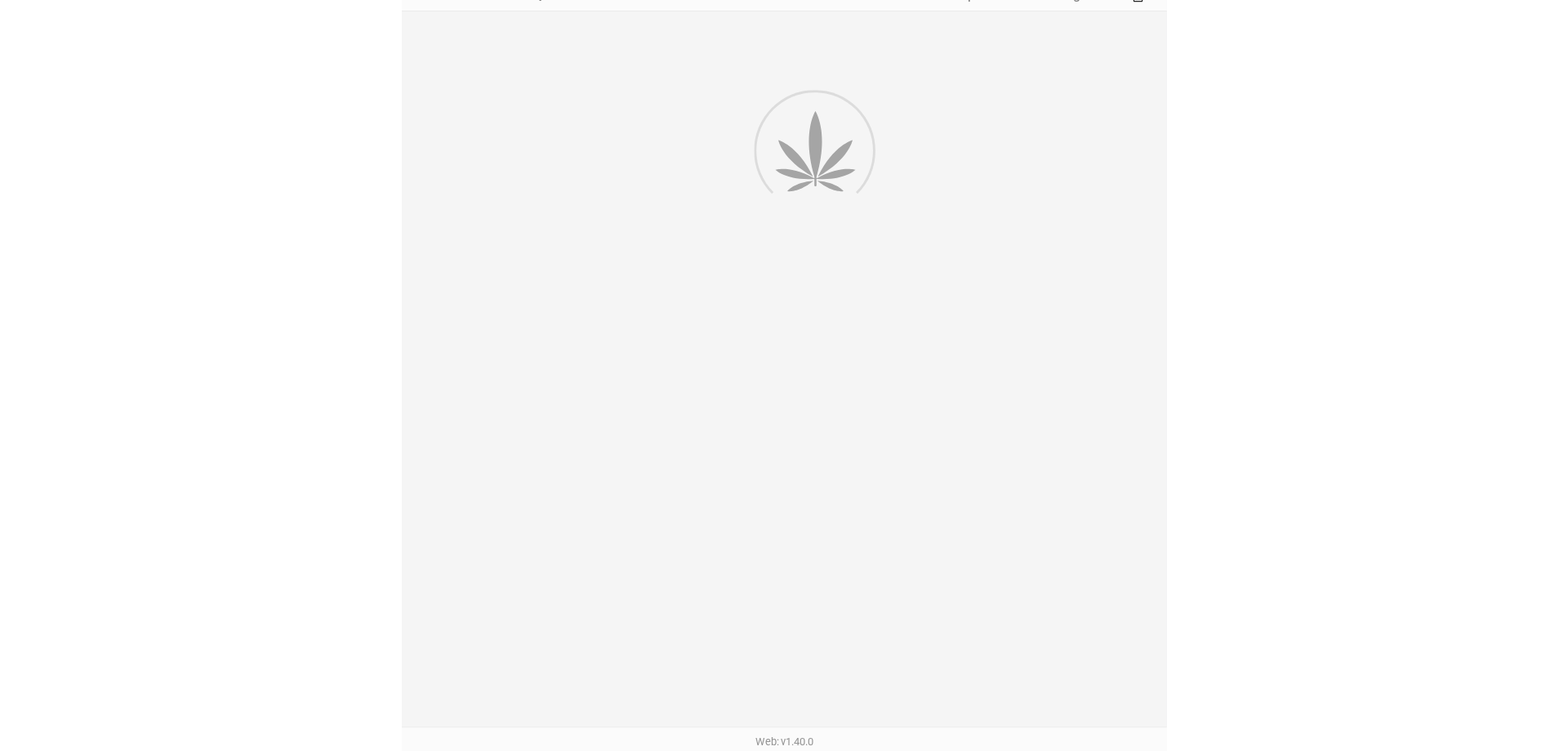 scroll, scrollTop: 0, scrollLeft: 0, axis: both 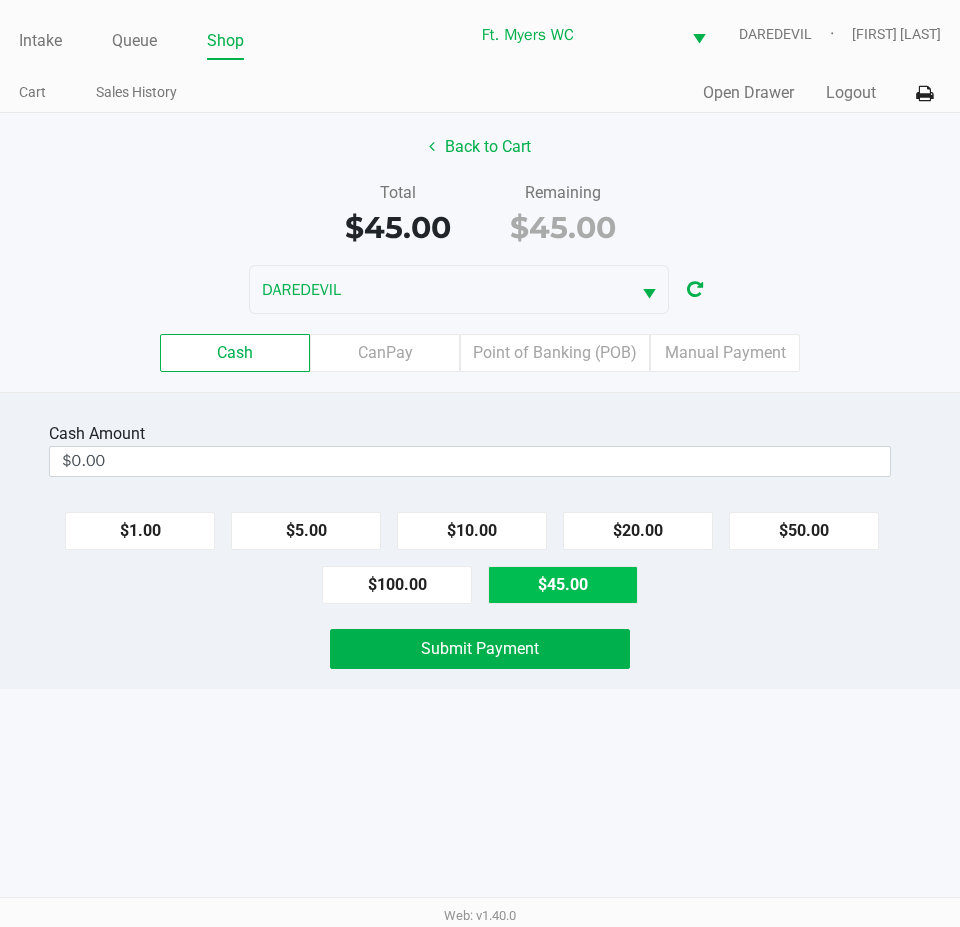 click on "$45.00" 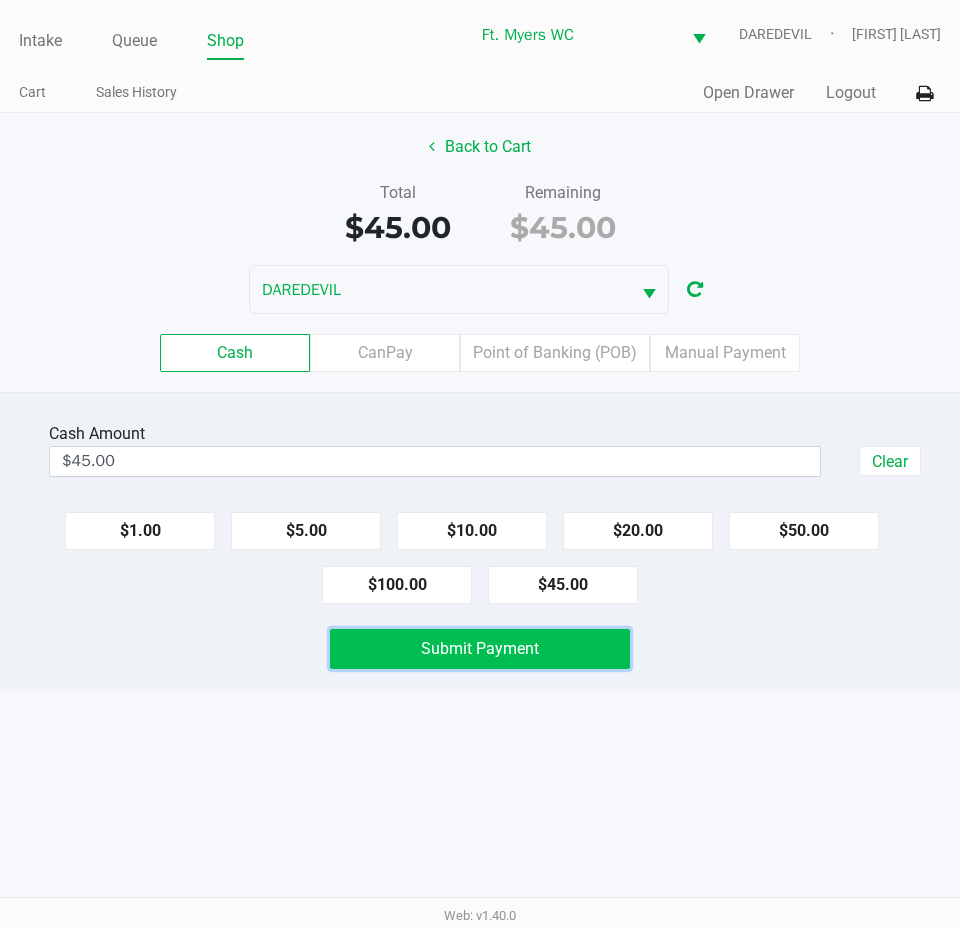 click on "Submit Payment" 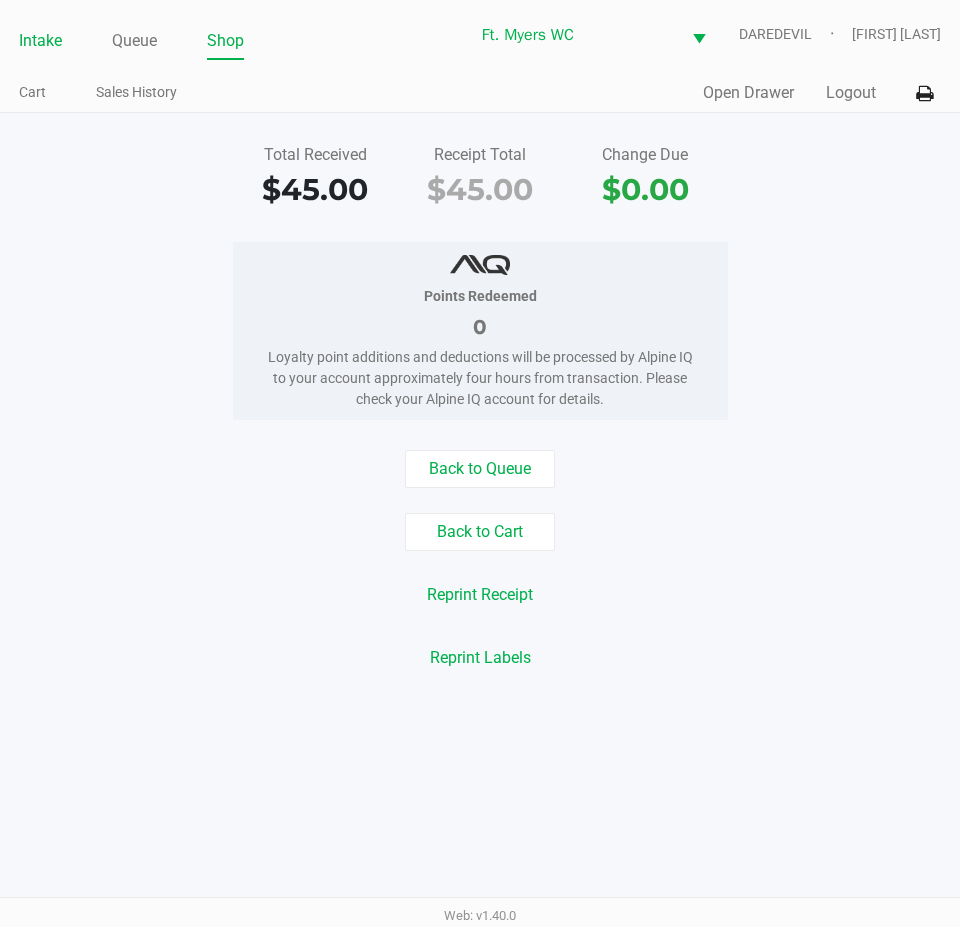click on "Intake" 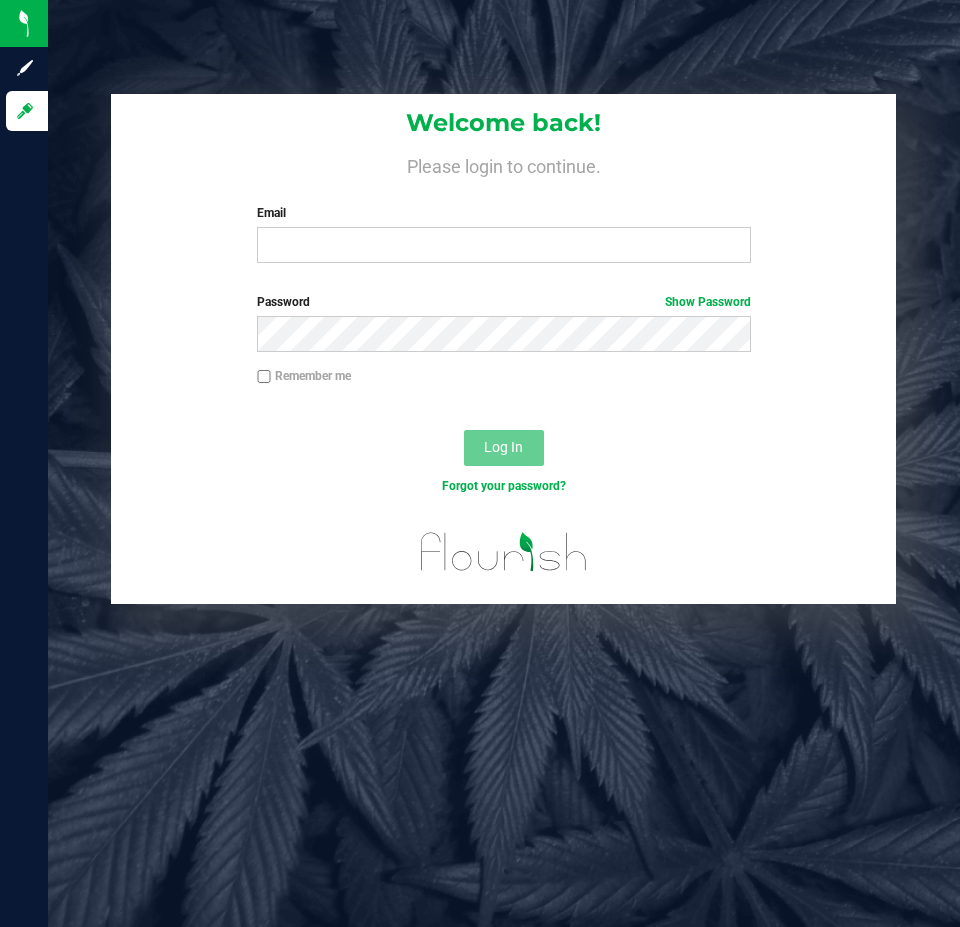 scroll, scrollTop: 0, scrollLeft: 0, axis: both 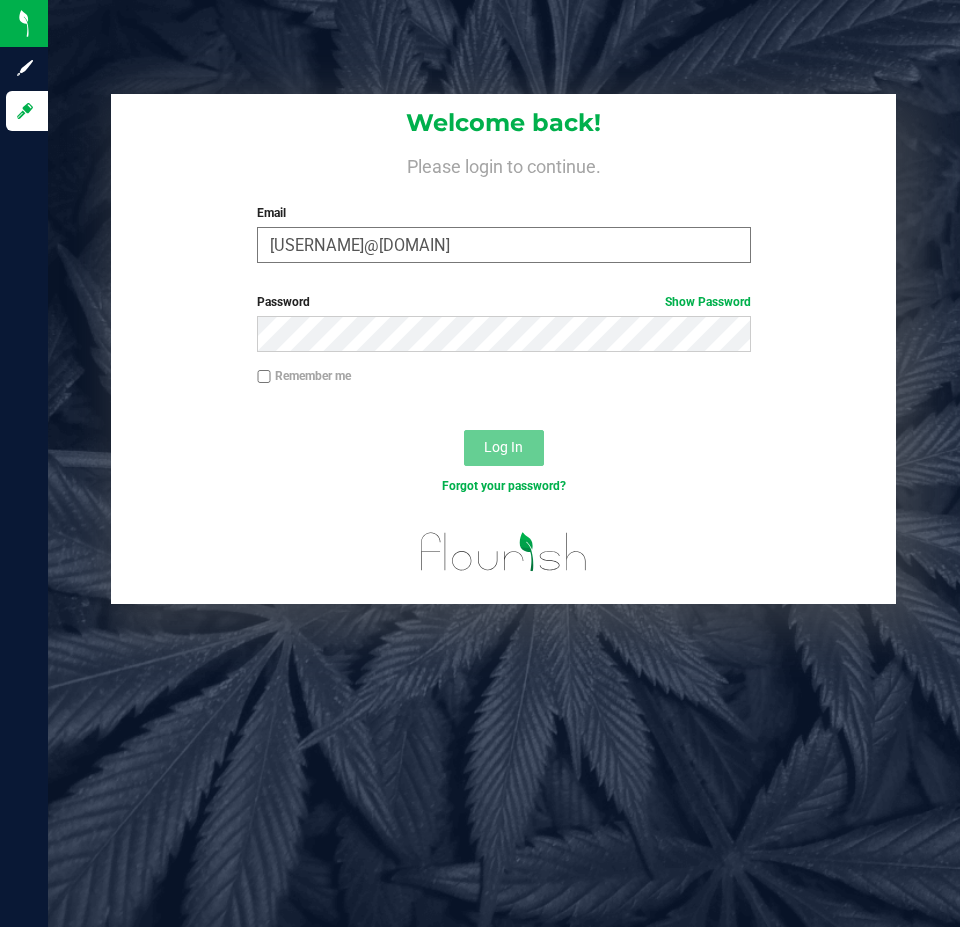 type on "[USERNAME]@[DOMAIN]" 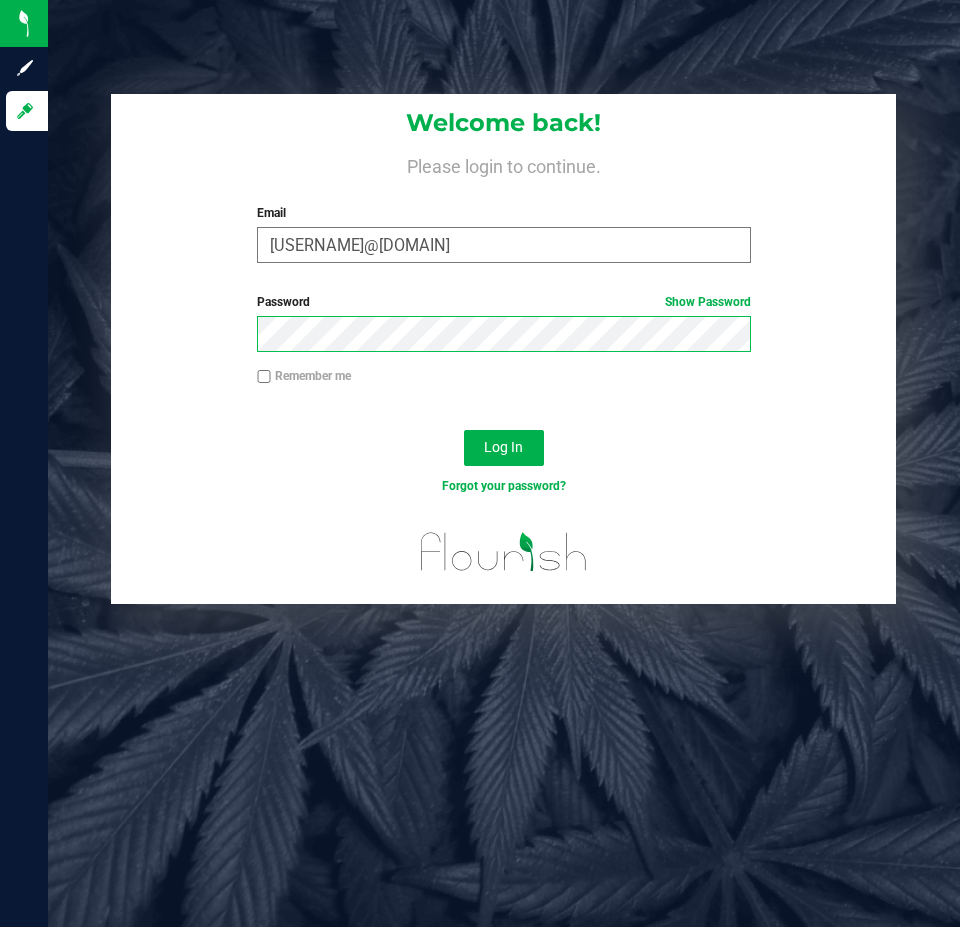 click on "Log In" at bounding box center [504, 448] 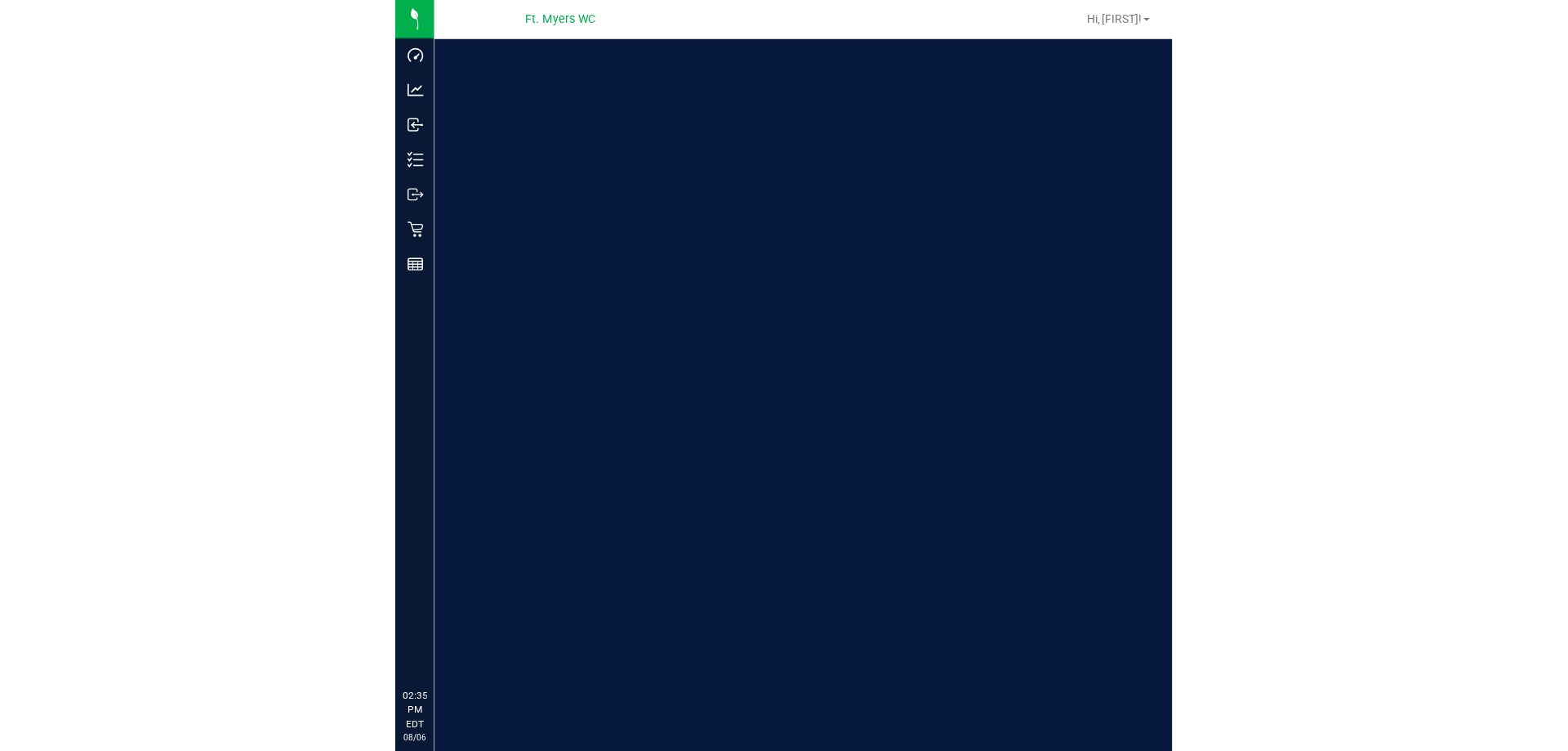 scroll, scrollTop: 0, scrollLeft: 0, axis: both 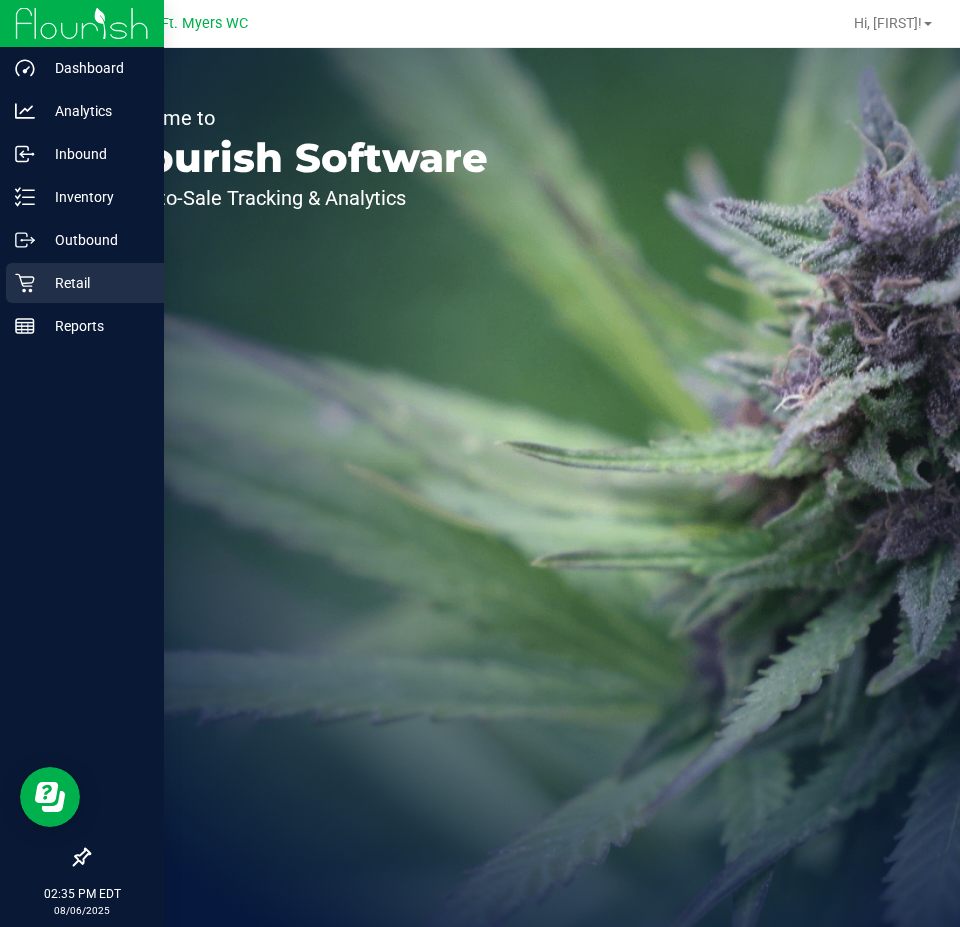 click on "Retail" at bounding box center [95, 283] 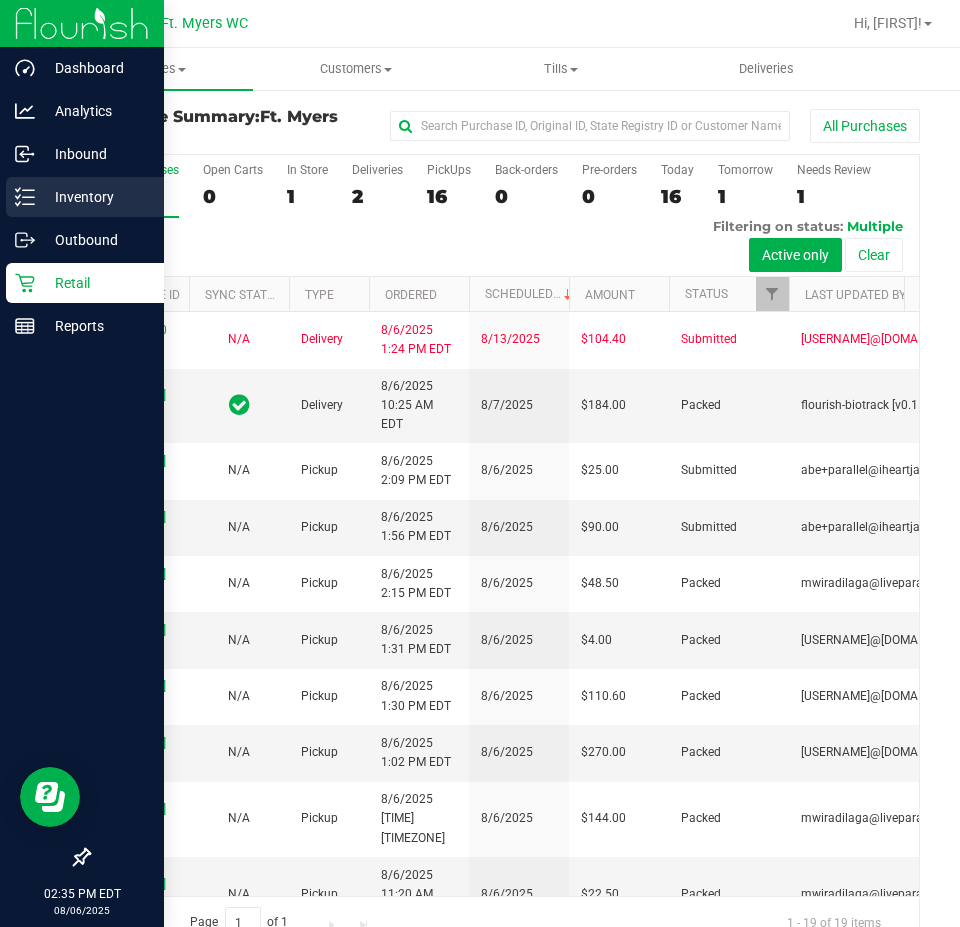 click on "Inventory" at bounding box center (85, 197) 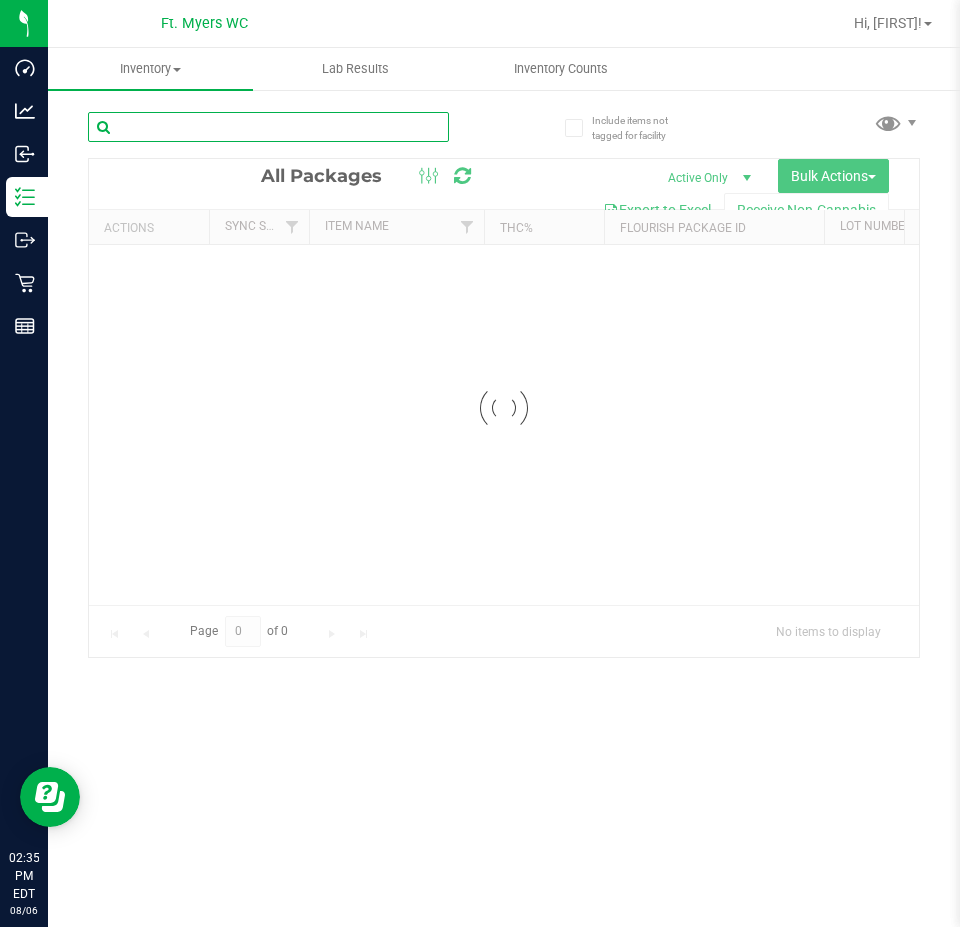 click at bounding box center [268, 127] 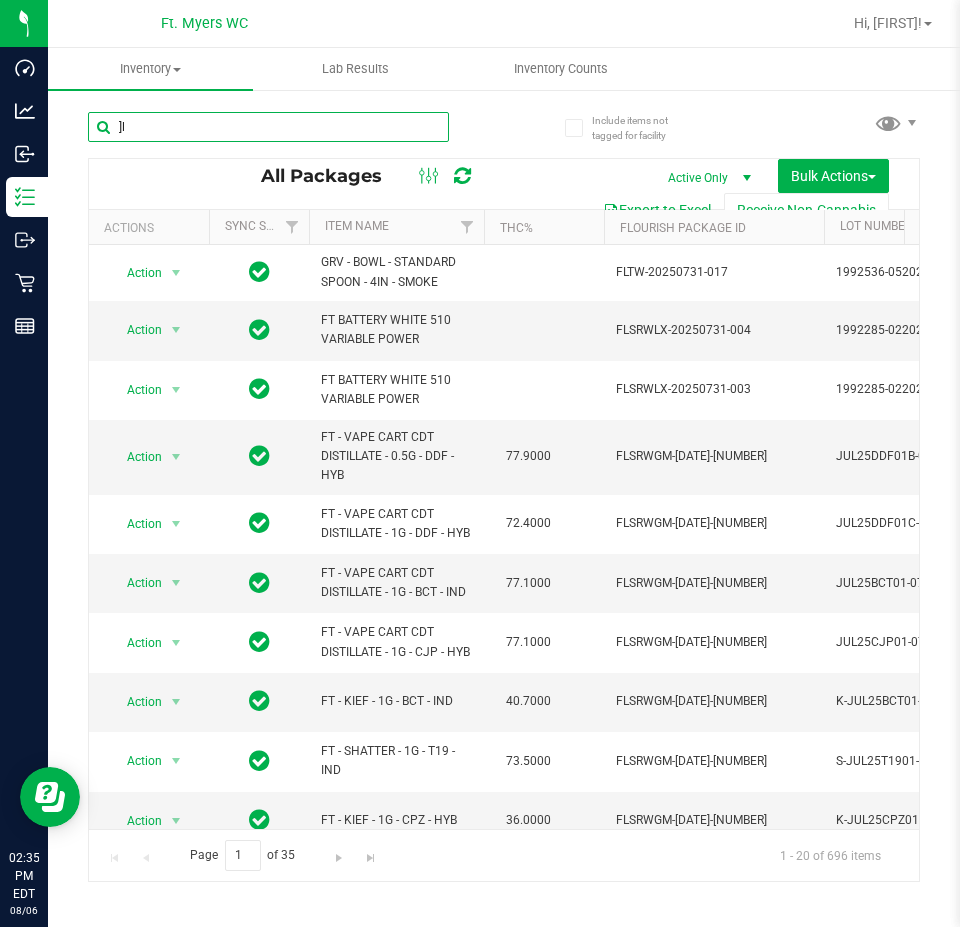 type on "]" 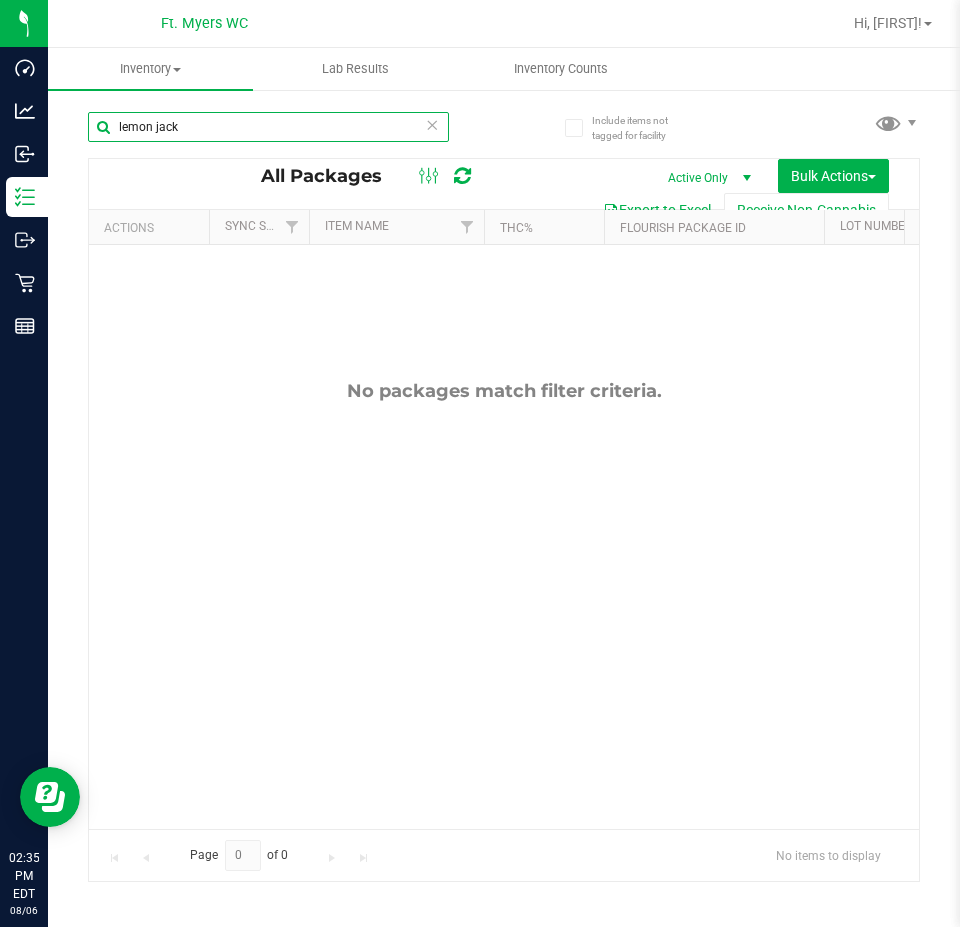 type on "lemon jack" 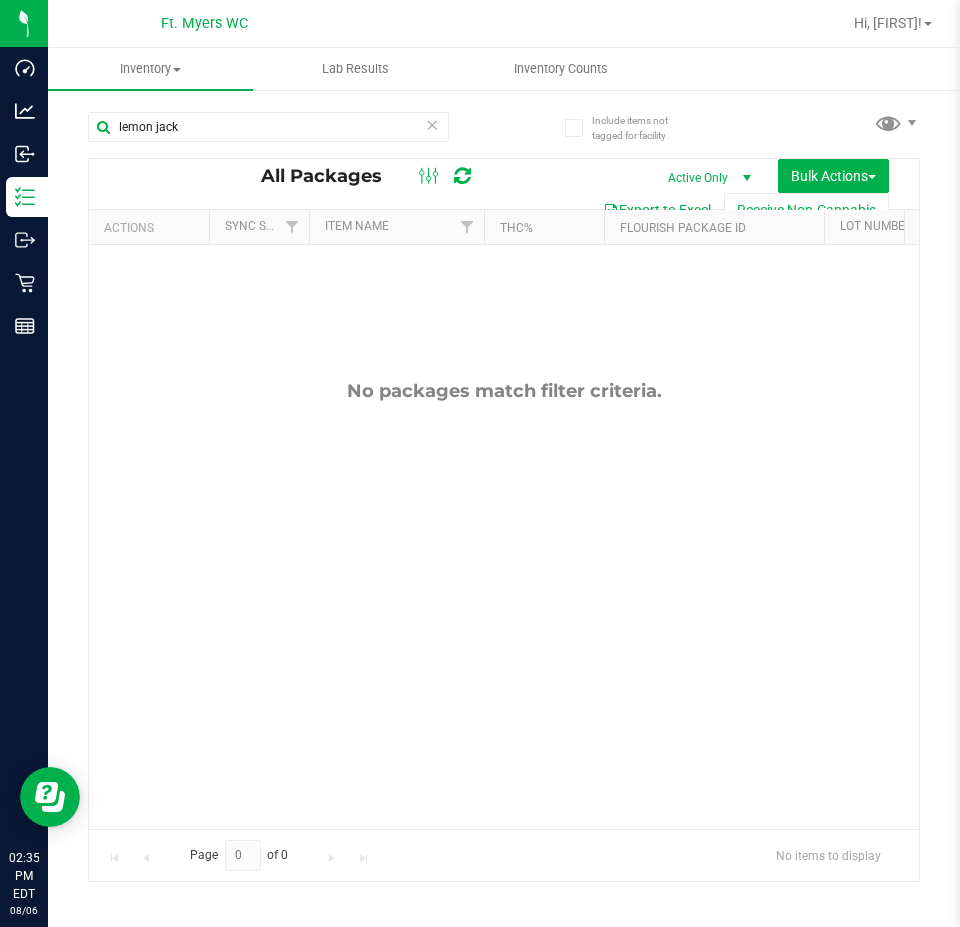 click on "Active Only" at bounding box center (705, 178) 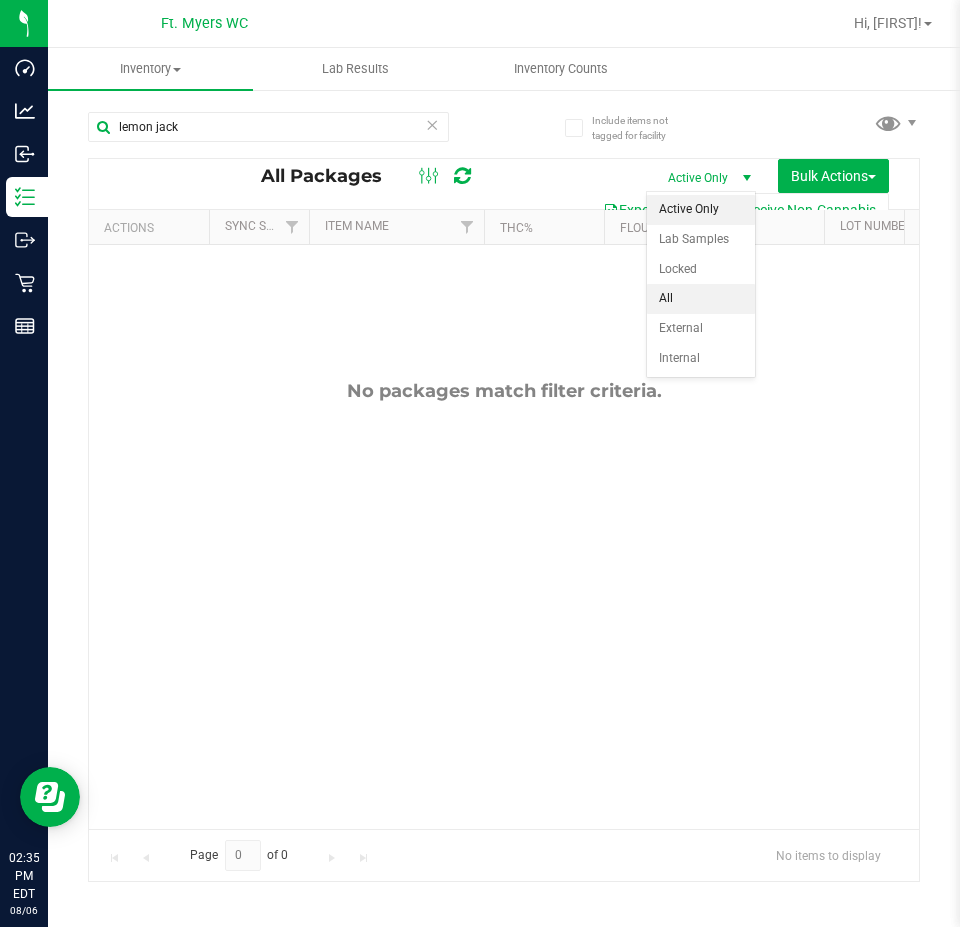 click on "All" at bounding box center [701, 299] 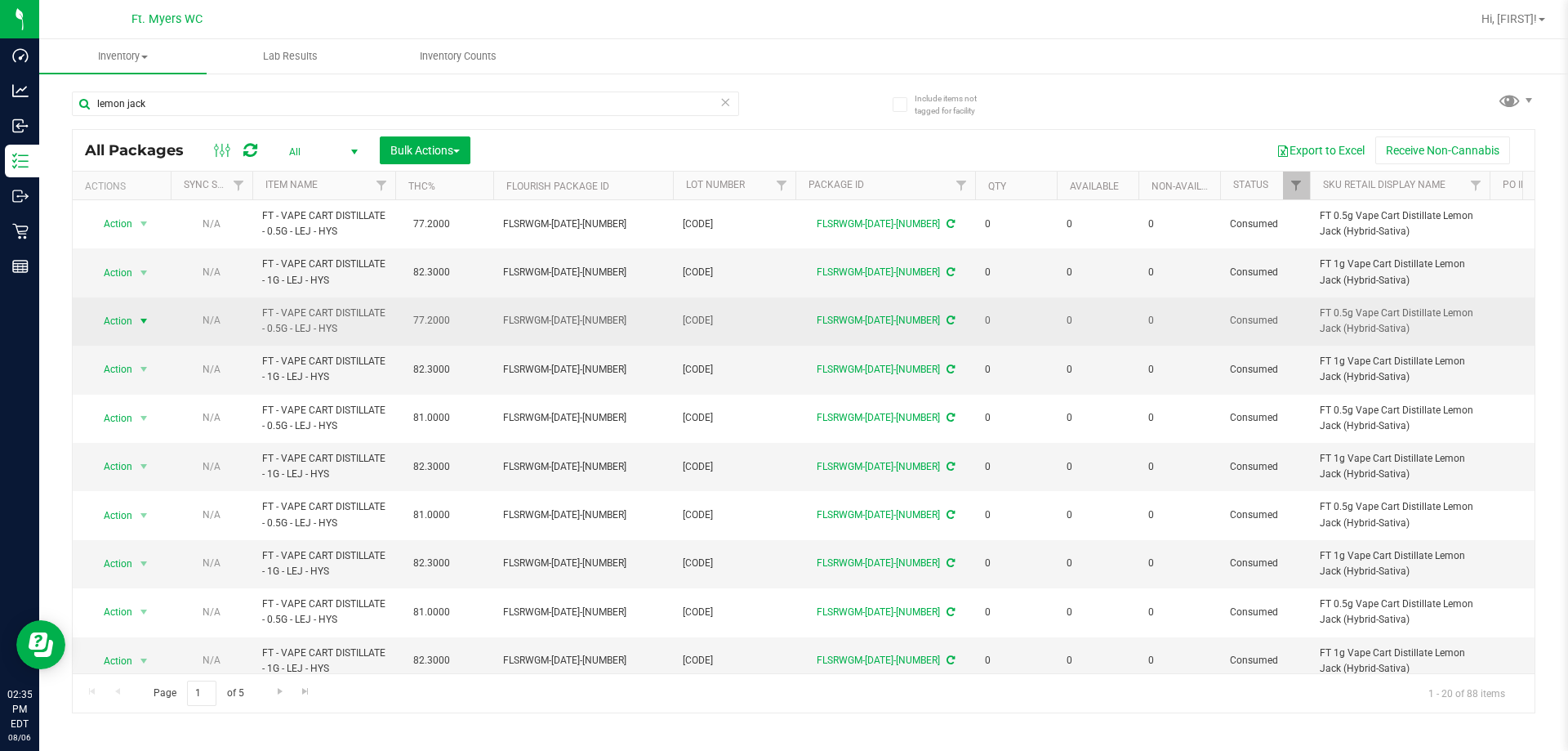 click on "Action" at bounding box center (111, 321) 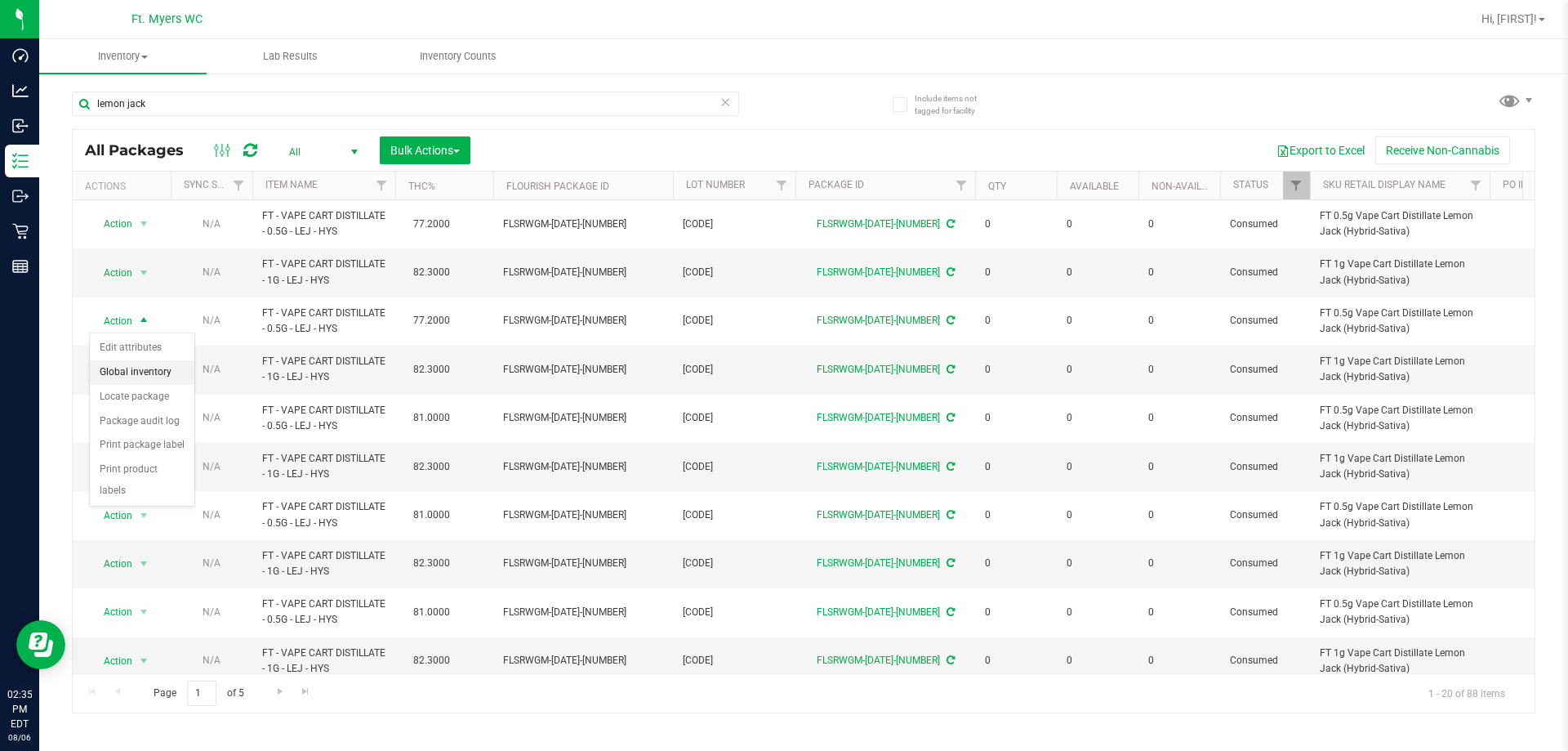 click on "Global inventory" at bounding box center [142, 373] 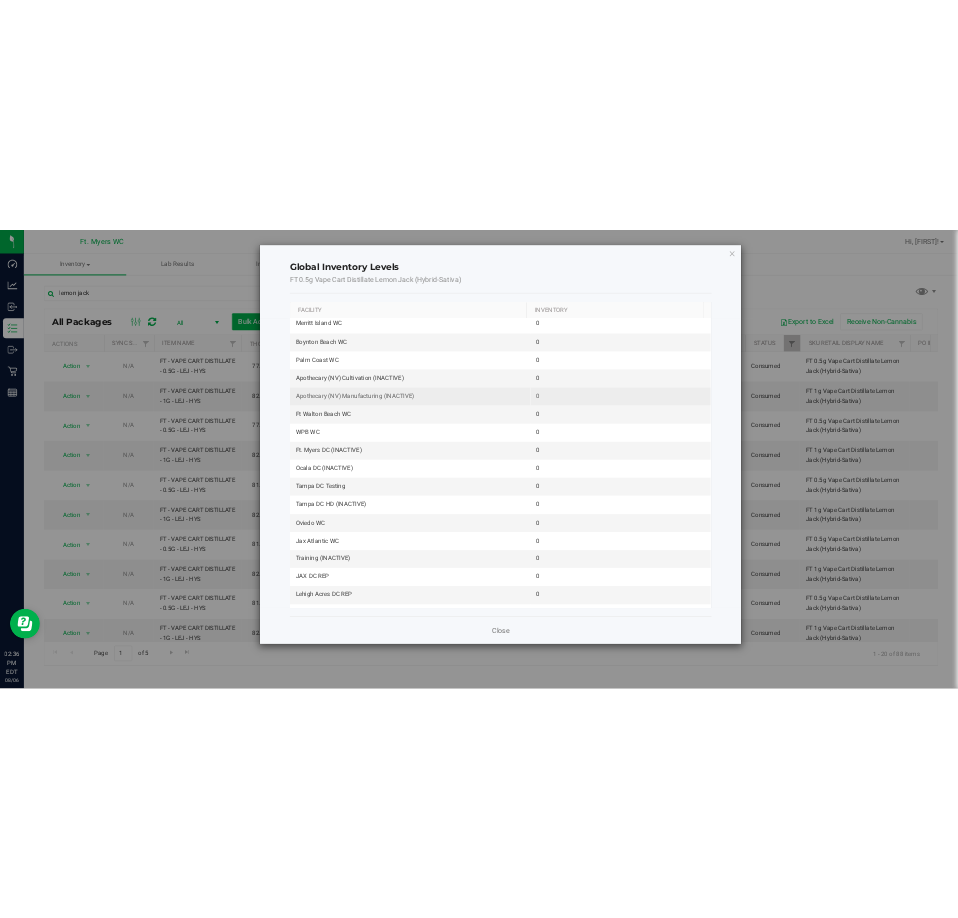 scroll, scrollTop: 0, scrollLeft: 0, axis: both 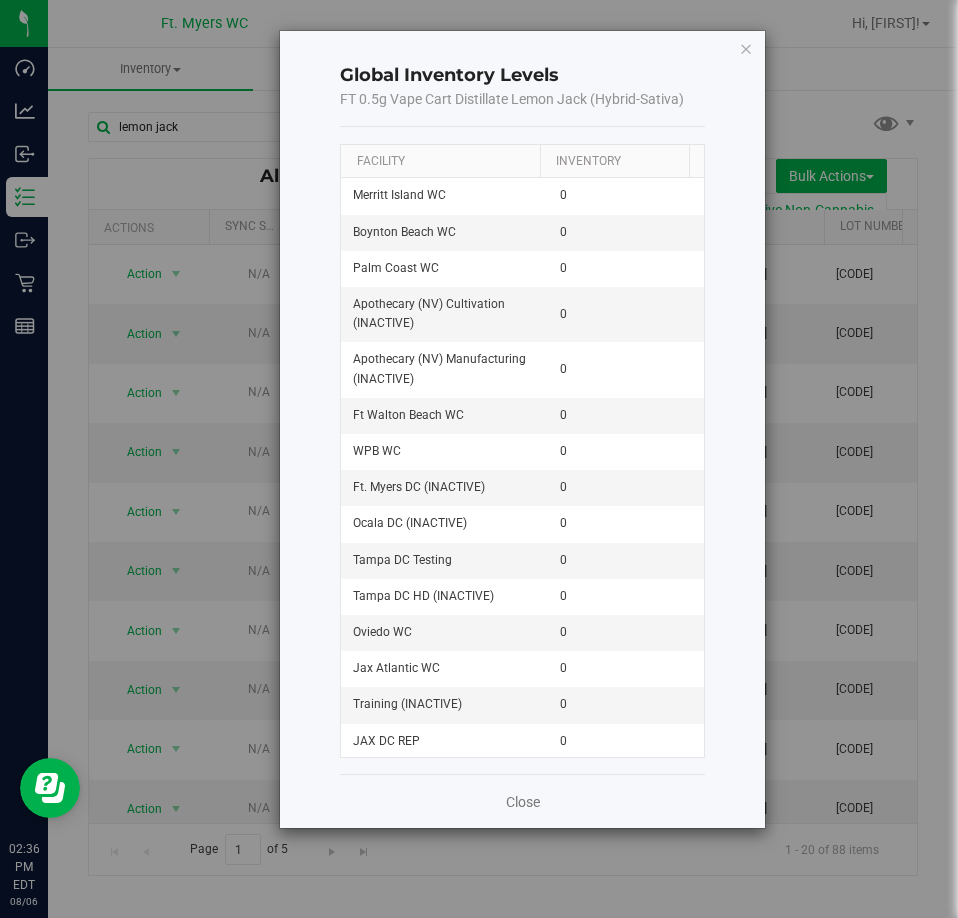 click on "Global Inventory Levels
FT 0.5g Vape Cart Distillate Lemon Jack (Hybrid-Sativa)
Facility Inventory [CITY] WC 0 [CITY] WC 0 [CITY] WC 0 Apothecary (NV) Cultivation (INACTIVE) 0 Apothecary (NV) Manufacturing (INACTIVE) 0 [CITY] Beach WC 0 WPB WC 0 [CITY] Myers DC (INACTIVE) 0 [CITY] DC (INACTIVE) 0 [CITY] DC Testing 0 [CITY] DC HD (INACTIVE) 0 [CITY] WC 0 [CITY] Atlantic WC 0 Training (INACTIVE) 0 [CITY] DC REP 0 [CITY] Acres DC REP 0 [CITY] DC REP 0 [CITY] DC REP 0 [CITY] Beach DC REP (INACTIVE) 0 [CITY] WC 0 [CITY] Kitchen 0 [CITY] Myers WC 0 WPB DC 0 TX [CITY] Retail 0 TX [CITY] Retail 0 MA 5 Forge 0 [CITY] 72nd WC 0 PA New Beaver E&I 0 [CITY] Lauderdale WC 0 [CITY] WC 0 [CITY] Colonial WC 0 [CITY] WC 0 [CITY] WC 0 [CITY] City WC 0 TX [CITY] Retail 0 TX [CITY] Retail 0 Sunshine Manufacturing 0 Apothecary (NV) MED Retail (INACTIVE) 0 0 [CITY] DC REP 0 0 0 0 0 0 0 0" at bounding box center [522, 429] 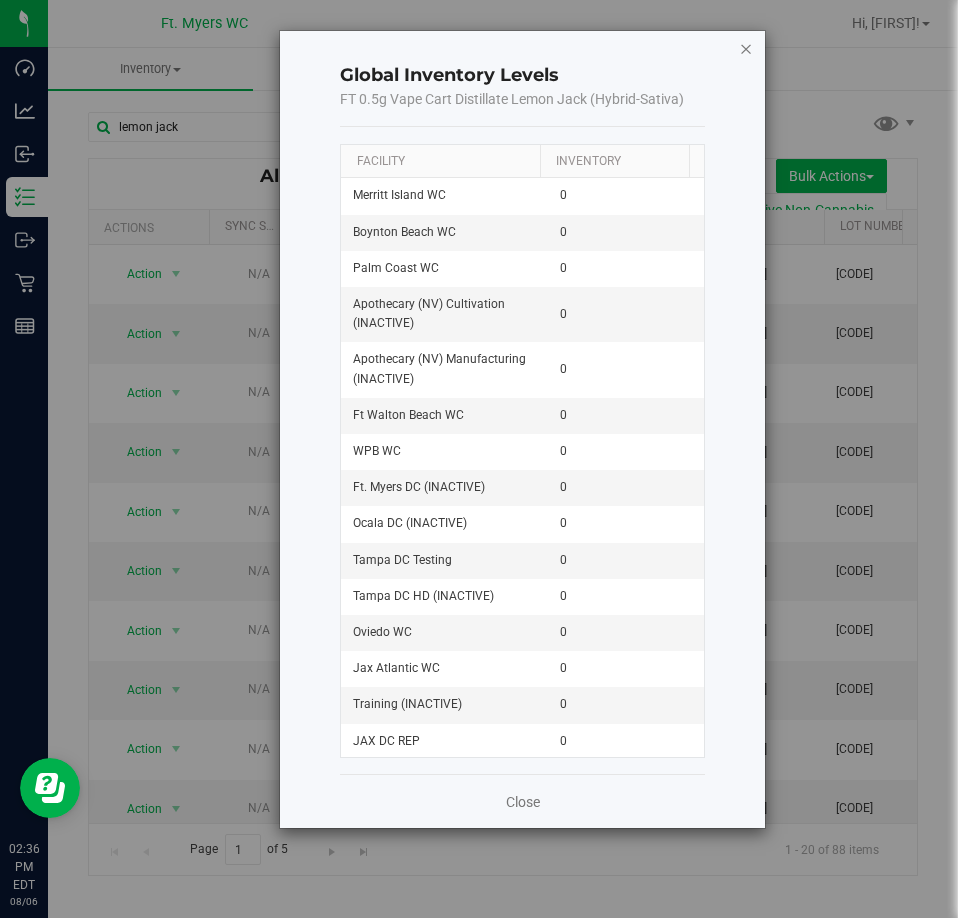 click at bounding box center (746, 48) 